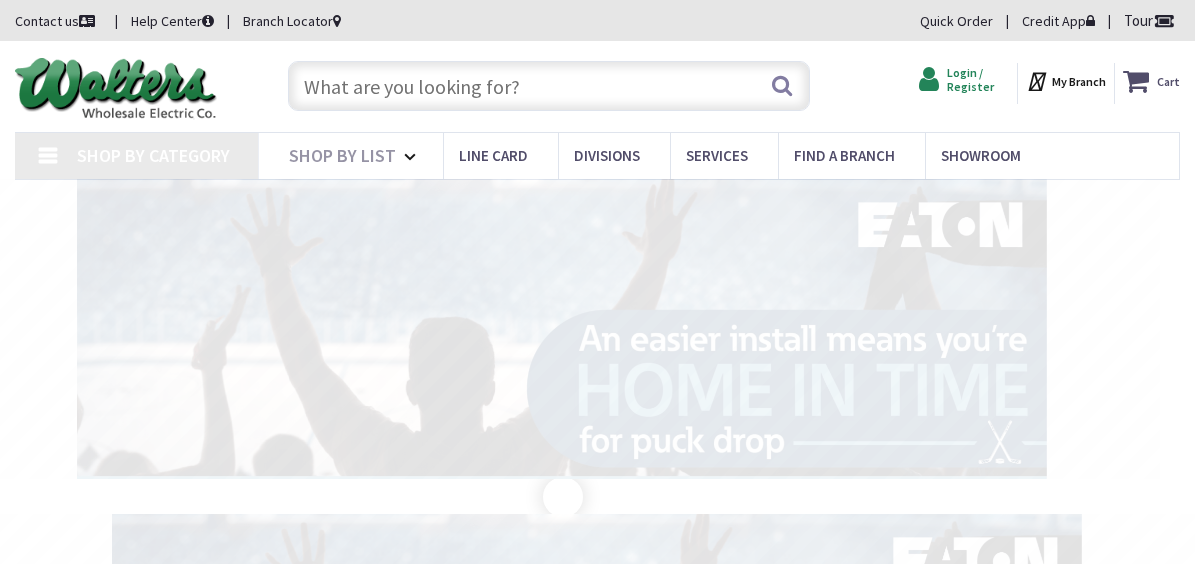 scroll, scrollTop: 0, scrollLeft: 0, axis: both 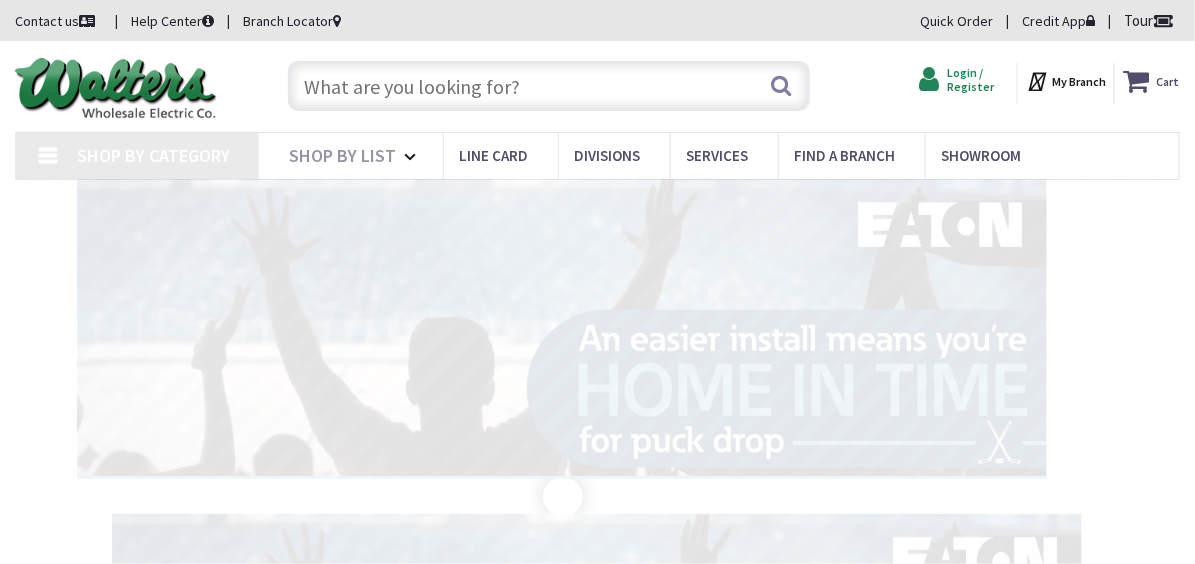 type on "[STREET], [CITY], [STATE] [POSTAL_CODE], [COUNTRY]" 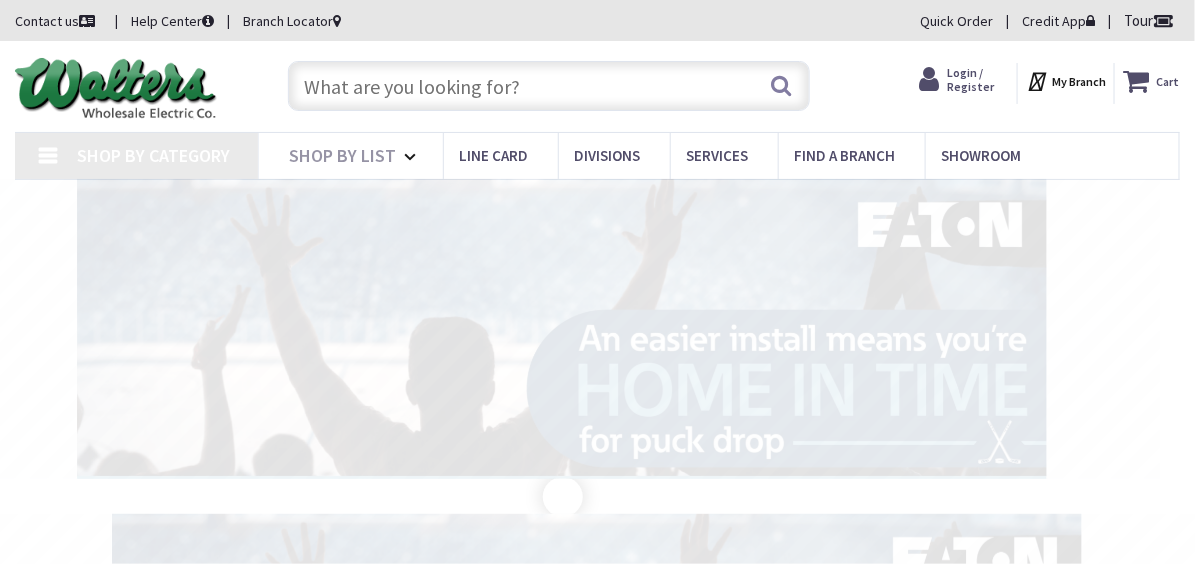 click at bounding box center [933, 80] 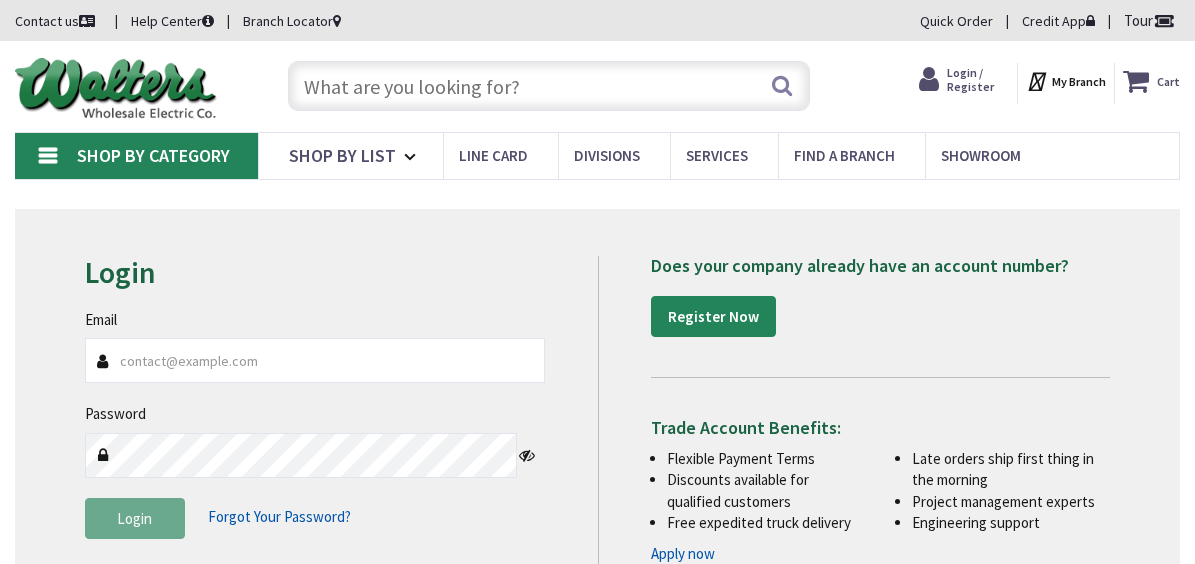 scroll, scrollTop: 0, scrollLeft: 0, axis: both 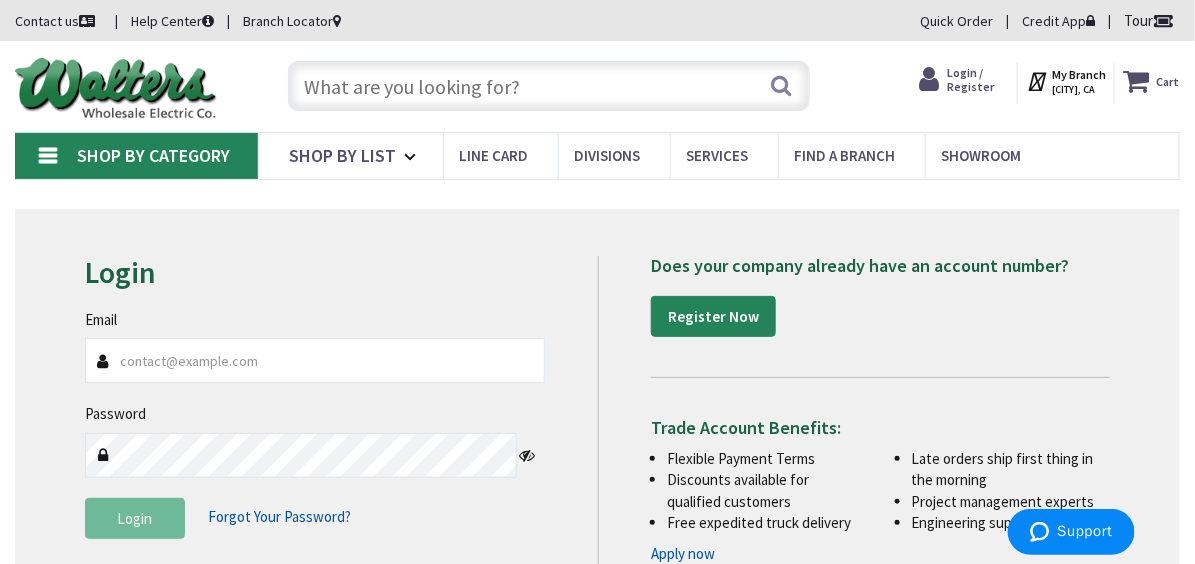 type on "[USERNAME]@example.com" 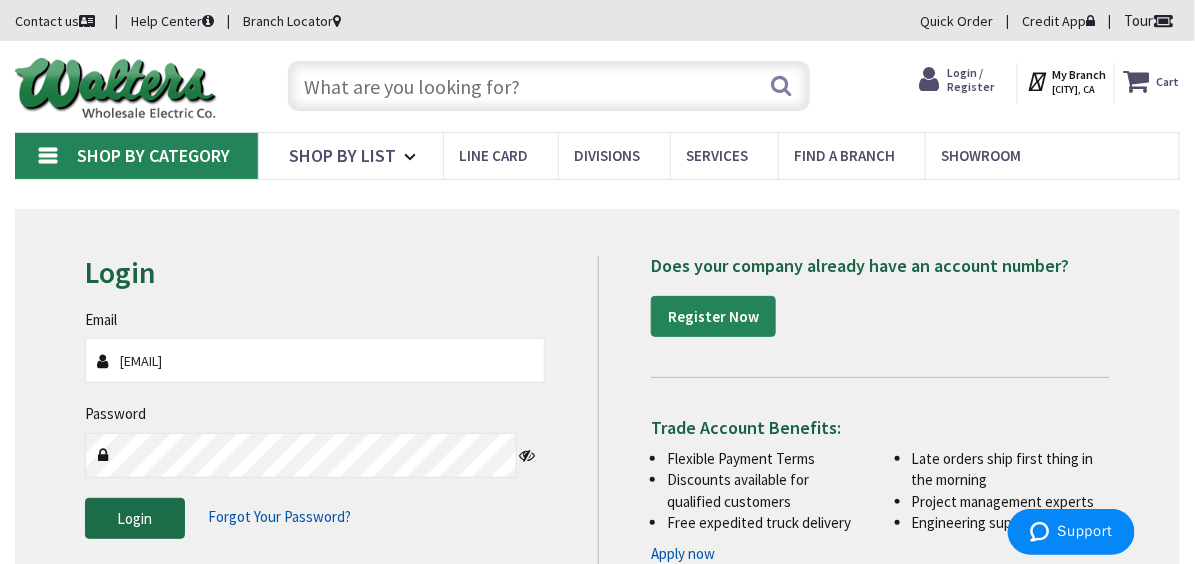 click on "Login" at bounding box center [135, 519] 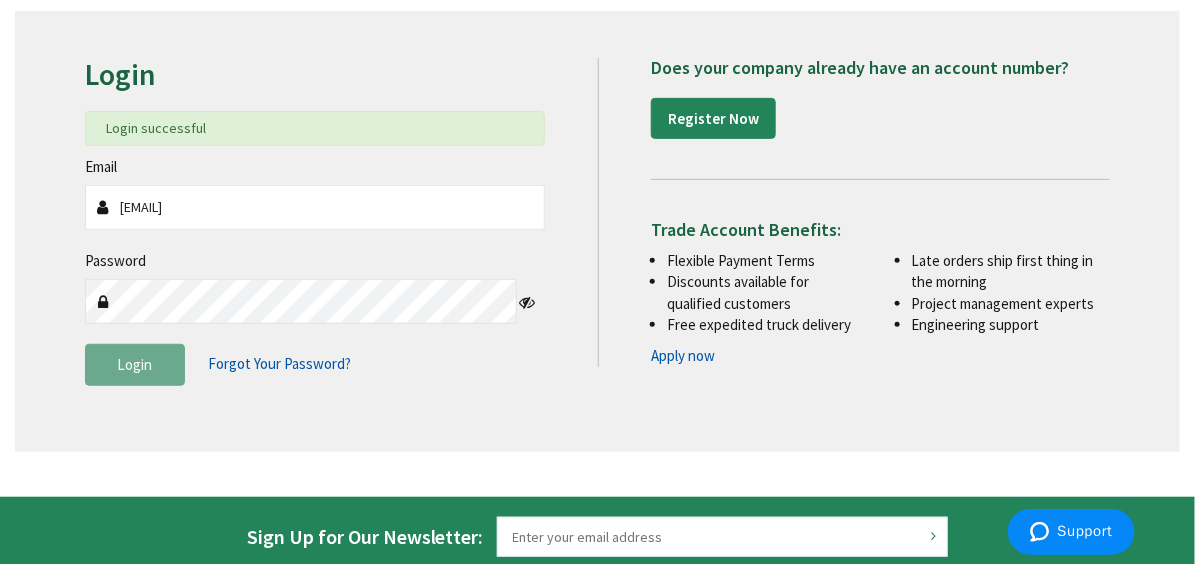 scroll, scrollTop: 200, scrollLeft: 0, axis: vertical 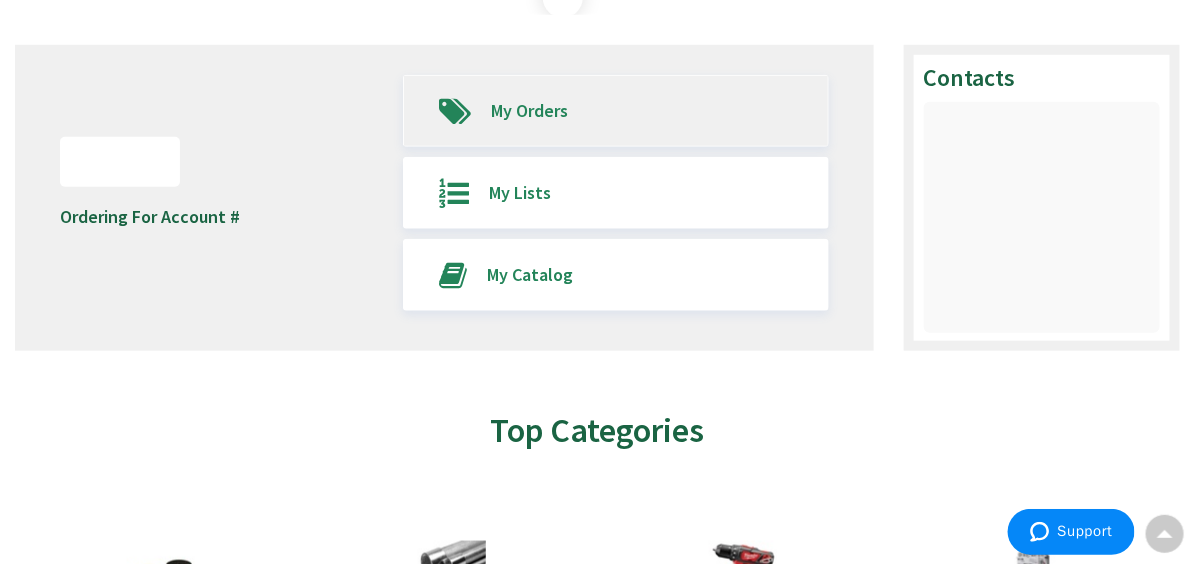 click at bounding box center [455, 111] 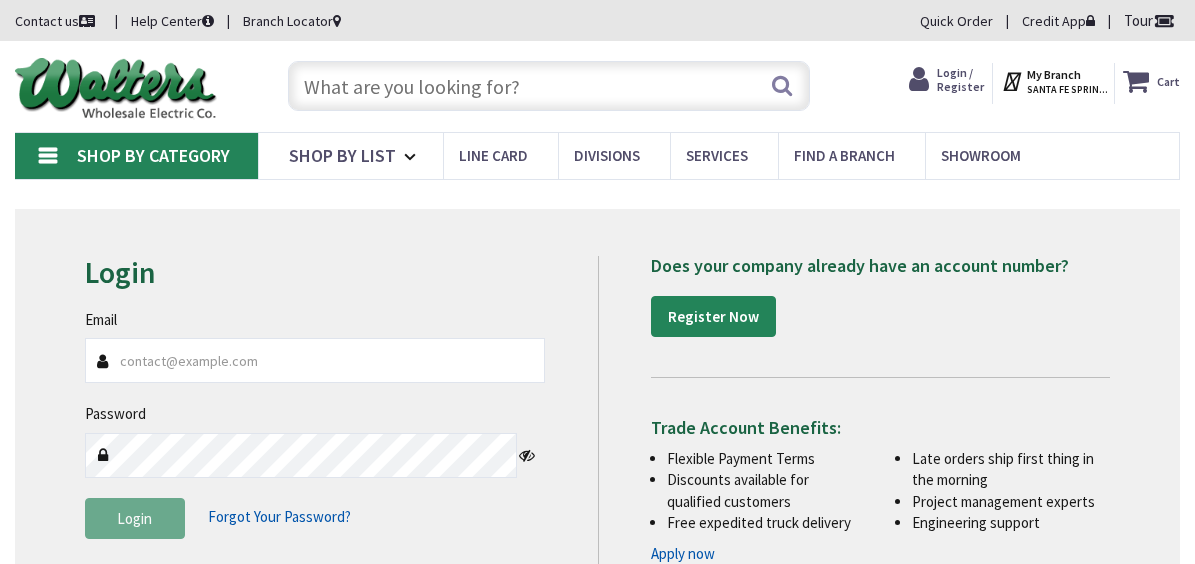 scroll, scrollTop: 0, scrollLeft: 0, axis: both 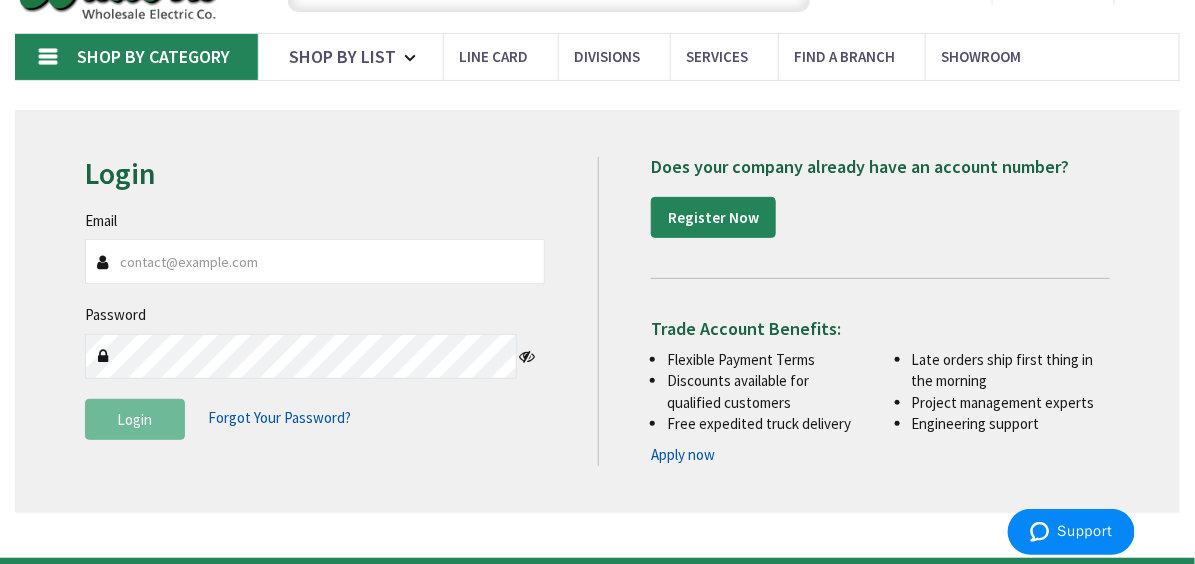 type on "[USERNAME]@example.com" 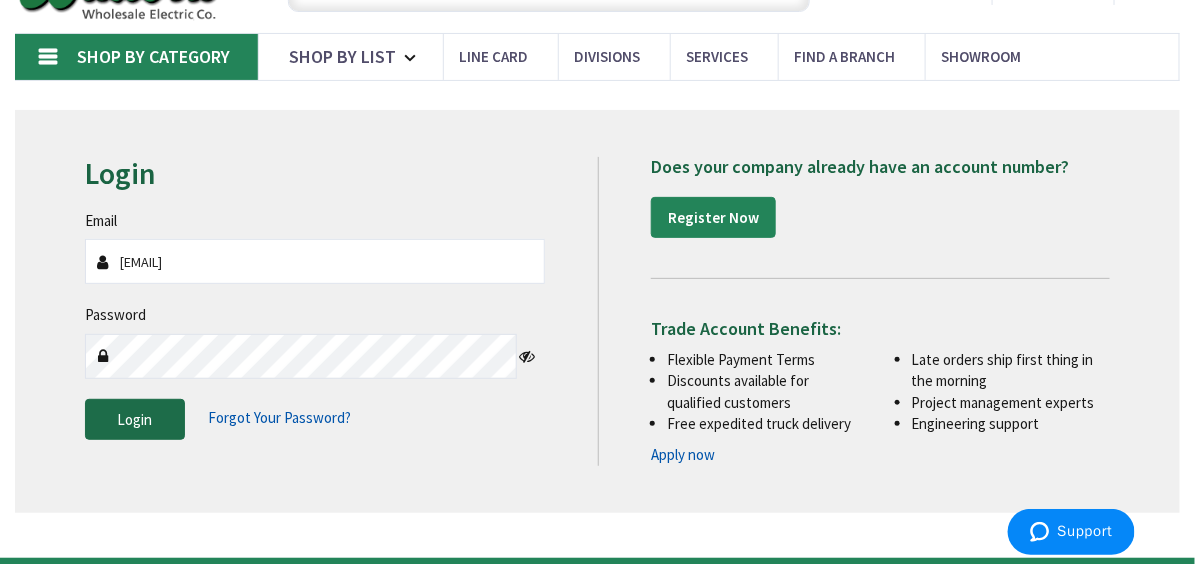 click on "Login" at bounding box center [135, 420] 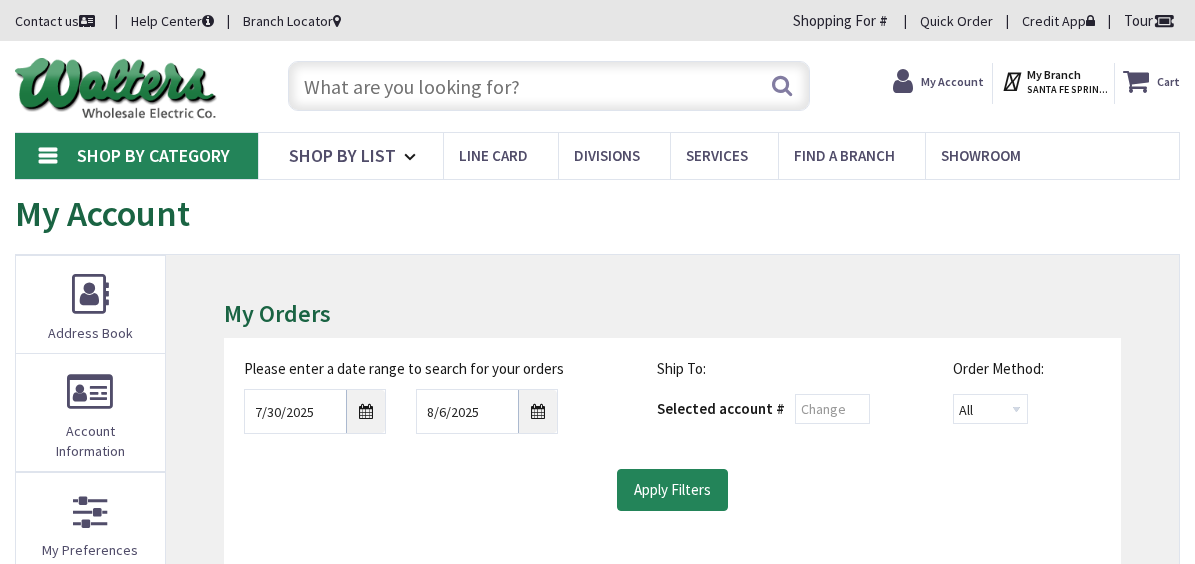 scroll, scrollTop: 0, scrollLeft: 0, axis: both 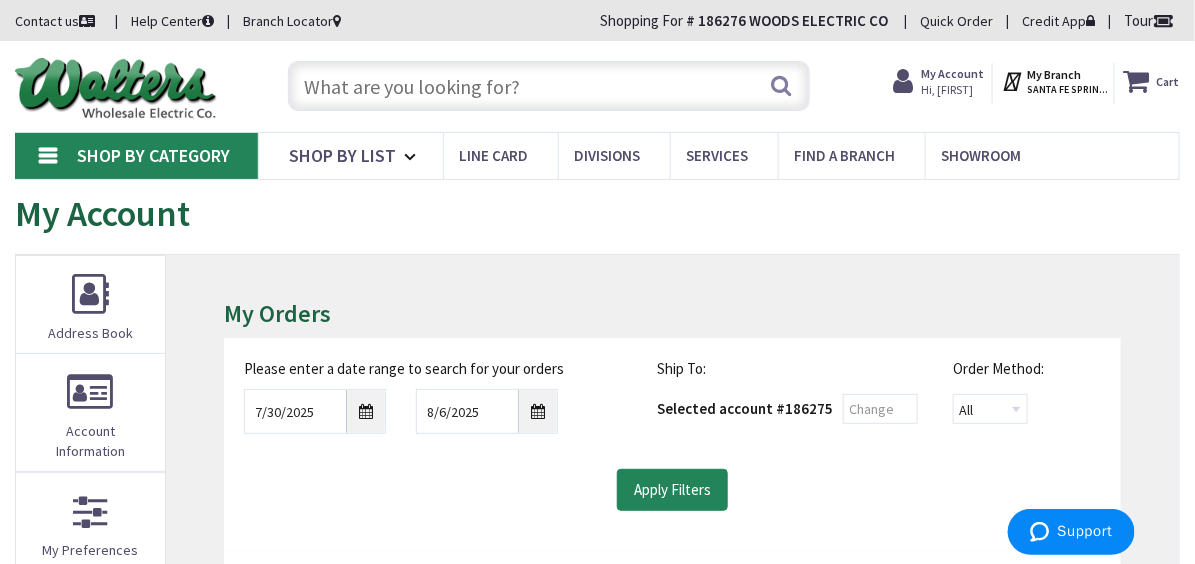 click on "My Account" at bounding box center (952, 73) 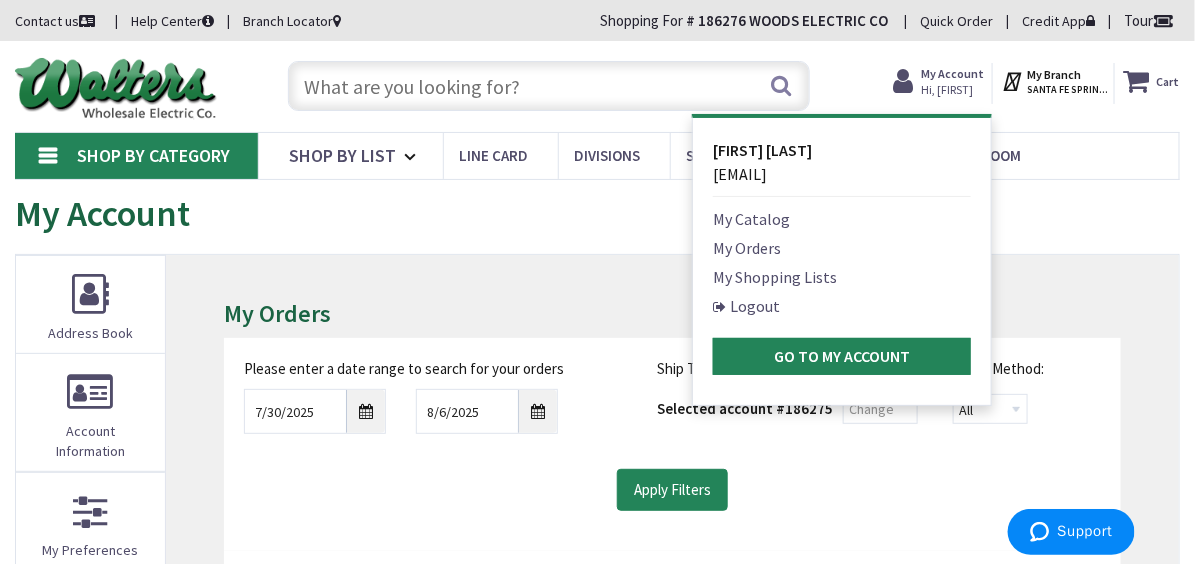 scroll, scrollTop: 0, scrollLeft: 0, axis: both 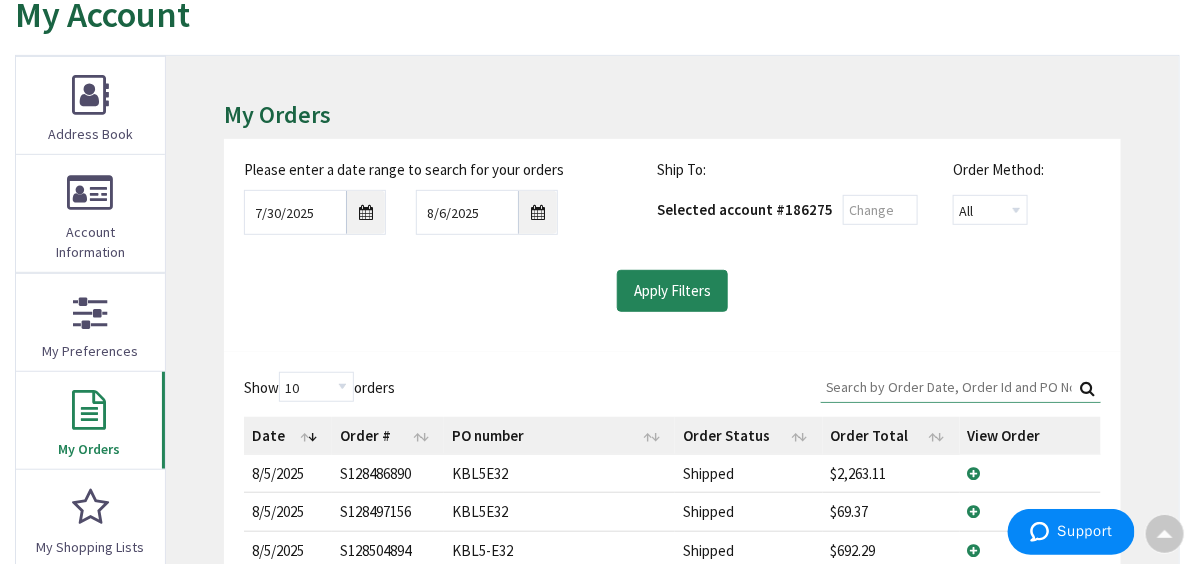 click on "Selected account #  186275" at bounding box center (745, 209) 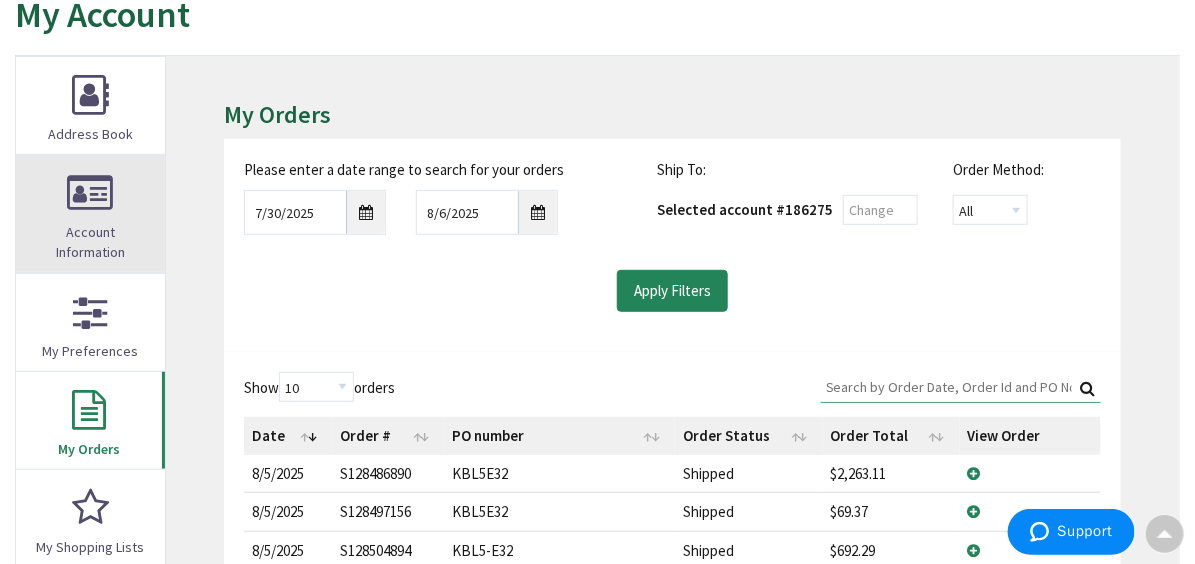 click on "Account Information" at bounding box center (90, 242) 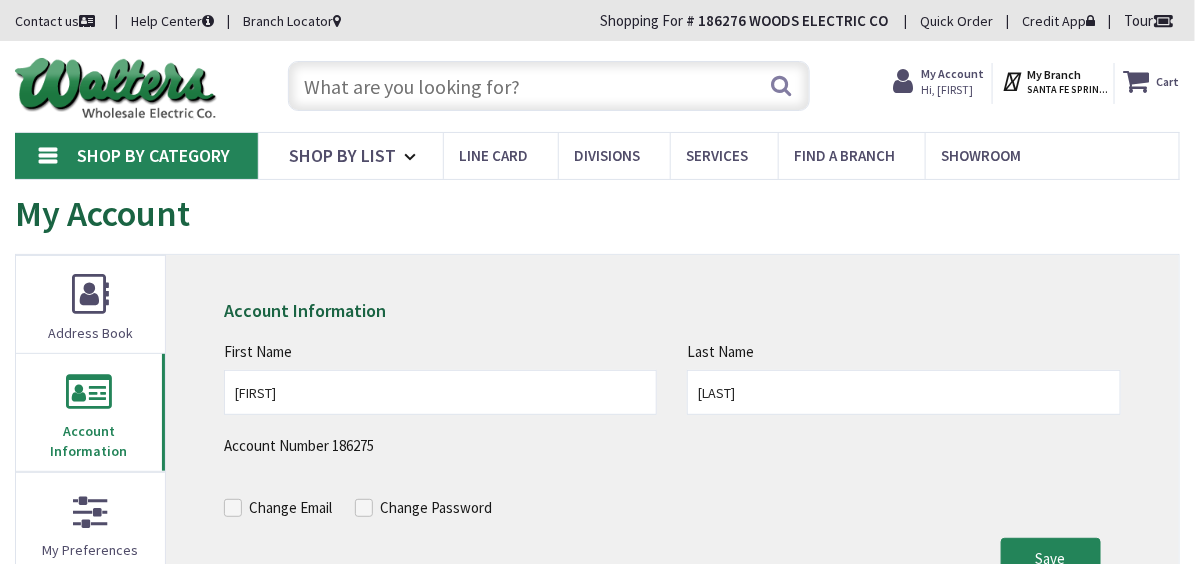 scroll, scrollTop: 140, scrollLeft: 0, axis: vertical 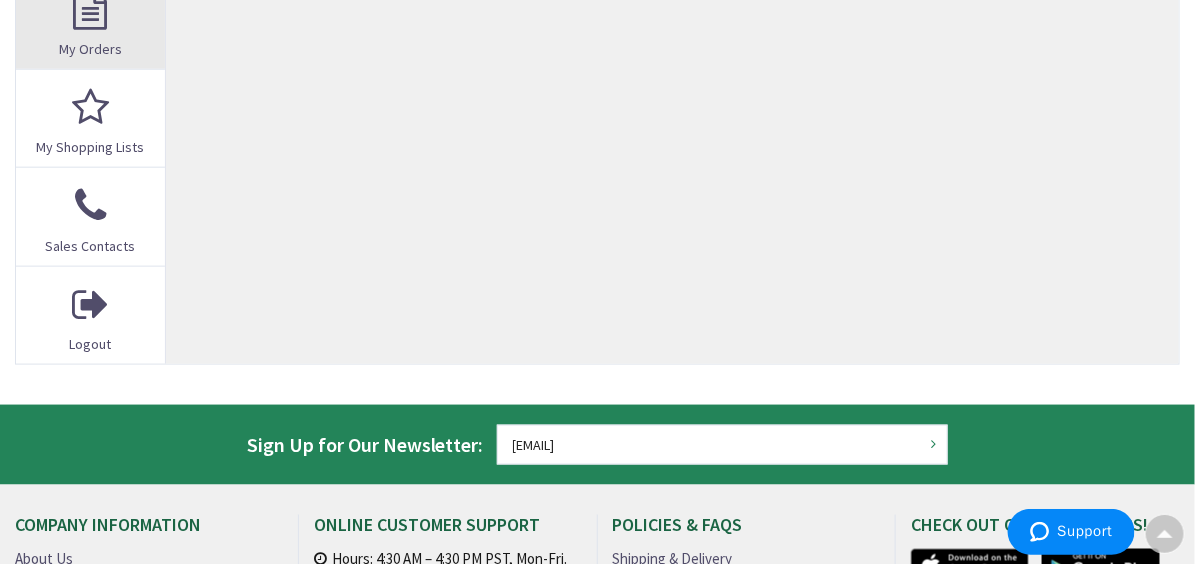 click on "My Orders" at bounding box center [90, 49] 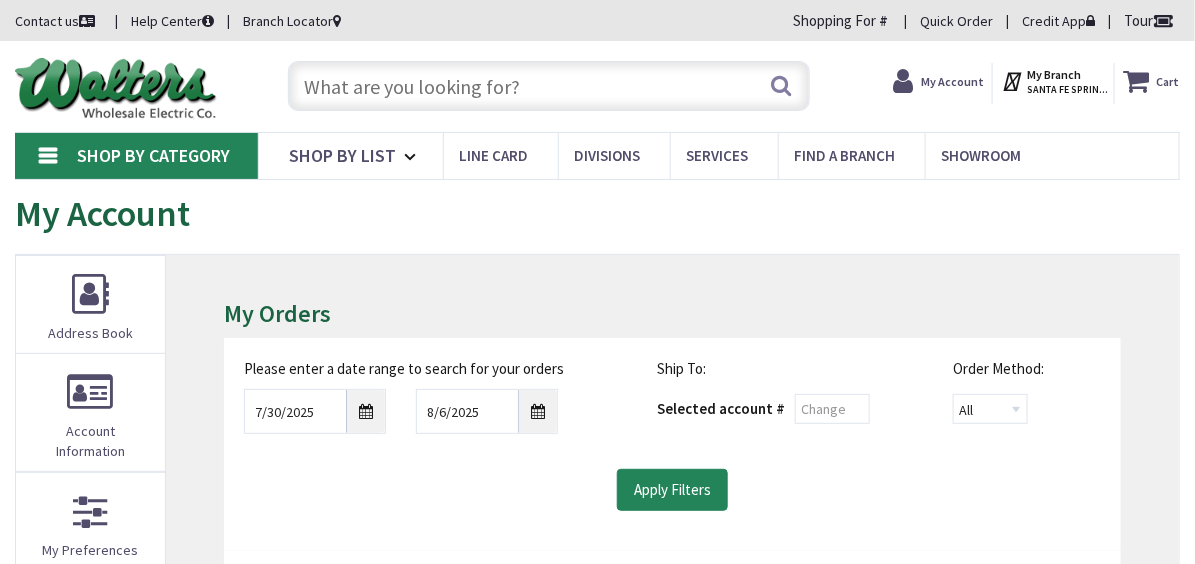 scroll, scrollTop: 99, scrollLeft: 0, axis: vertical 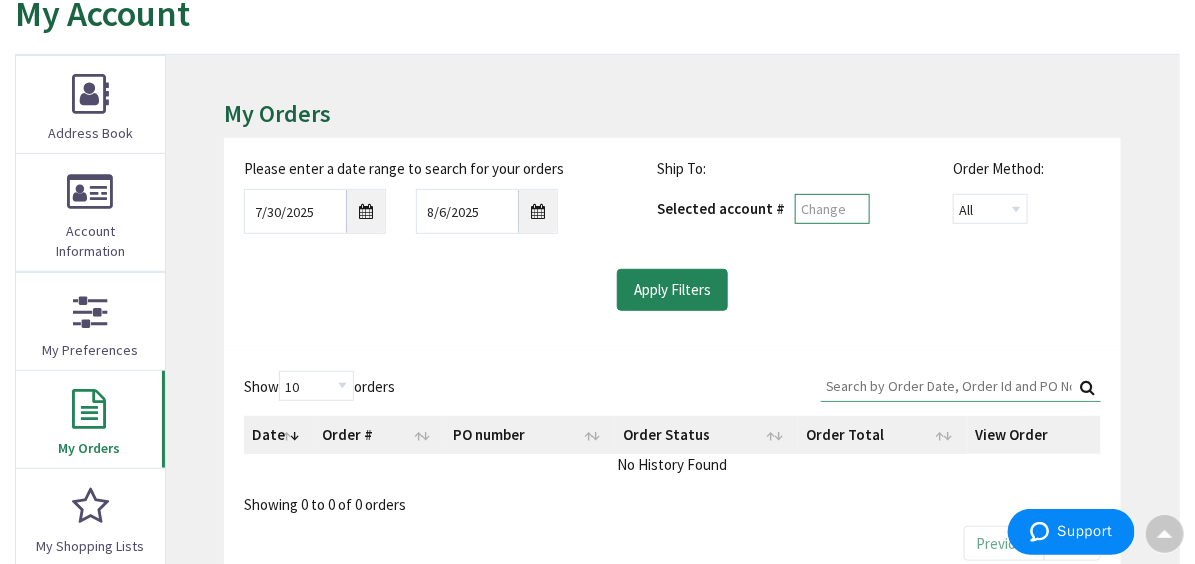 click at bounding box center (832, 209) 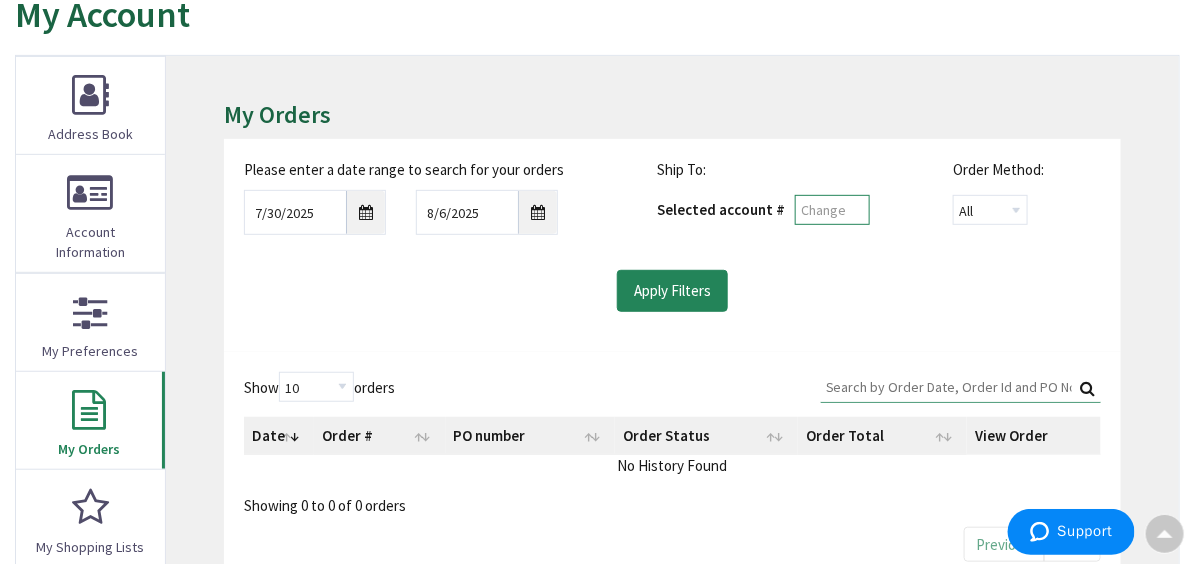 click at bounding box center (832, 210) 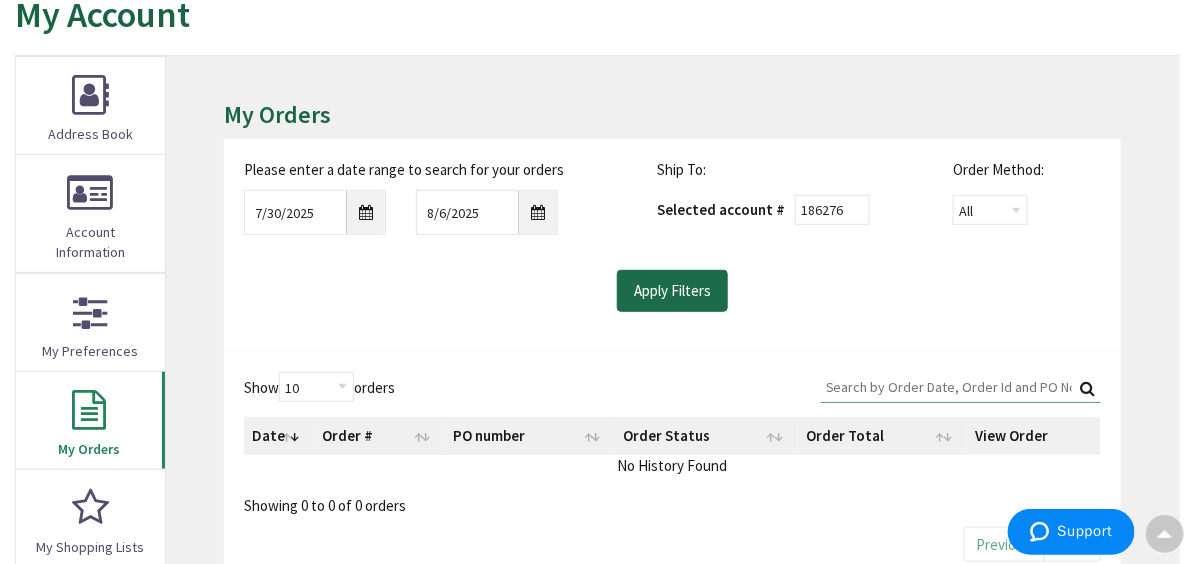 click on "Apply Filters" at bounding box center [672, 291] 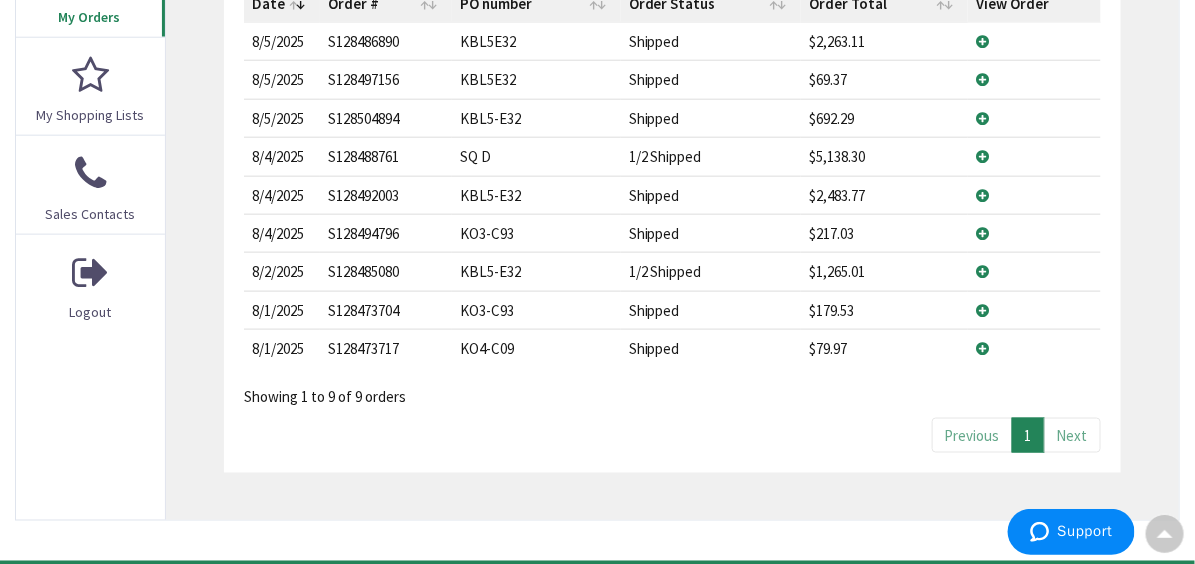 scroll, scrollTop: 702, scrollLeft: 0, axis: vertical 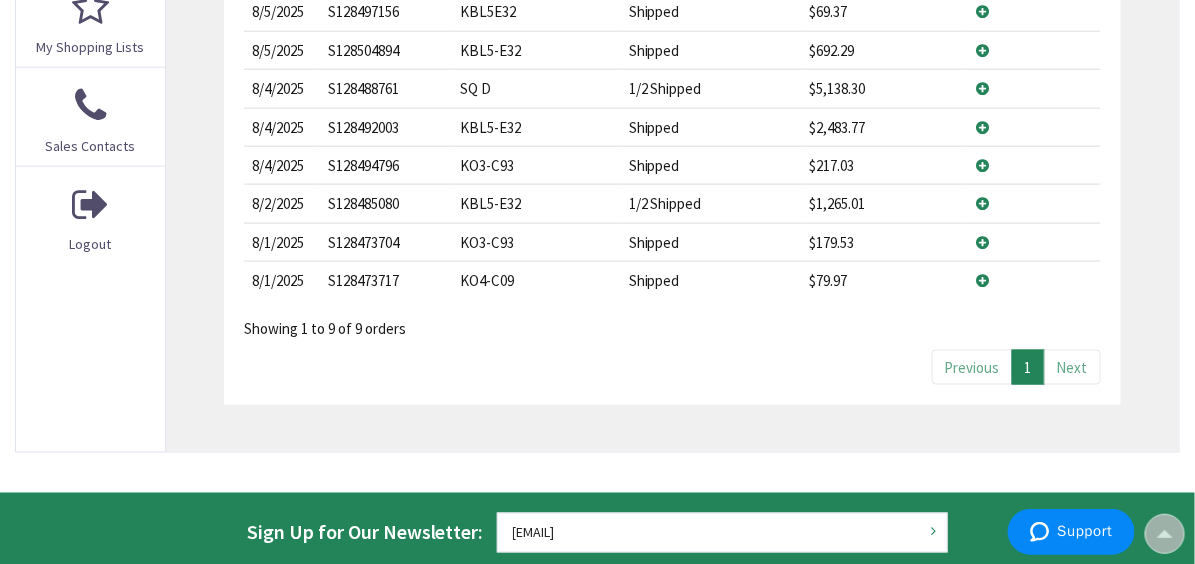 click on "Show  10 25 50 100  orders Search:                       Date Order # PO number Order Status Order Total View Order                                         8/5/2025 2025-08-05 S128486890 KBL5E32 Shipped $2,263.11 View Details 8/5/2025 2025-08-05 S128497156 KBL5E32 Shipped $69.37 View Details 8/5/2025 2025-08-05 S128504894 KBL5-E32 Shipped $692.29 View Details 8/4/2025 2025-08-04 S128488761 SQ D 1/2 Shipped $5,138.30 View Details 8/4/2025 2025-08-04 S128492003 KBL5-E32 Shipped $2,483.77 View Details 8/4/2025 2025-08-04 S128494796 KO3-C93 Shipped $217.03 View Details 8/2/2025 2025-08-02 S128485080 KBL5-E32 1/2 Shipped $1,265.01 View Details 8/1/2025 2025-08-01 S128473704 KO3-C93 Shipped $179.53 View Details 8/1/2025 2025-08-01 S128473717 KO4-C09 Shipped $79.97 View Details      Showing 1 to 9 of 9 orders Previous 1 Next" at bounding box center [672, 129] 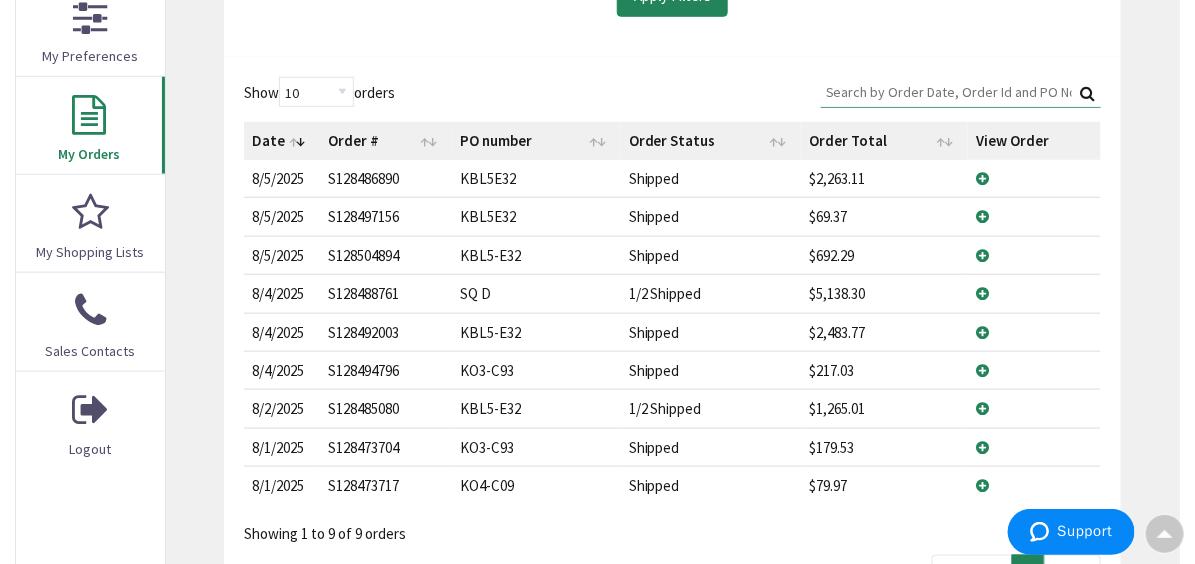 scroll, scrollTop: 202, scrollLeft: 0, axis: vertical 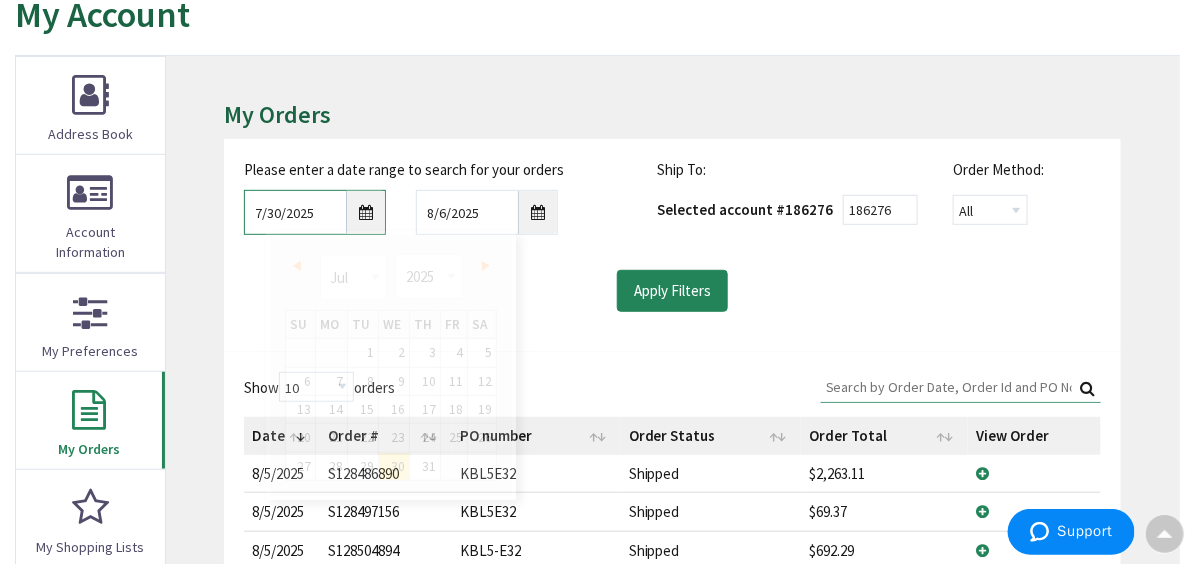 click on "7/30/2025" at bounding box center (315, 212) 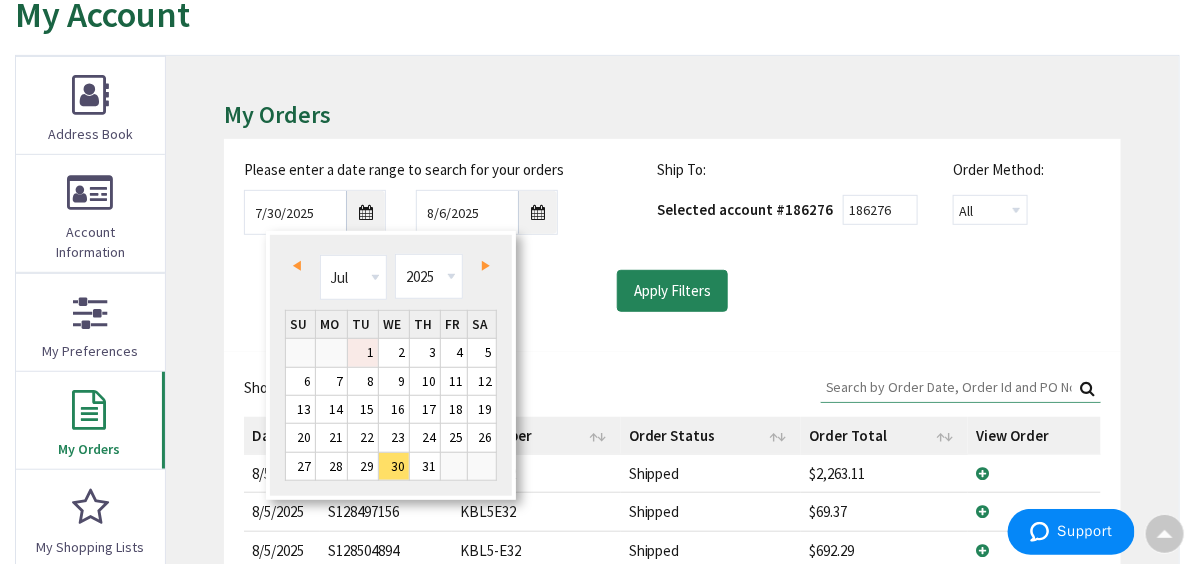 click on "1" at bounding box center [363, 352] 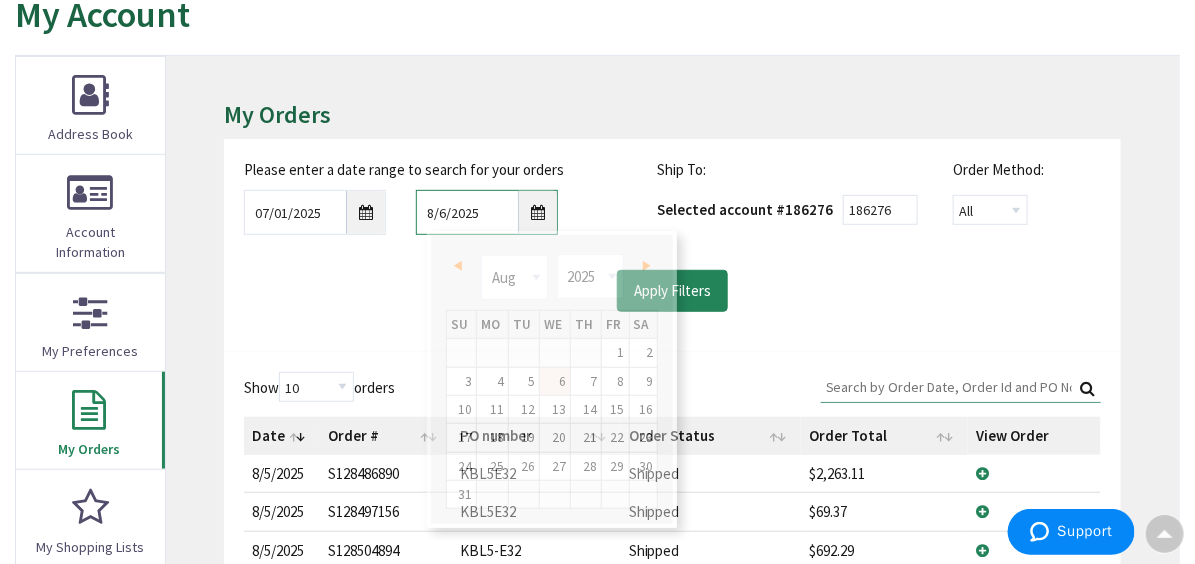 click on "8/6/2025" at bounding box center [487, 212] 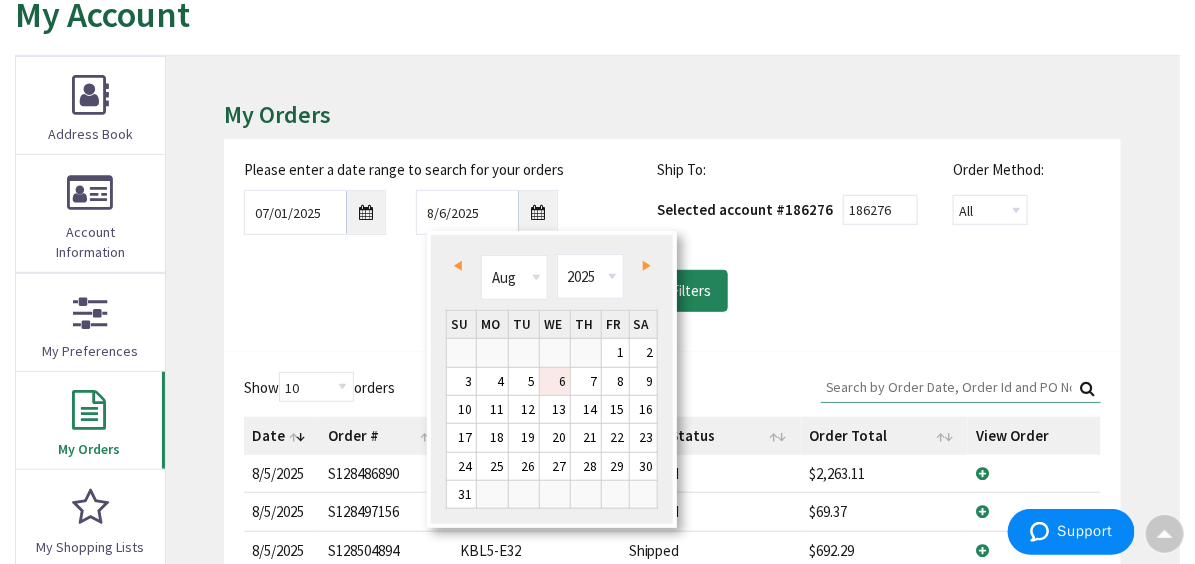 click on "Prev" at bounding box center (461, 265) 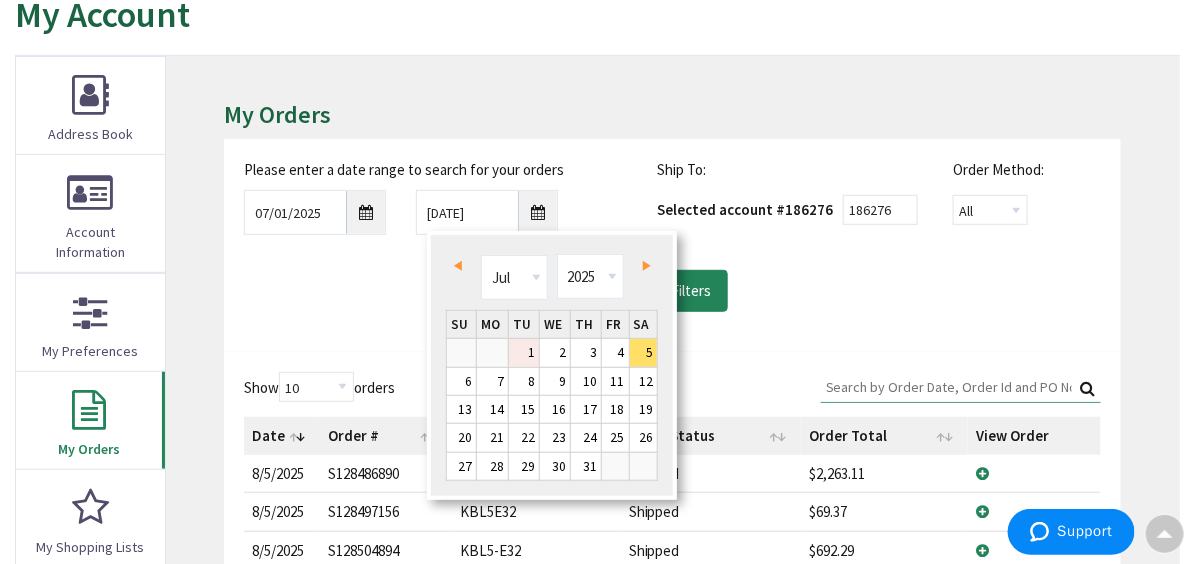 click on "1" at bounding box center [524, 352] 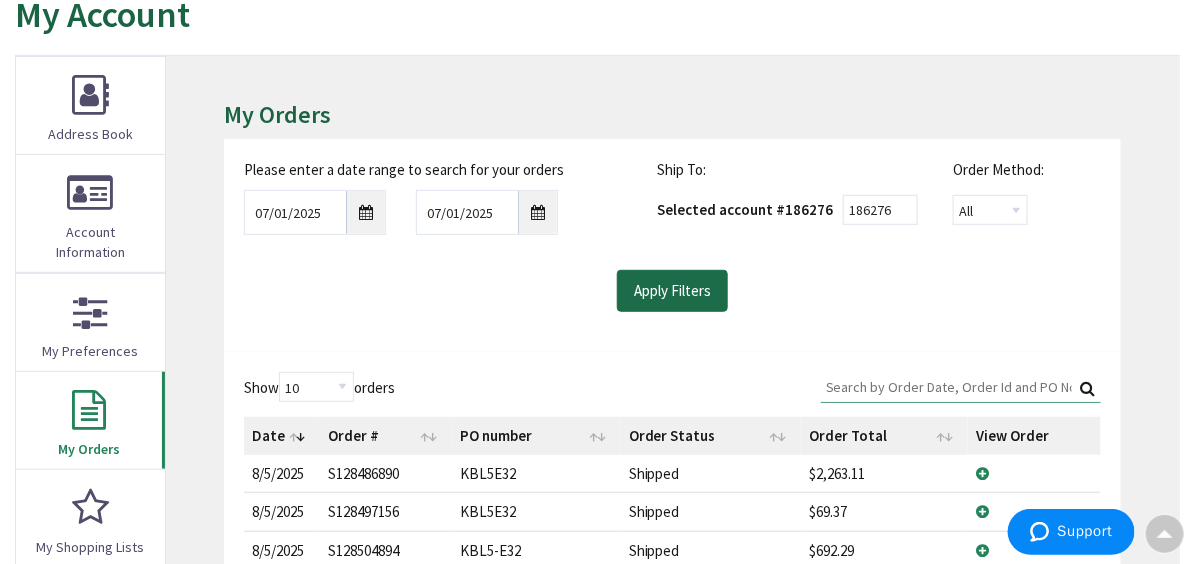 click on "Apply Filters" at bounding box center [672, 291] 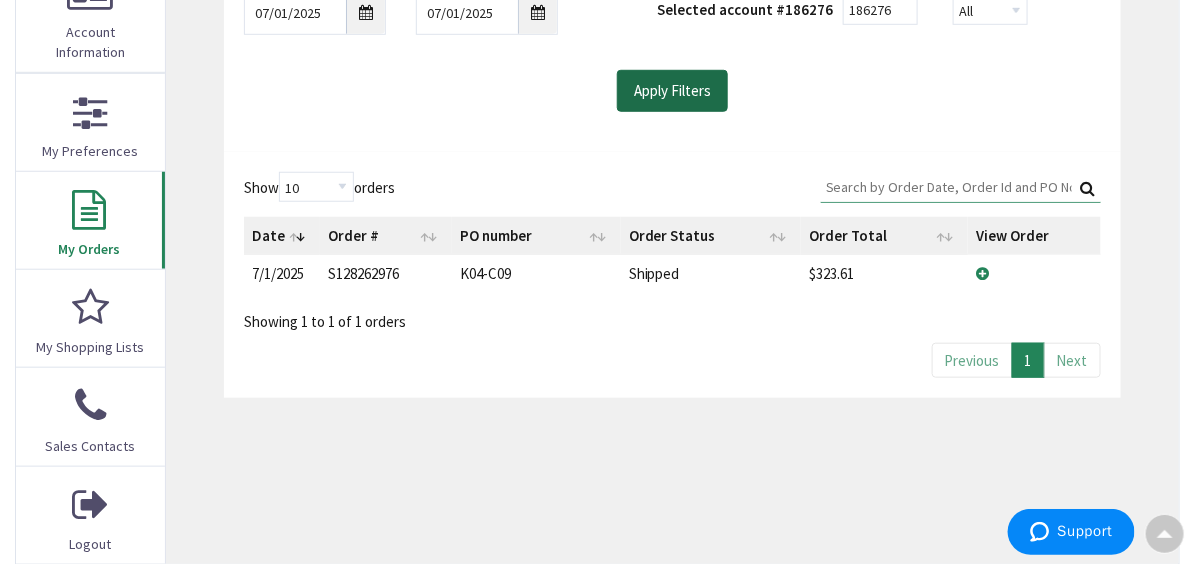 scroll, scrollTop: 502, scrollLeft: 0, axis: vertical 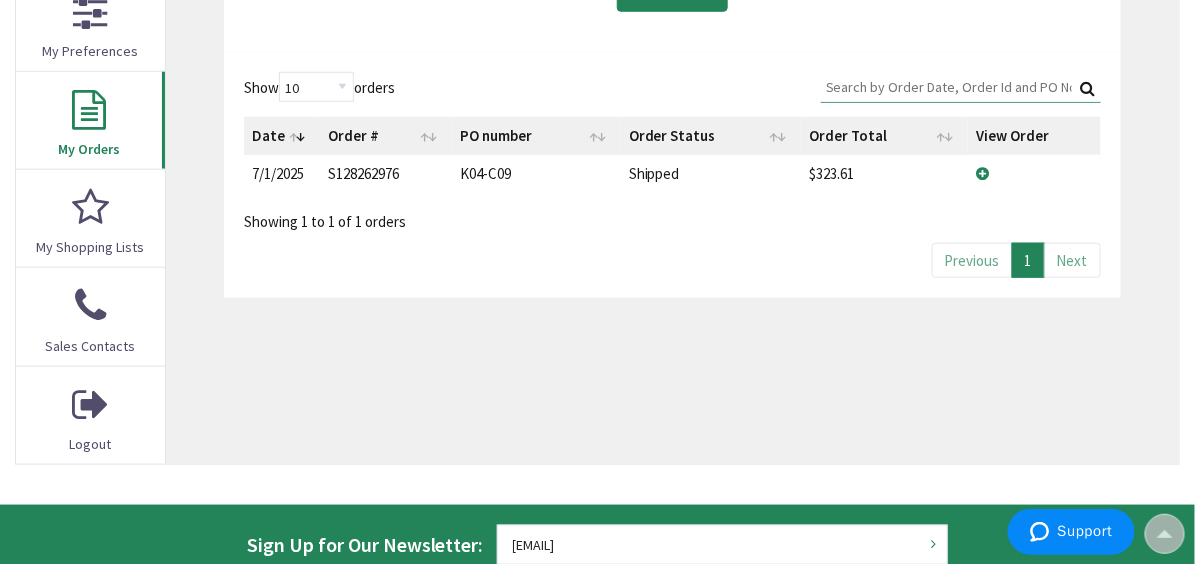 click on "Next" at bounding box center [1072, 260] 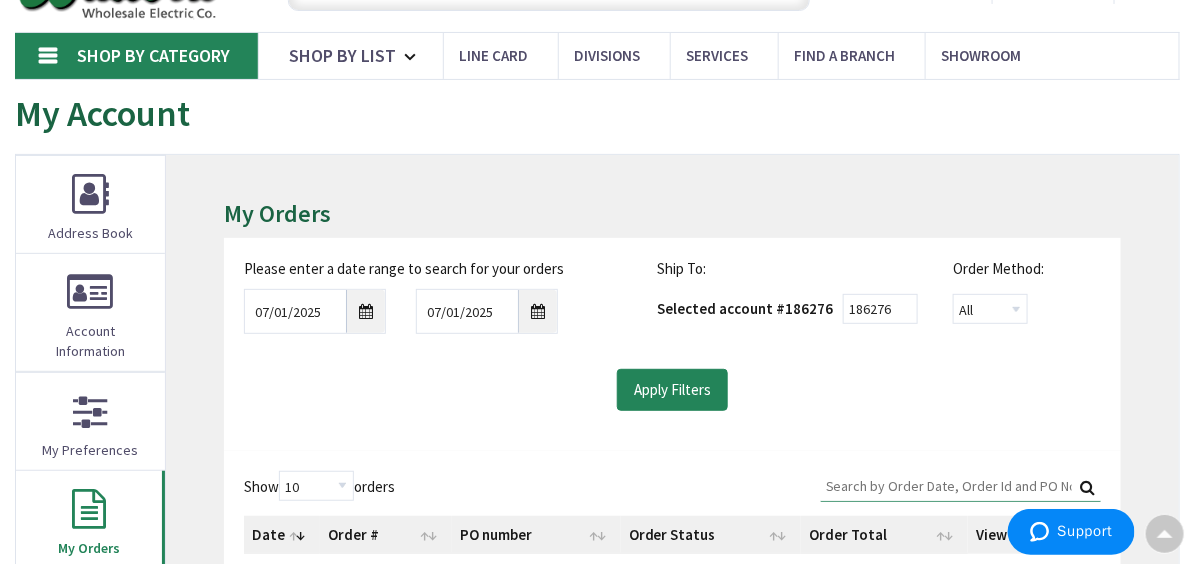 scroll, scrollTop: 102, scrollLeft: 0, axis: vertical 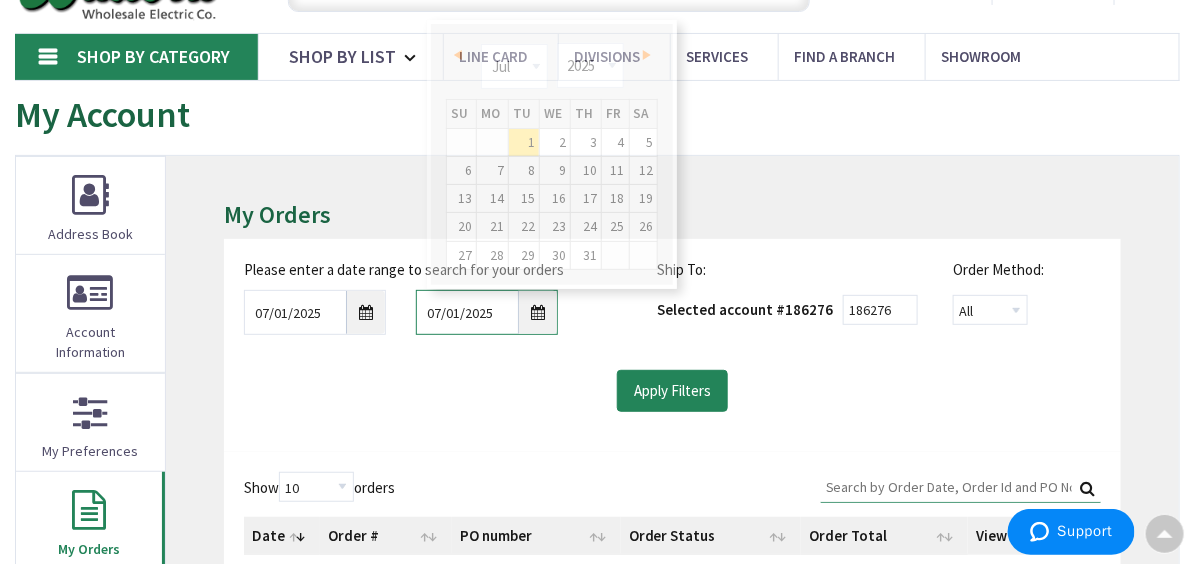 click on "07/01/2025" at bounding box center (487, 312) 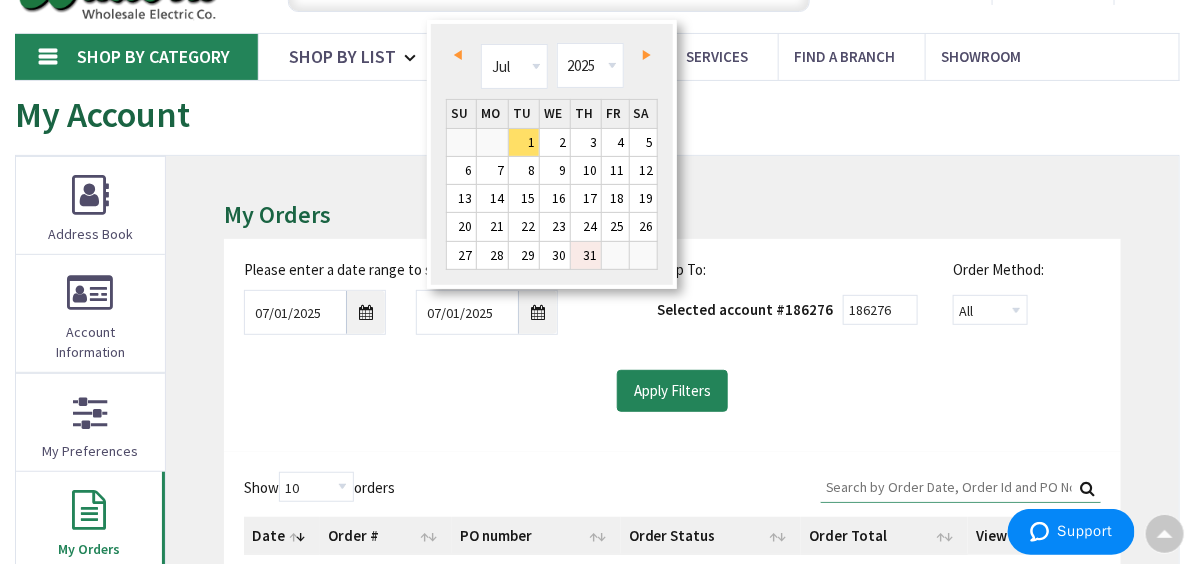 click on "31" at bounding box center (586, 255) 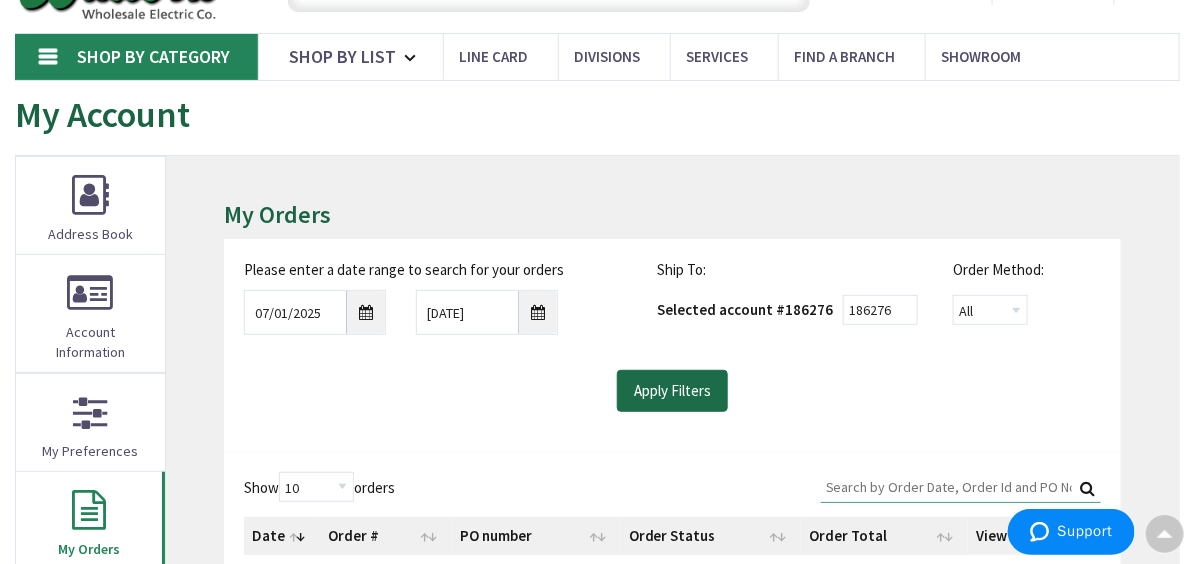click on "Apply Filters" at bounding box center (672, 391) 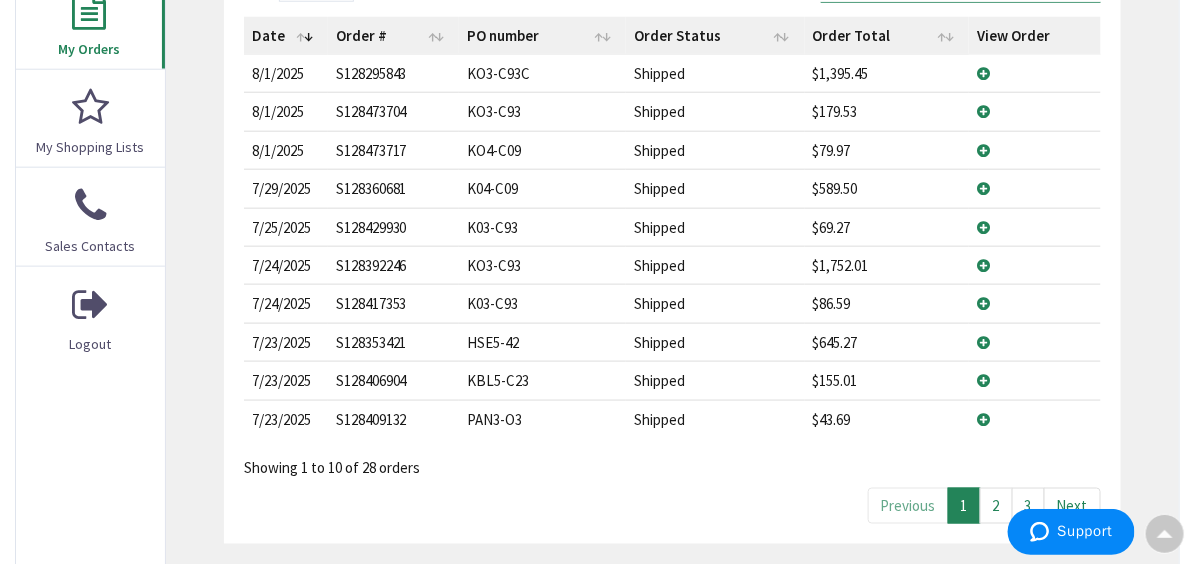 scroll, scrollTop: 602, scrollLeft: 0, axis: vertical 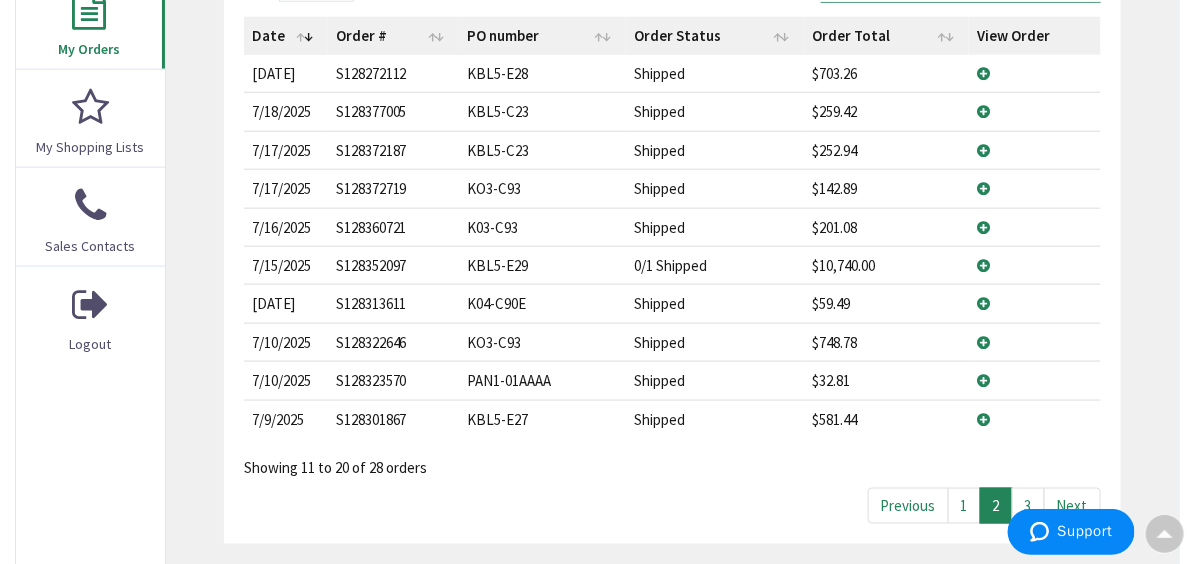 click on "1" at bounding box center [964, 505] 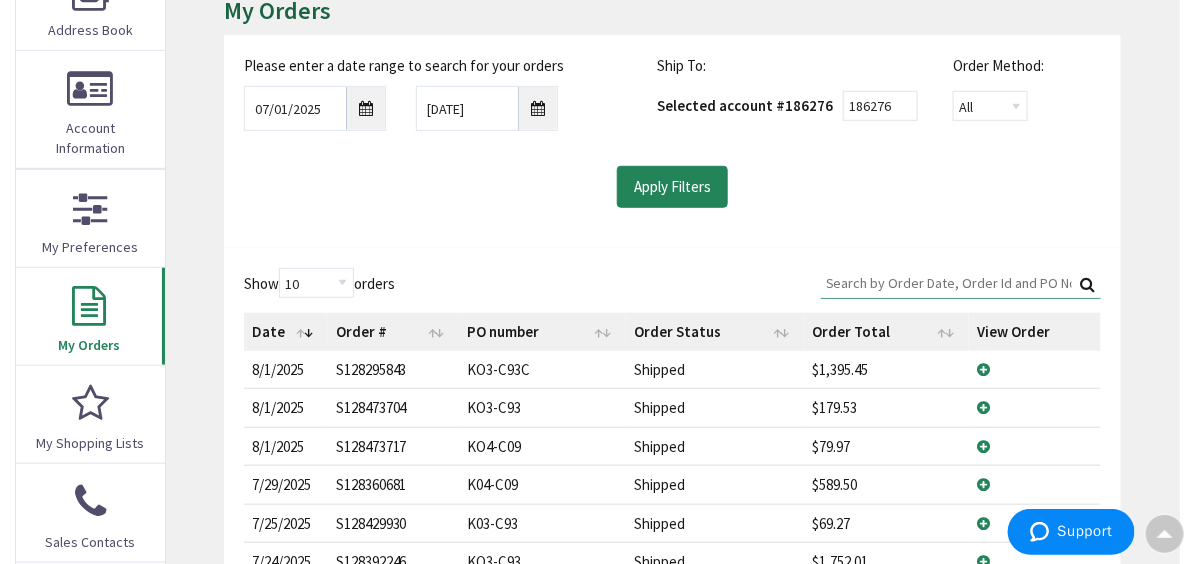 scroll, scrollTop: 302, scrollLeft: 0, axis: vertical 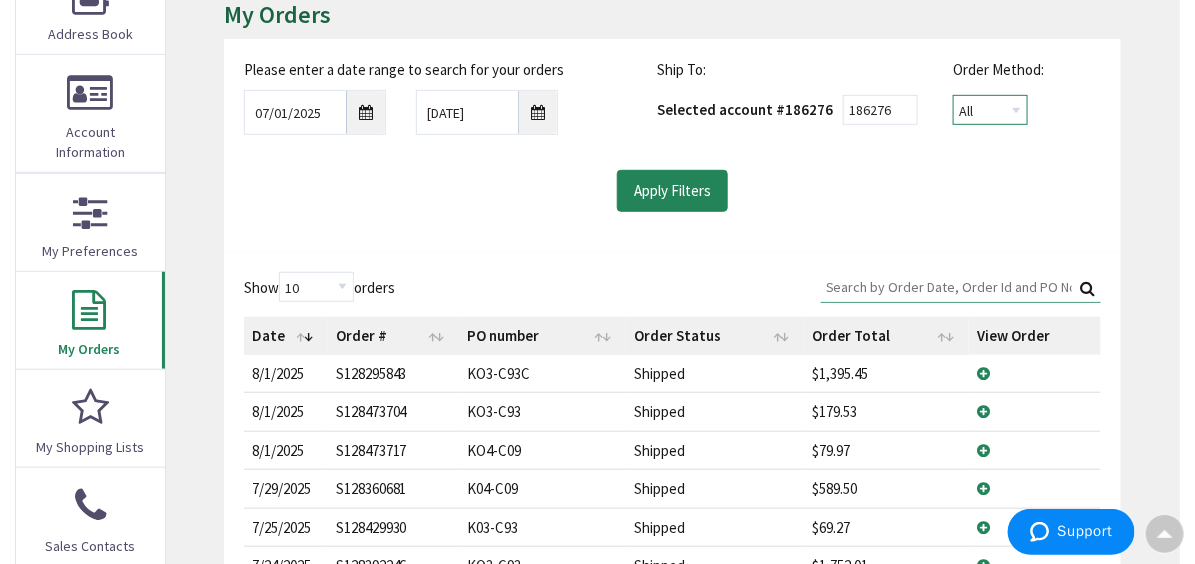 click on "All
Offline
Online" at bounding box center (990, 110) 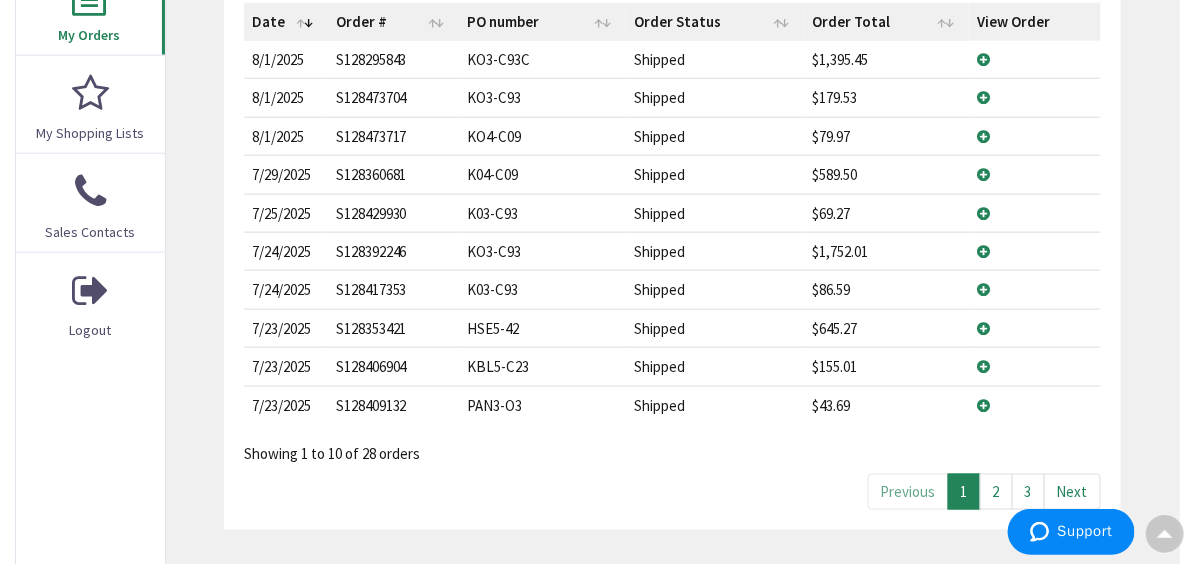 scroll, scrollTop: 702, scrollLeft: 0, axis: vertical 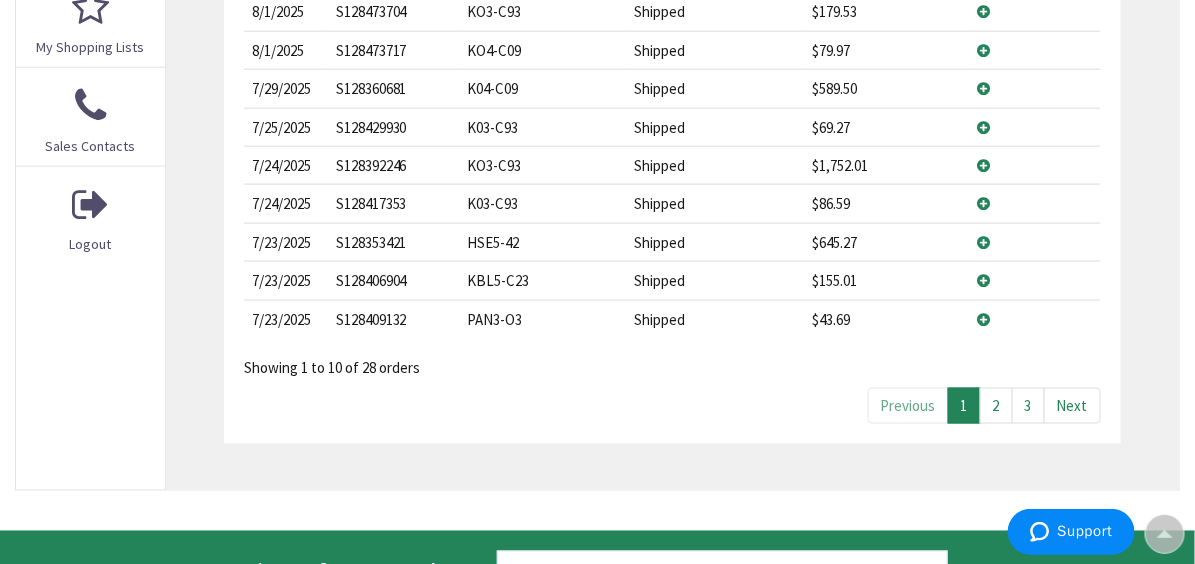click on "2" at bounding box center (996, 405) 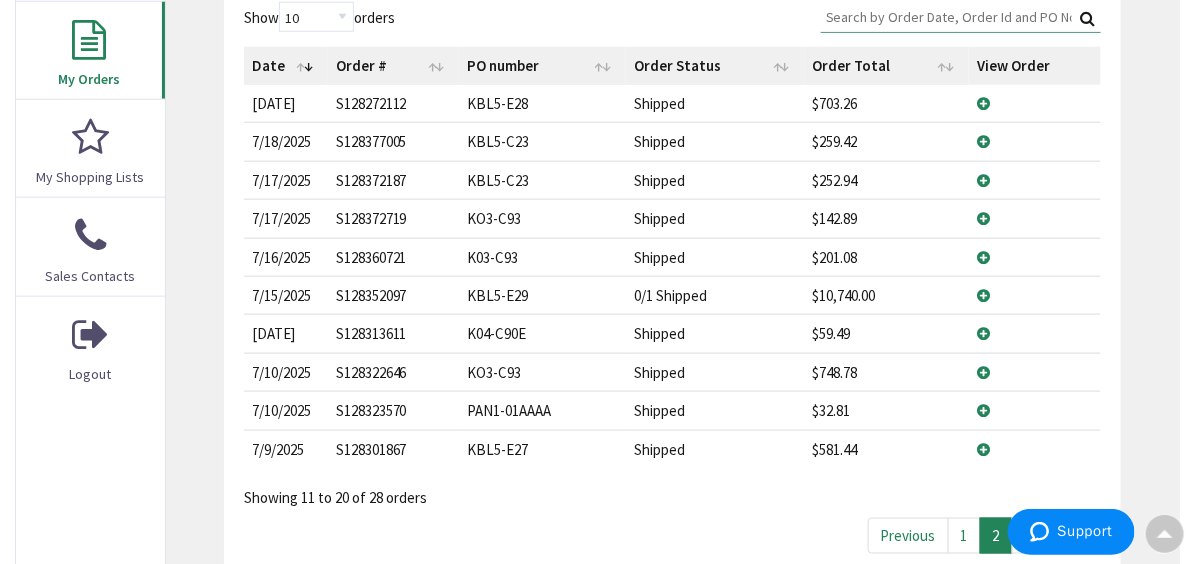 scroll, scrollTop: 602, scrollLeft: 0, axis: vertical 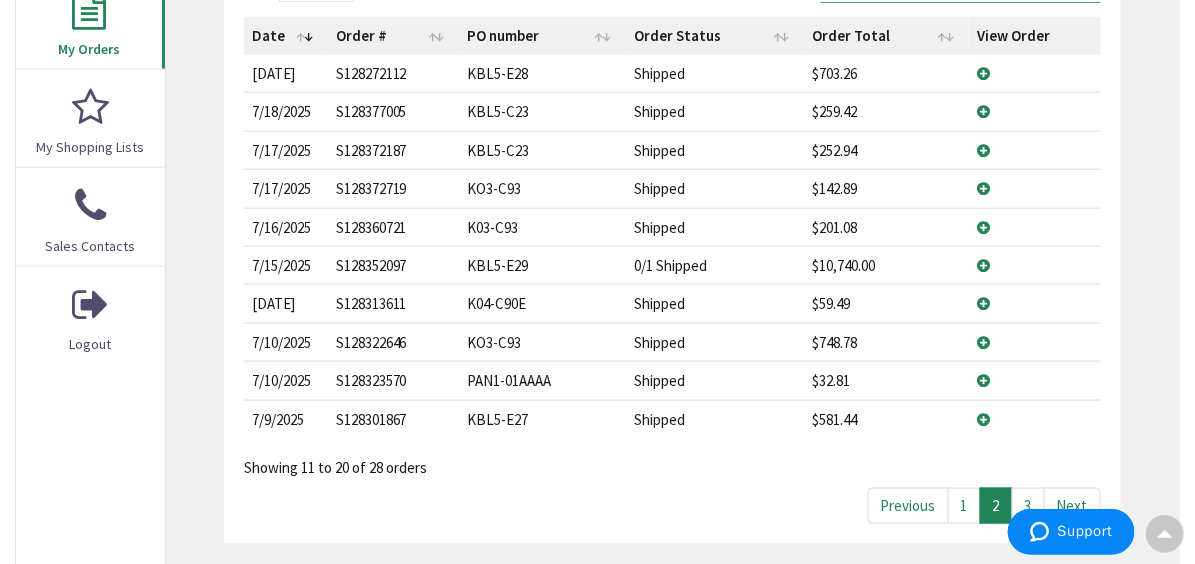 click on "3" at bounding box center (1028, 505) 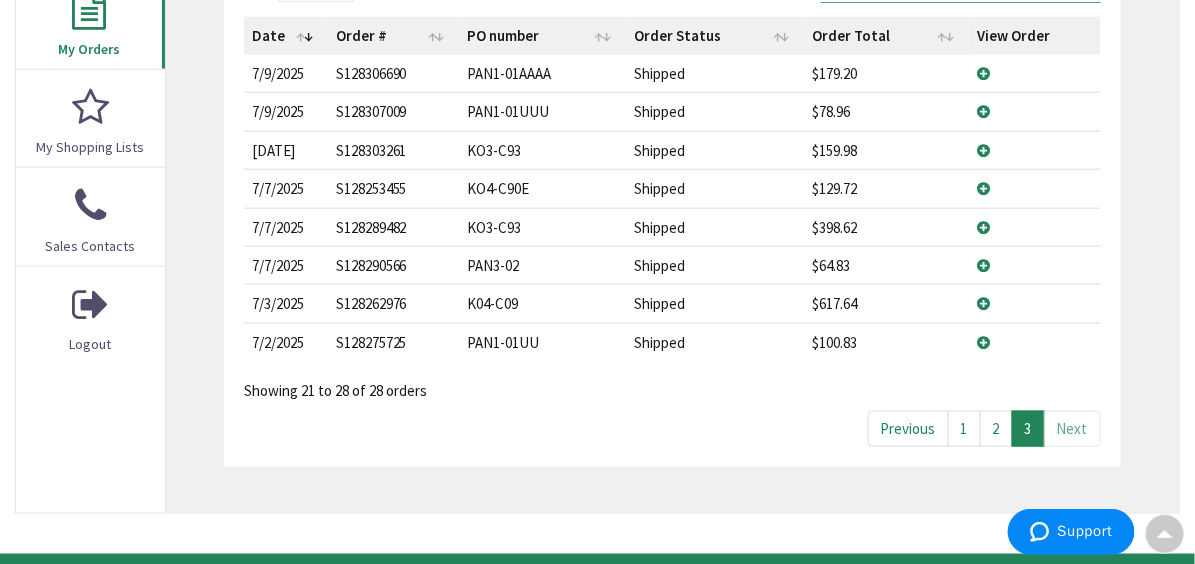 scroll, scrollTop: 502, scrollLeft: 0, axis: vertical 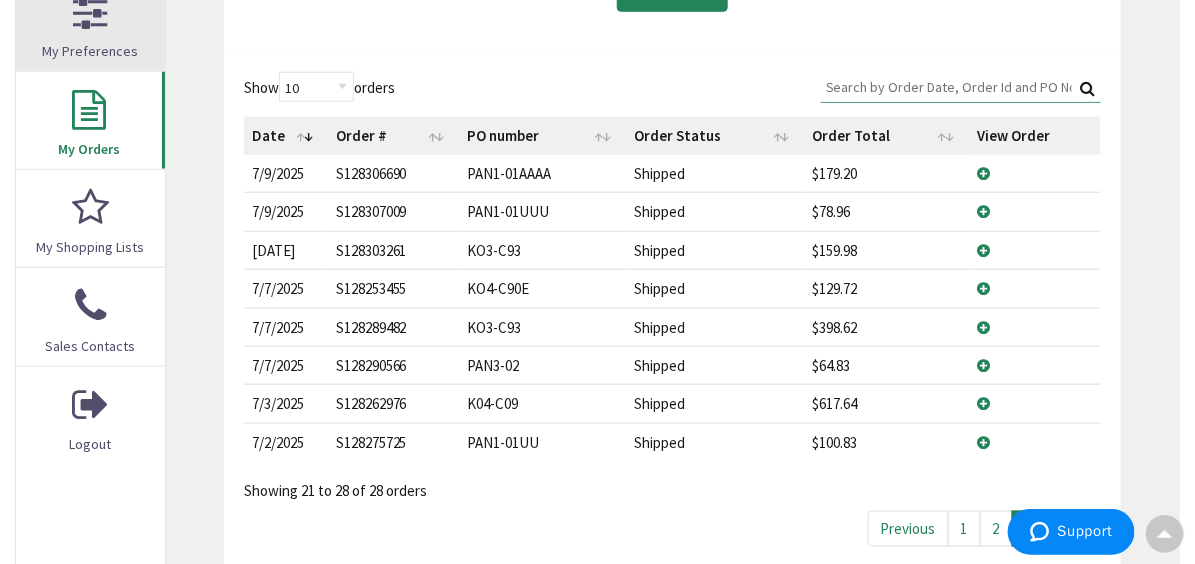 click on "My Preferences" at bounding box center (90, 22) 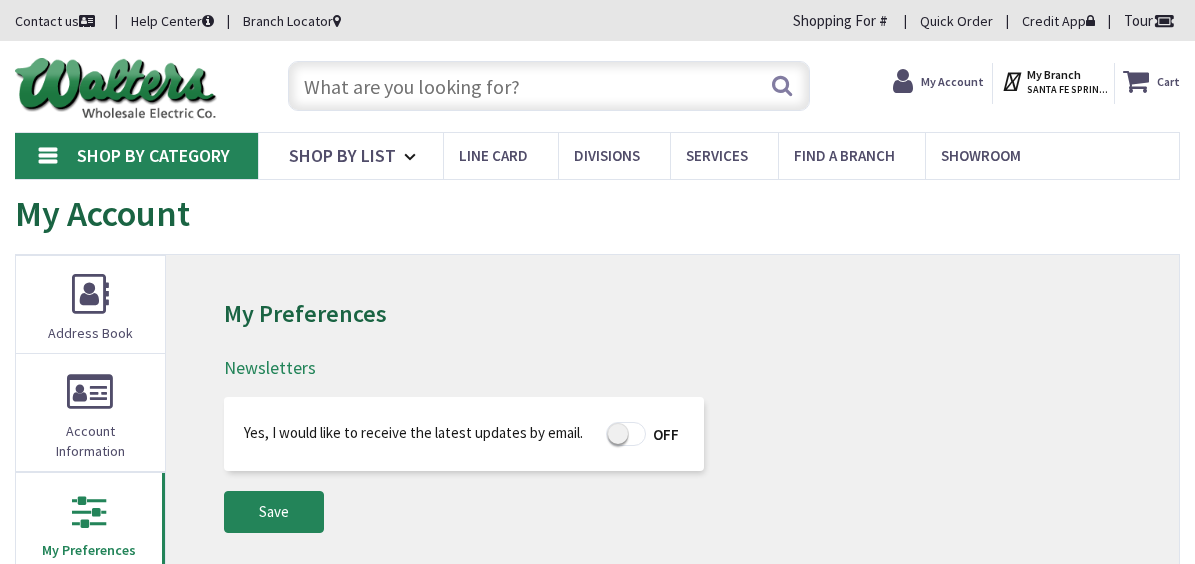 scroll, scrollTop: 0, scrollLeft: 0, axis: both 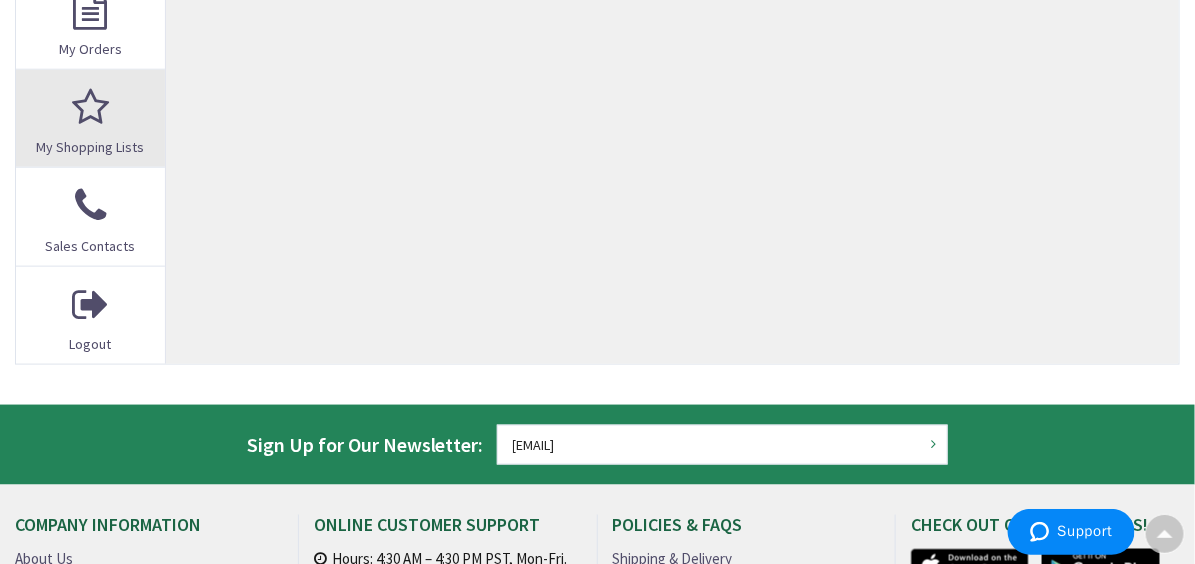 click on "My Shopping Lists" at bounding box center (90, 118) 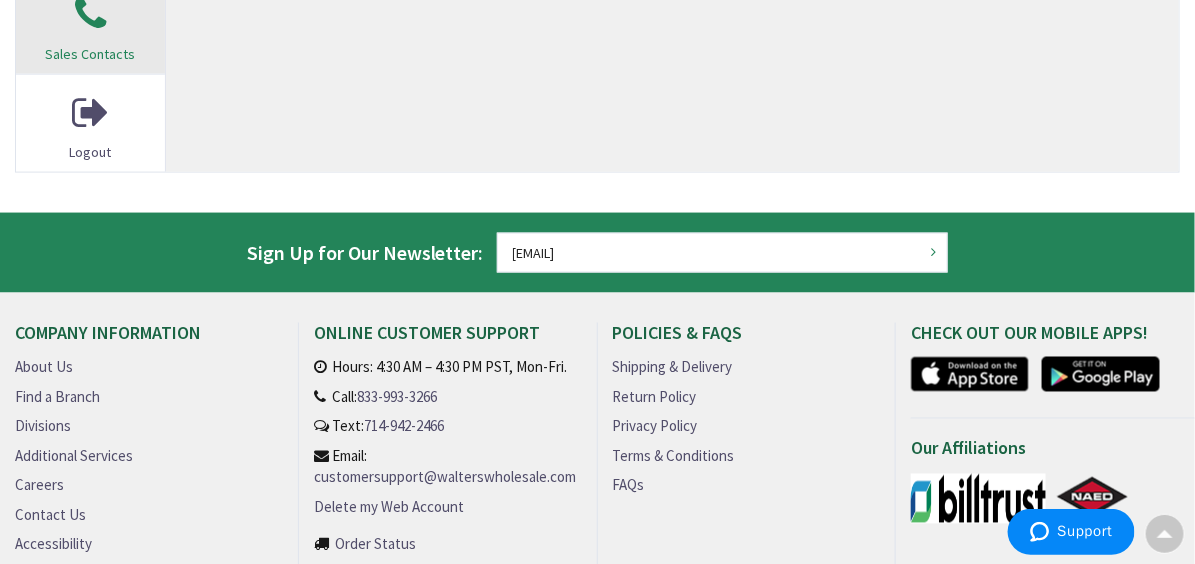 scroll, scrollTop: 802, scrollLeft: 0, axis: vertical 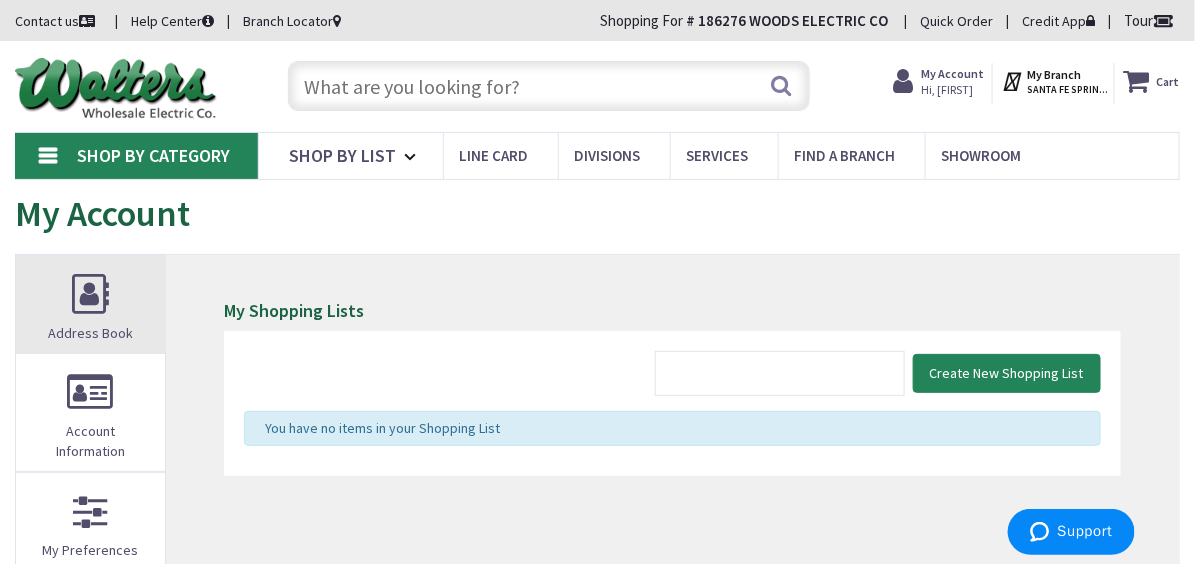 click on "Address Book" at bounding box center [90, 304] 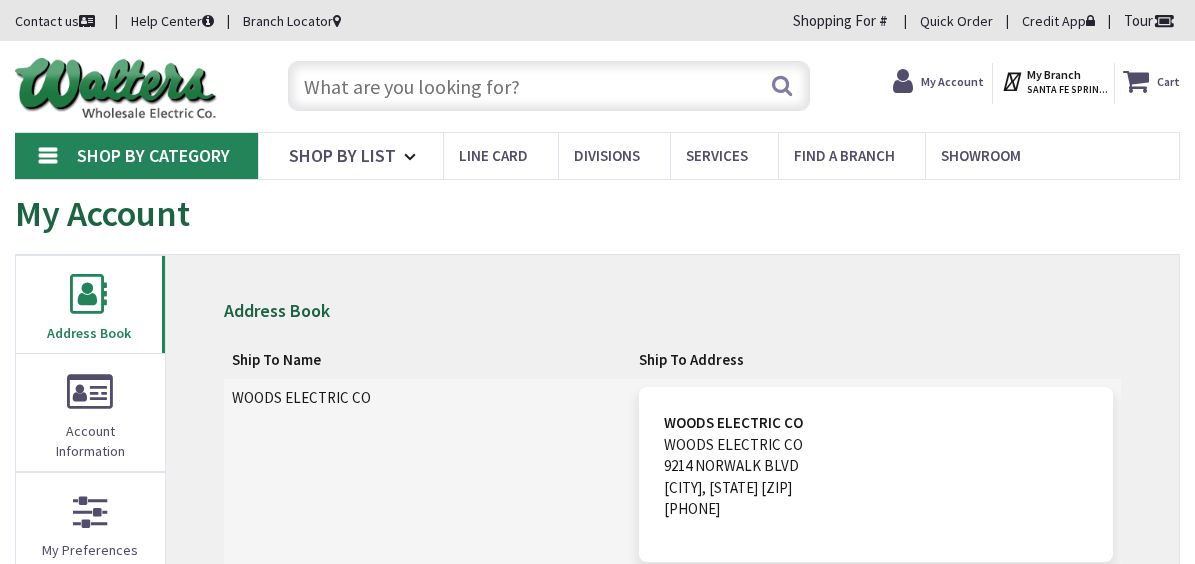 scroll, scrollTop: 0, scrollLeft: 0, axis: both 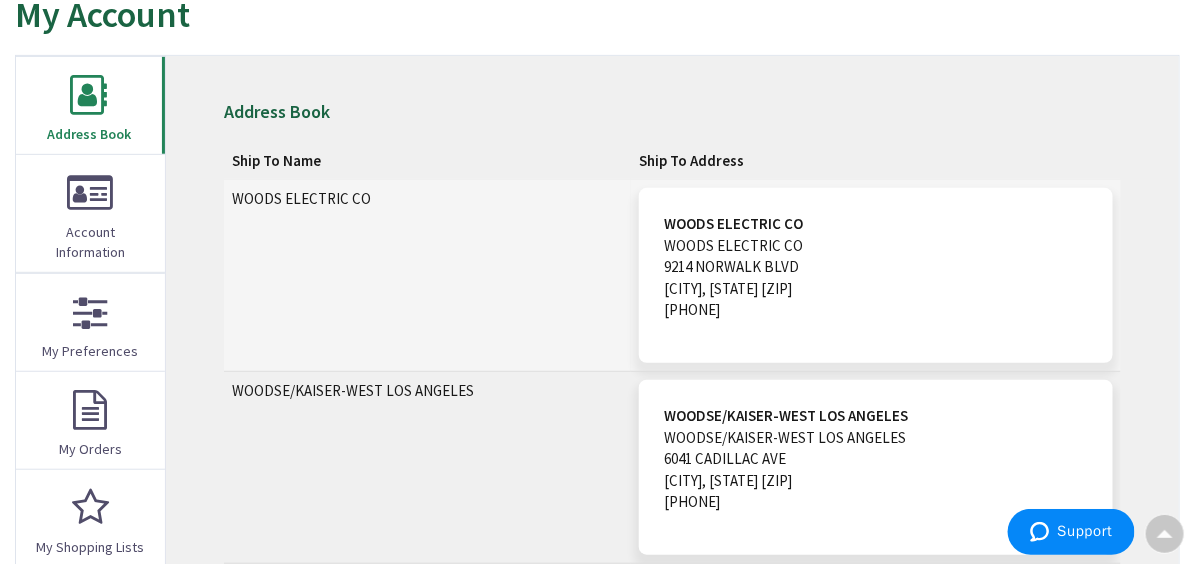 click on "WOODS ELECTRICCO
WOODSELECTRICCO [NUMBER] [STREET] [CITY], [STATE] [ZIP] [PHONE]" at bounding box center [876, 275] 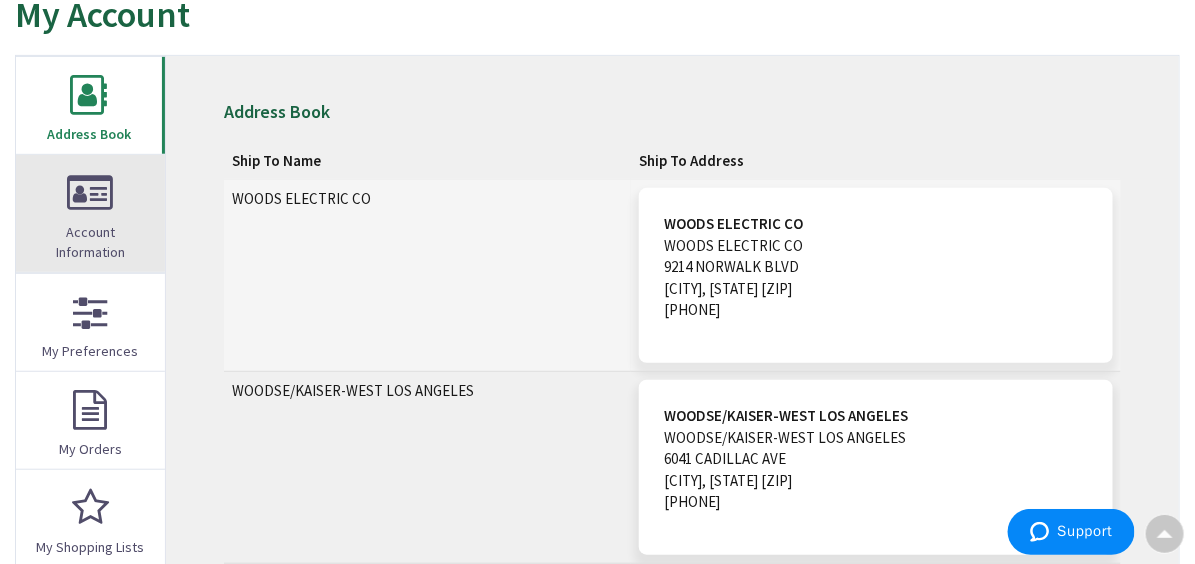 click on "Account Information" at bounding box center [90, 242] 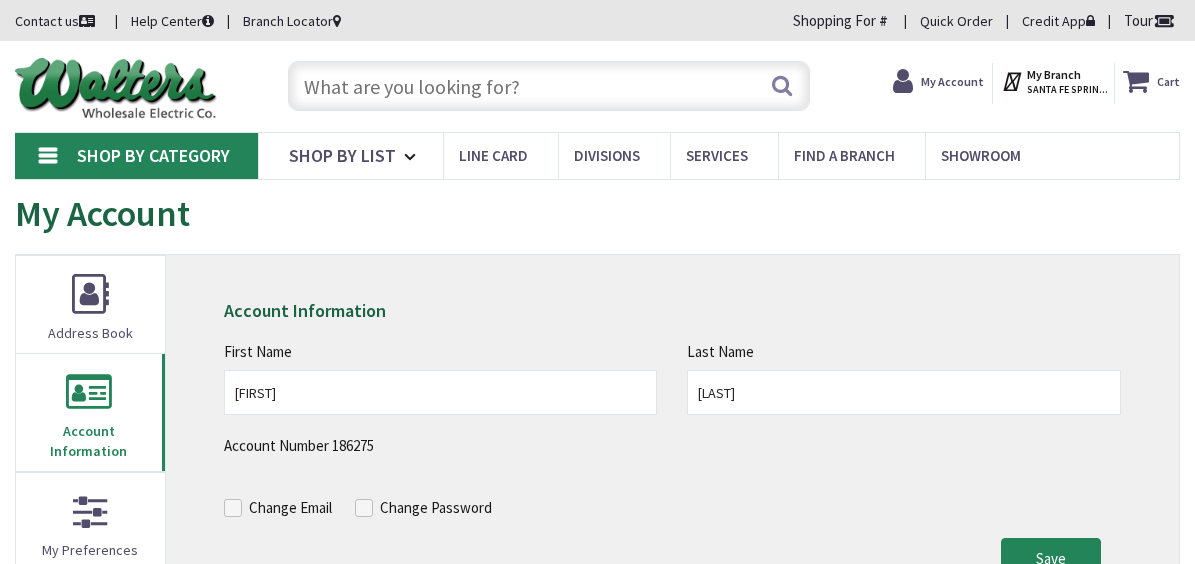 scroll, scrollTop: 0, scrollLeft: 0, axis: both 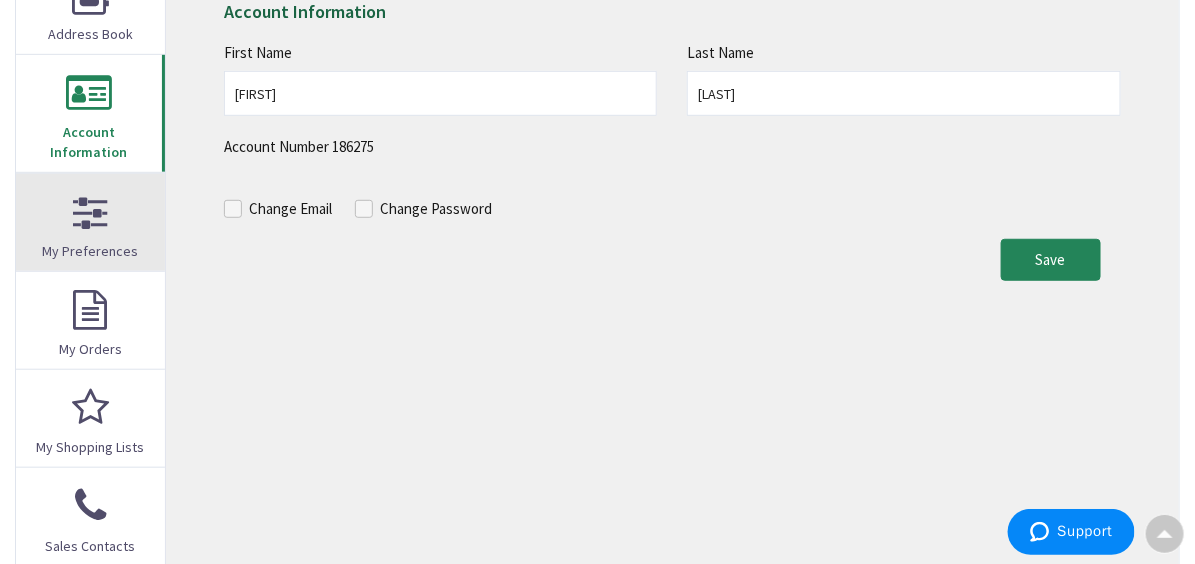 click on "My Preferences" at bounding box center [90, 222] 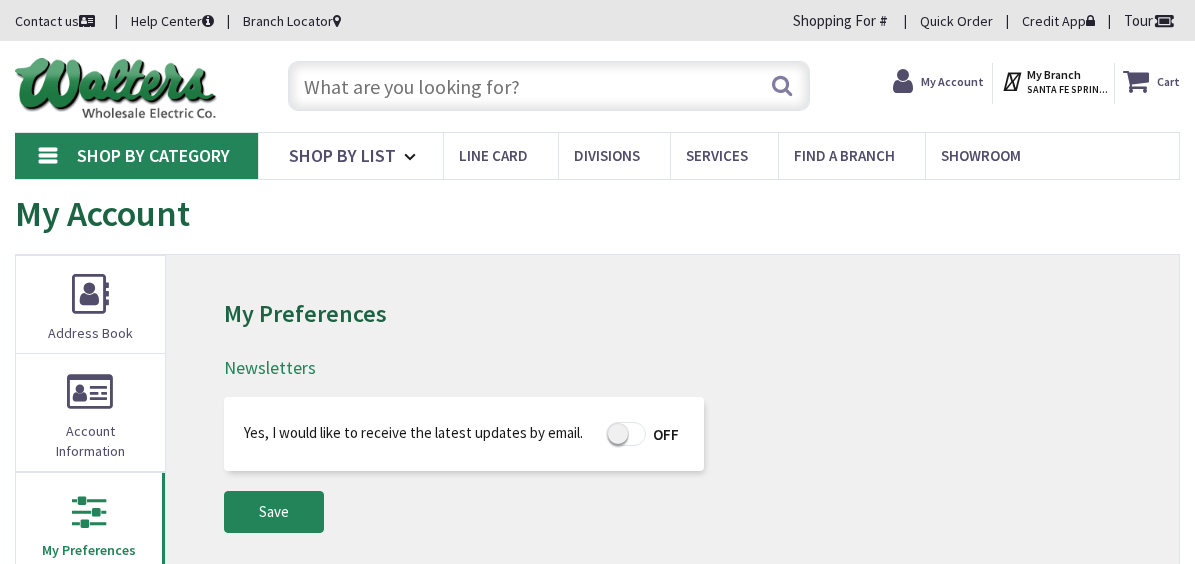scroll, scrollTop: 0, scrollLeft: 0, axis: both 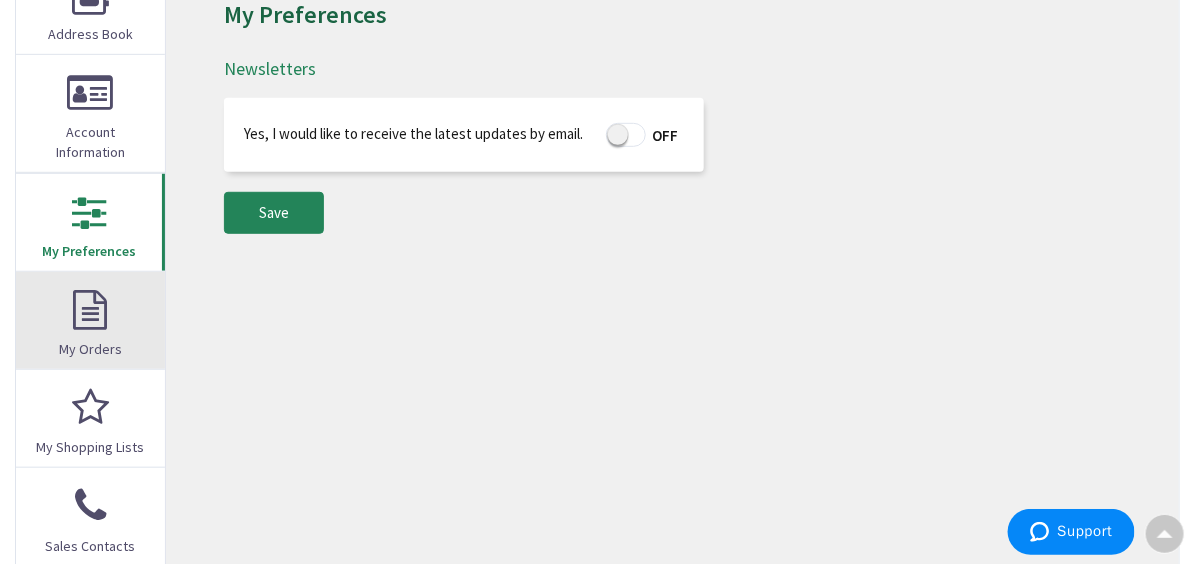 click on "My Orders" at bounding box center [90, 320] 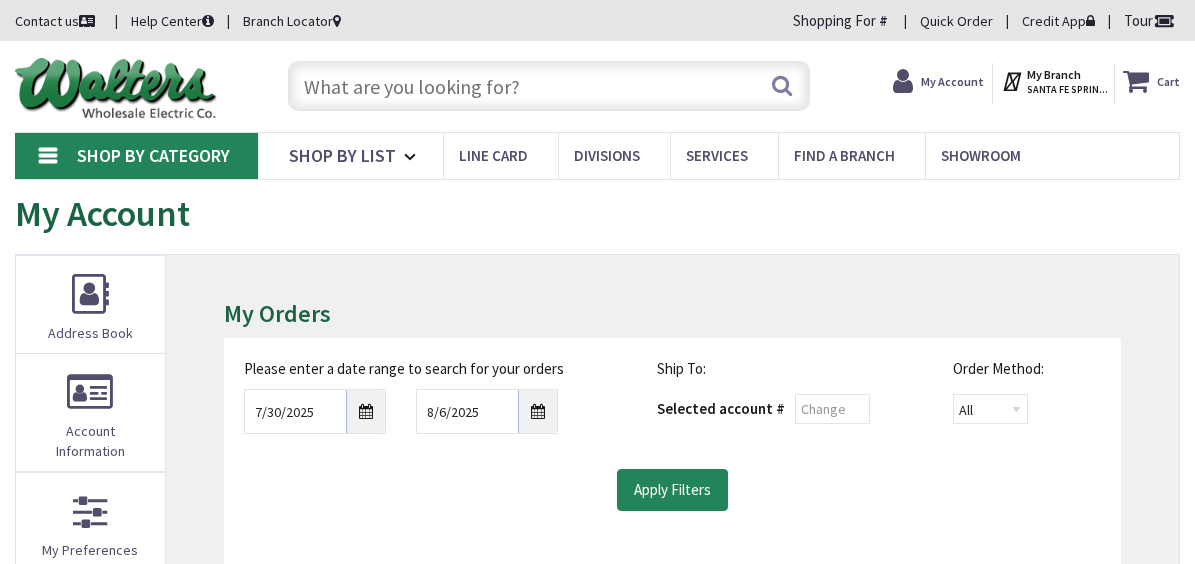 scroll, scrollTop: 0, scrollLeft: 0, axis: both 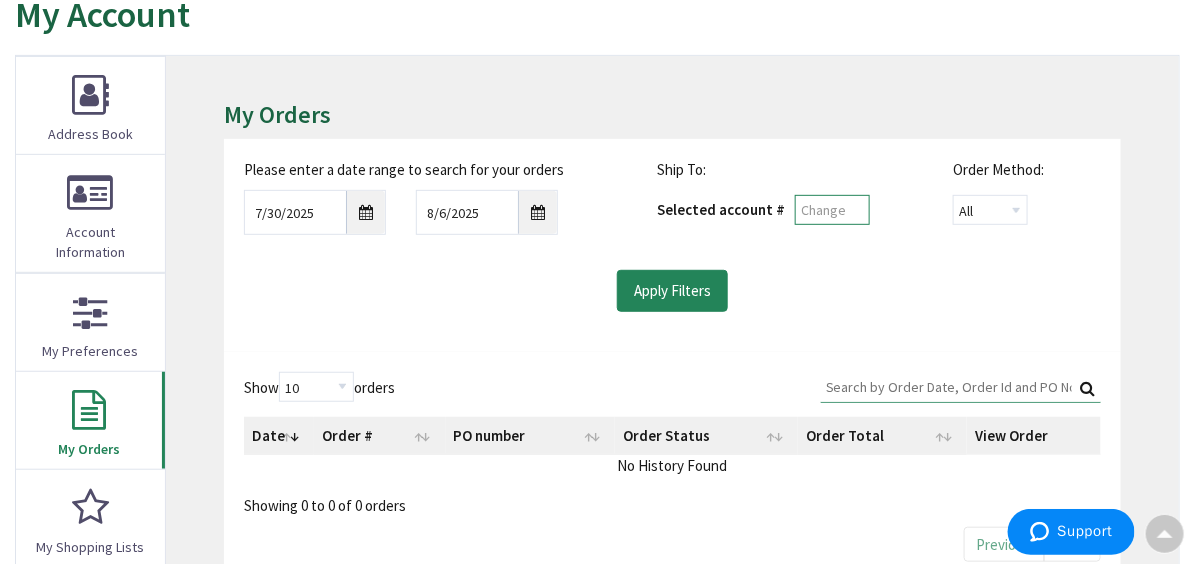 click at bounding box center (832, 210) 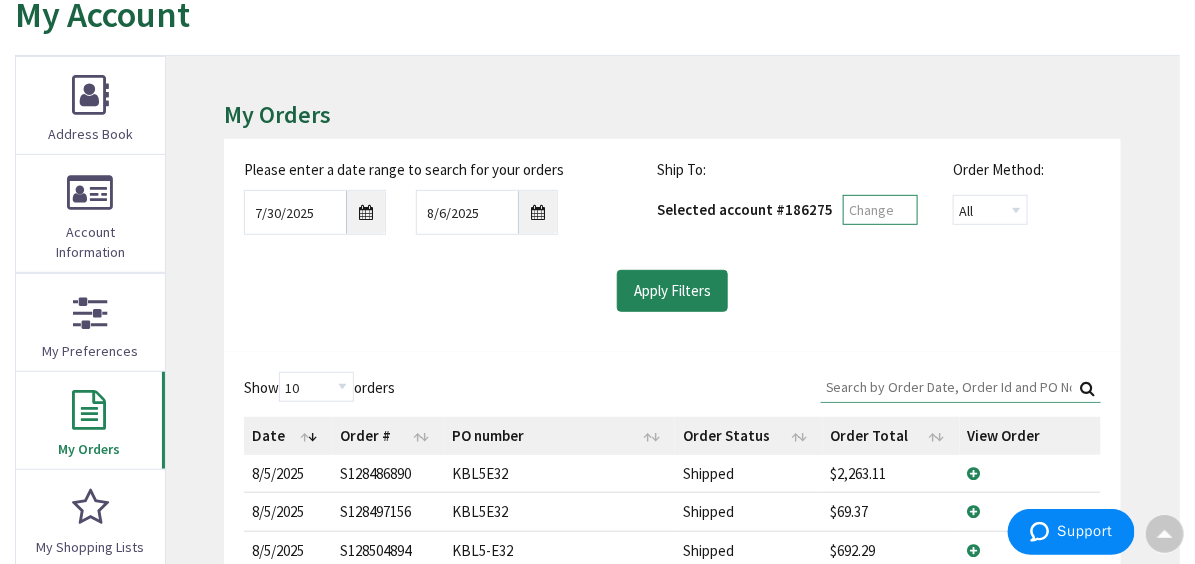 type on "186276" 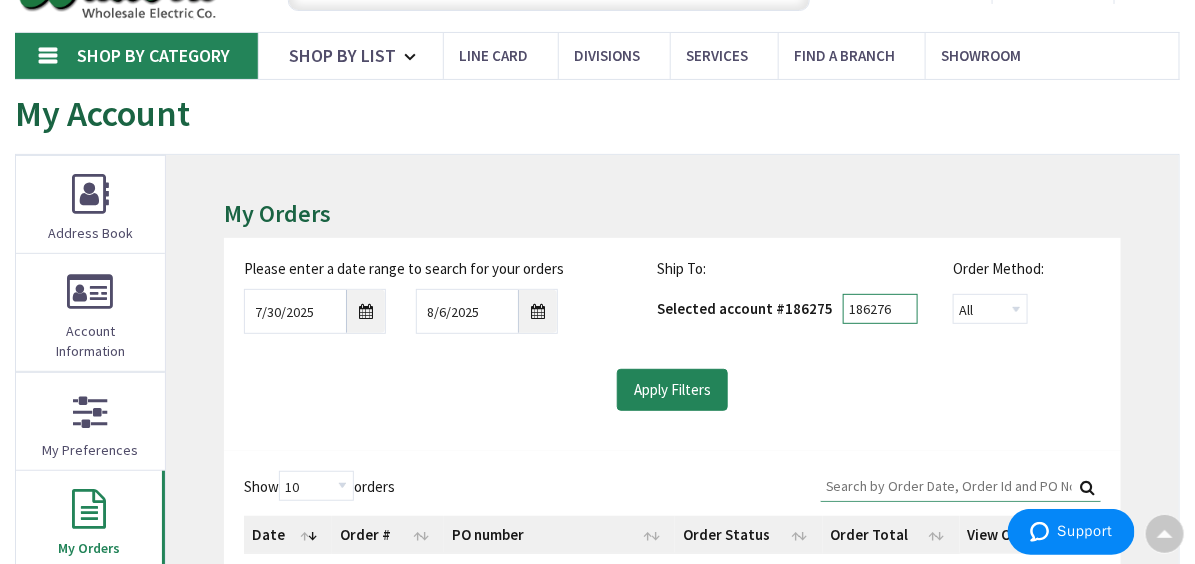 scroll, scrollTop: 102, scrollLeft: 0, axis: vertical 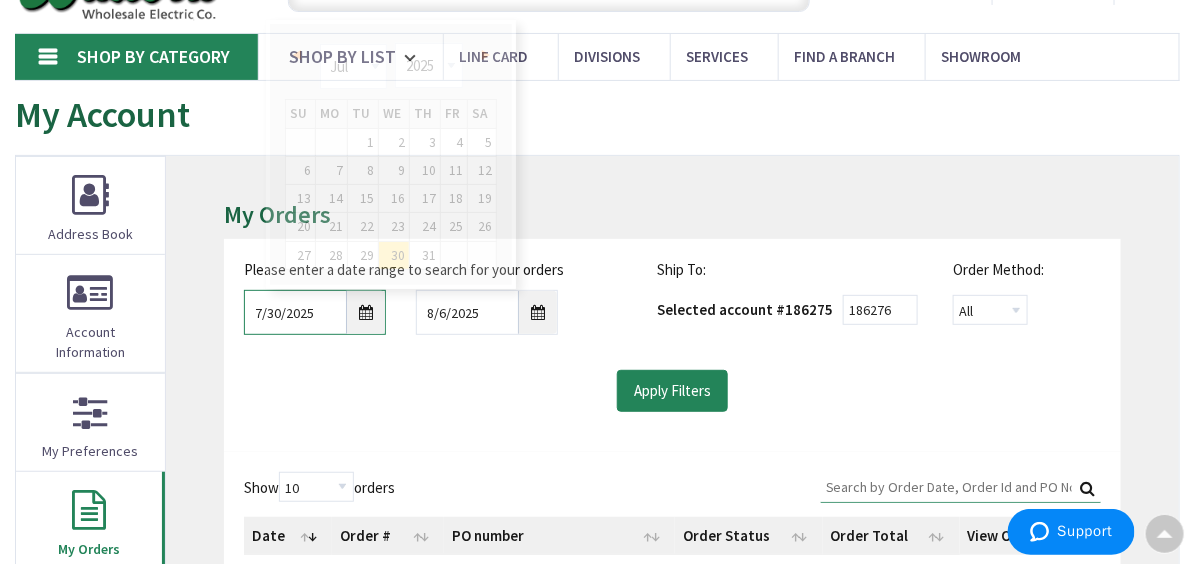 click on "7/30/2025" at bounding box center [315, 312] 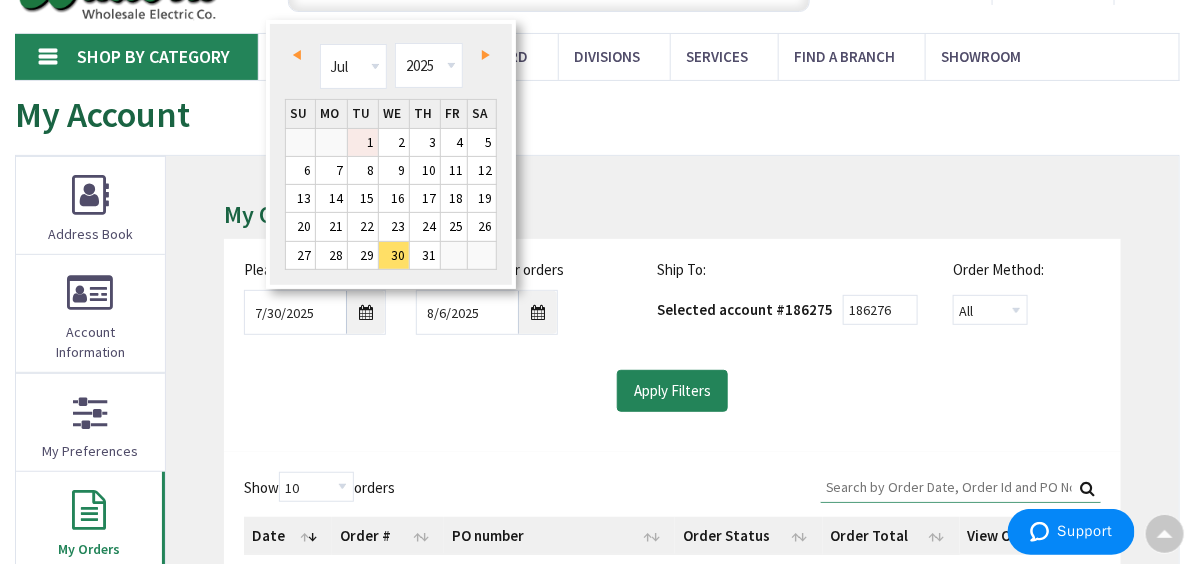 click on "1" at bounding box center [363, 142] 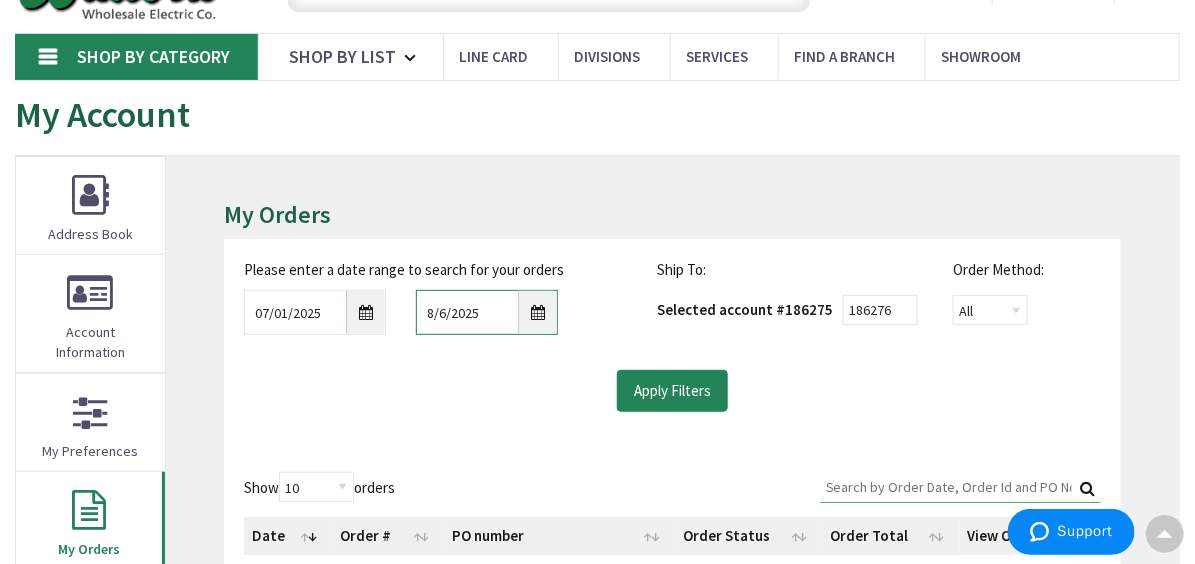 click on "8/6/2025" at bounding box center (487, 312) 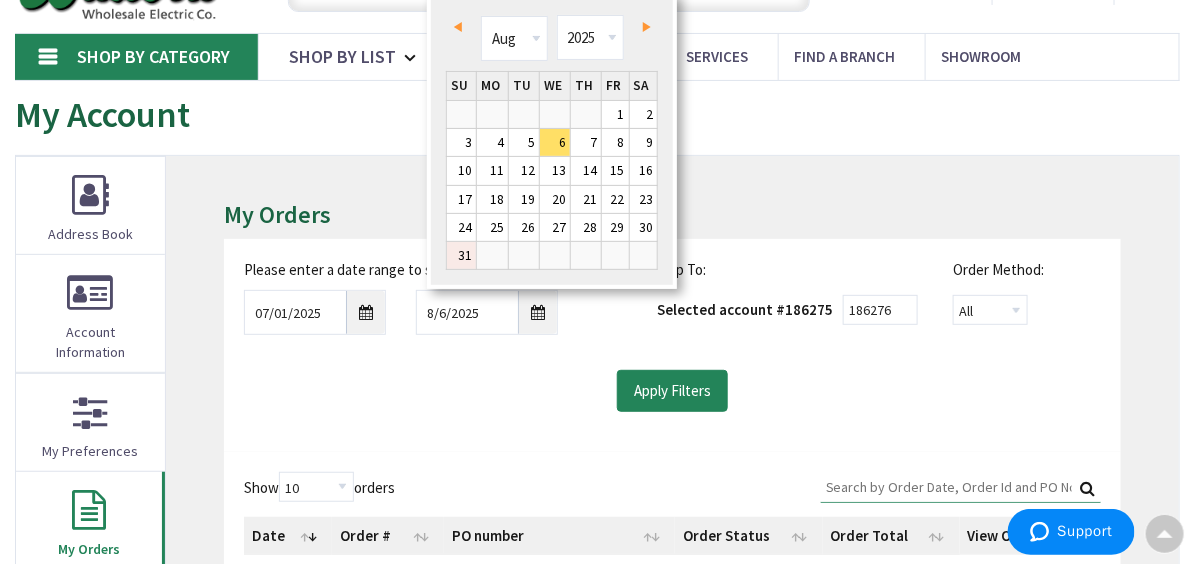 click on "31" at bounding box center (461, 255) 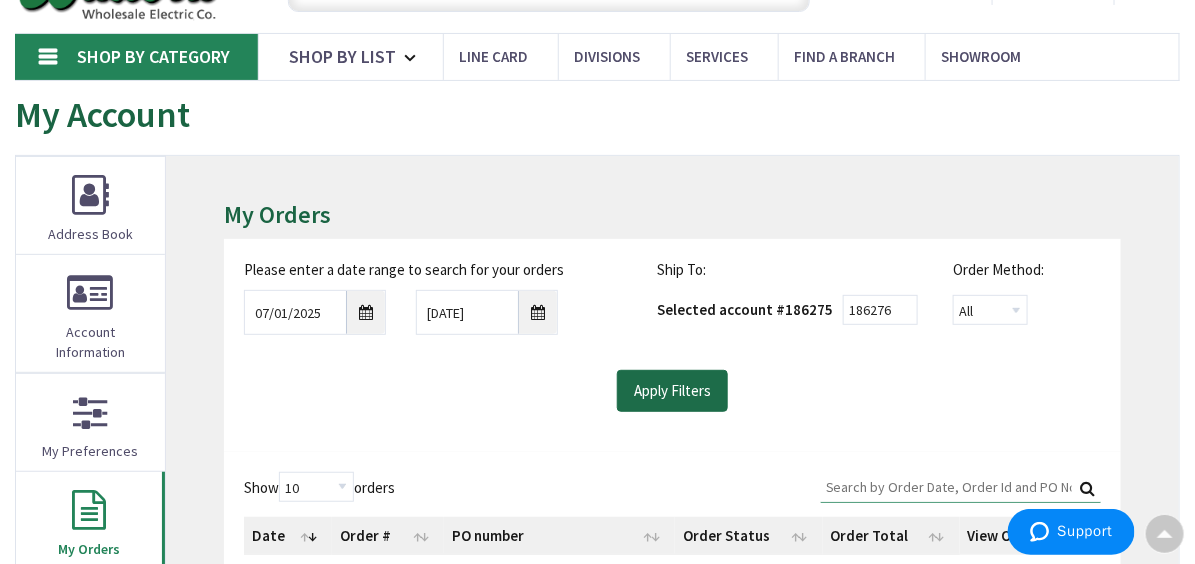 click on "Apply Filters" at bounding box center [672, 391] 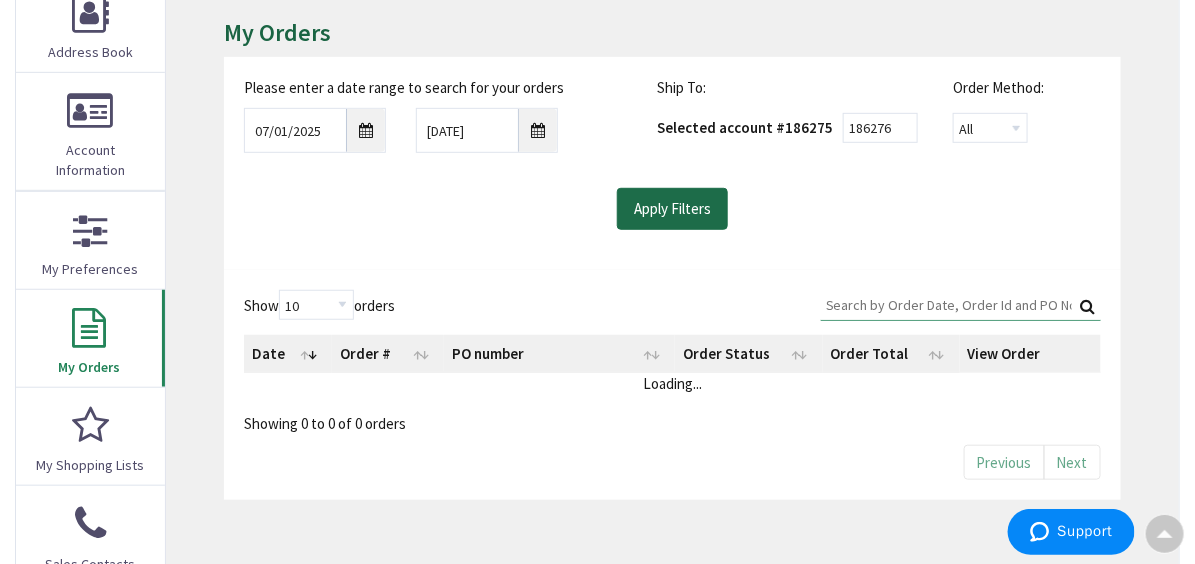 scroll, scrollTop: 302, scrollLeft: 0, axis: vertical 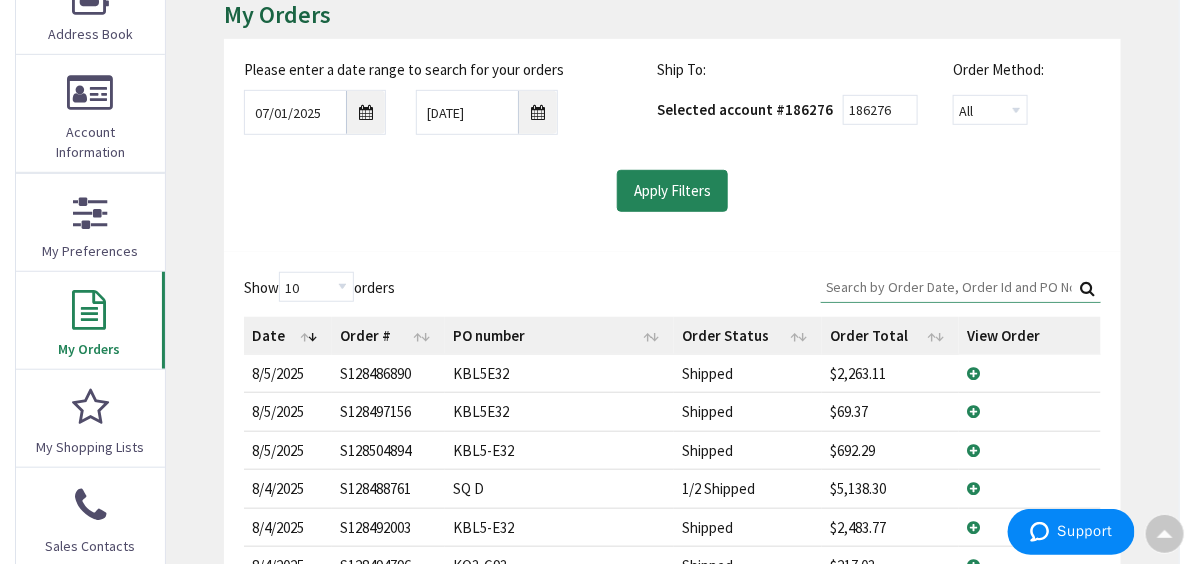 click on "Search:" at bounding box center (961, 287) 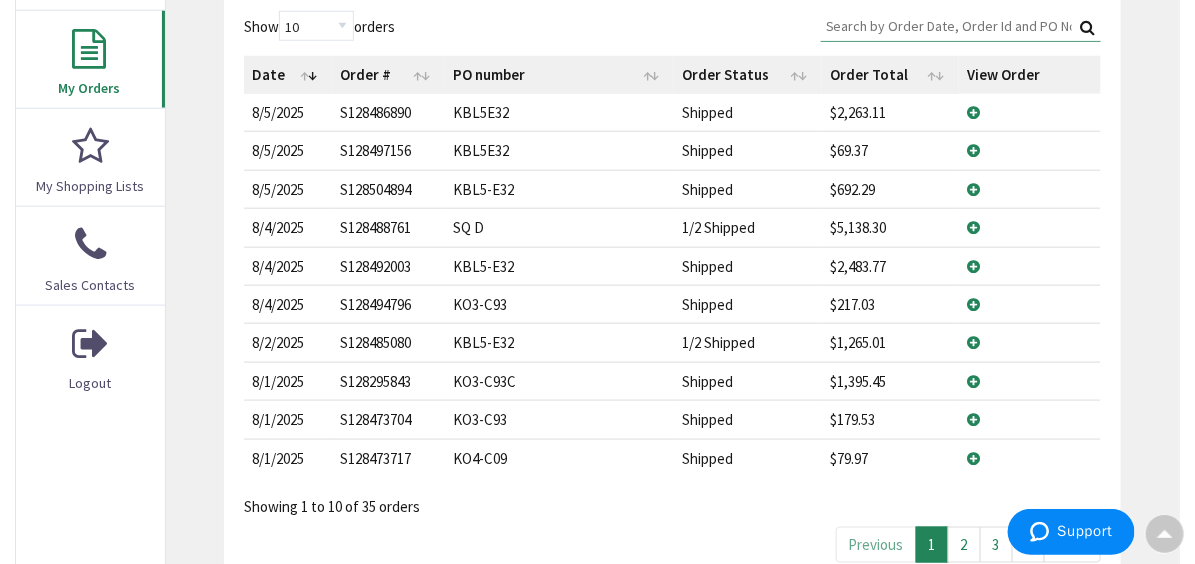 scroll, scrollTop: 602, scrollLeft: 0, axis: vertical 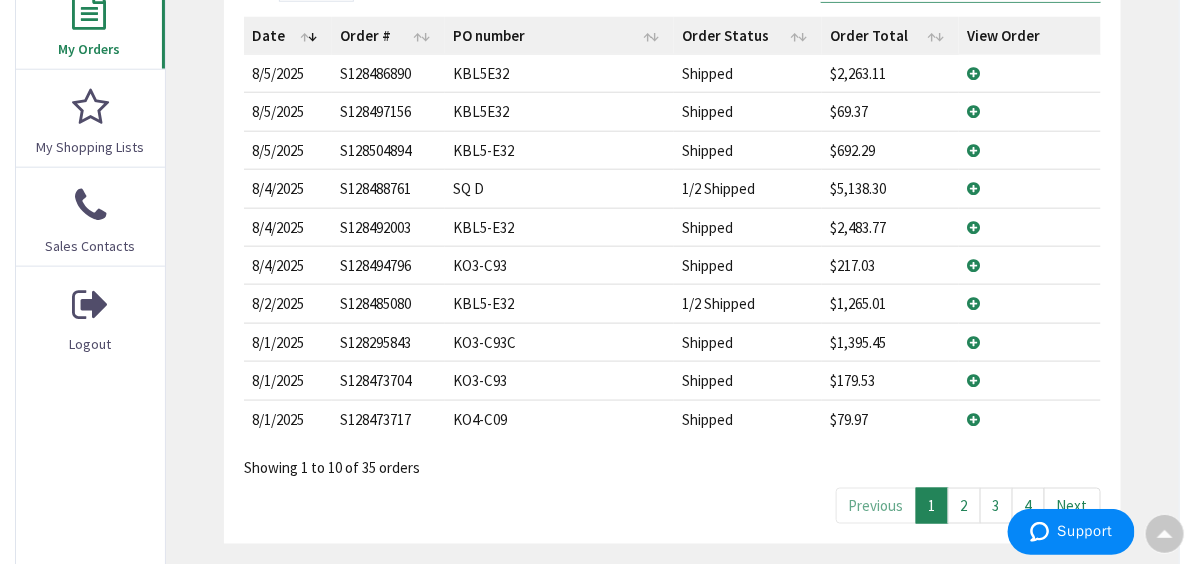 click on "2" at bounding box center [964, 505] 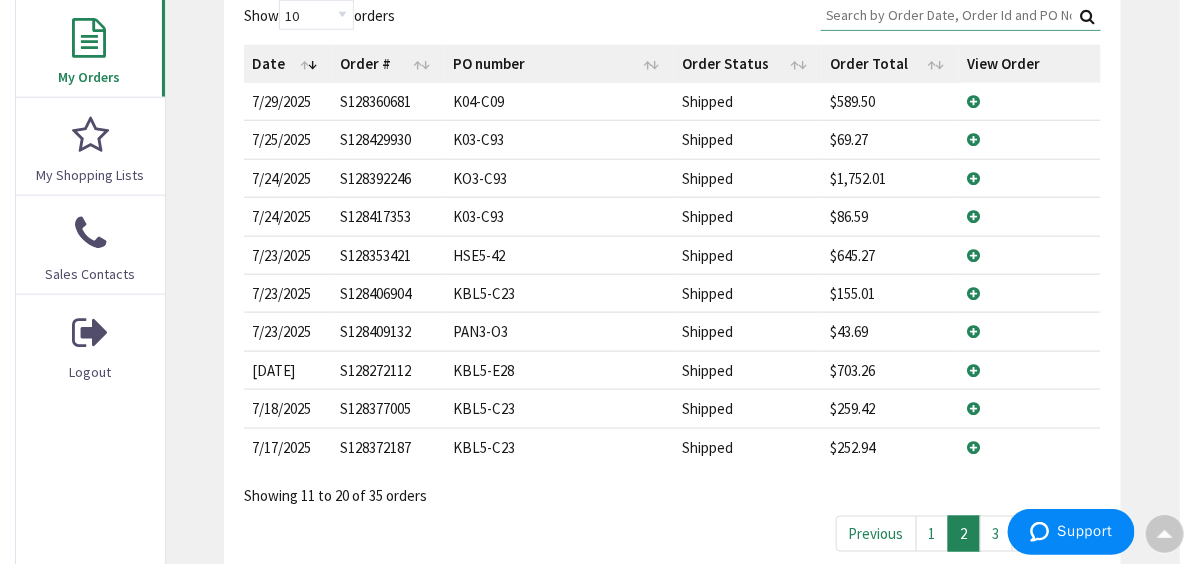 scroll, scrollTop: 602, scrollLeft: 0, axis: vertical 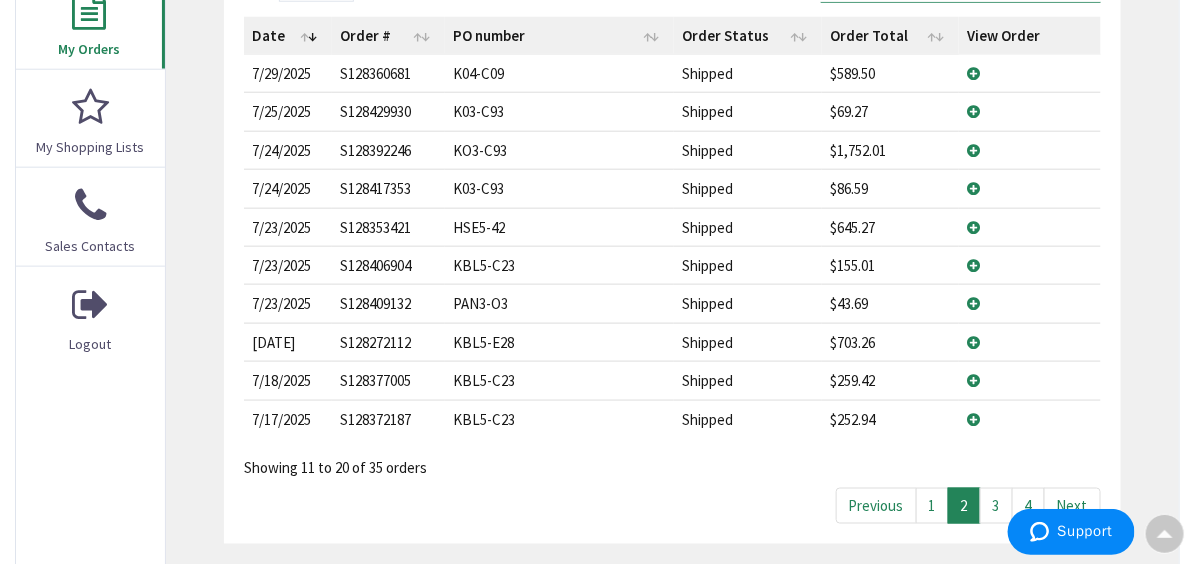 click on "3" at bounding box center [996, 505] 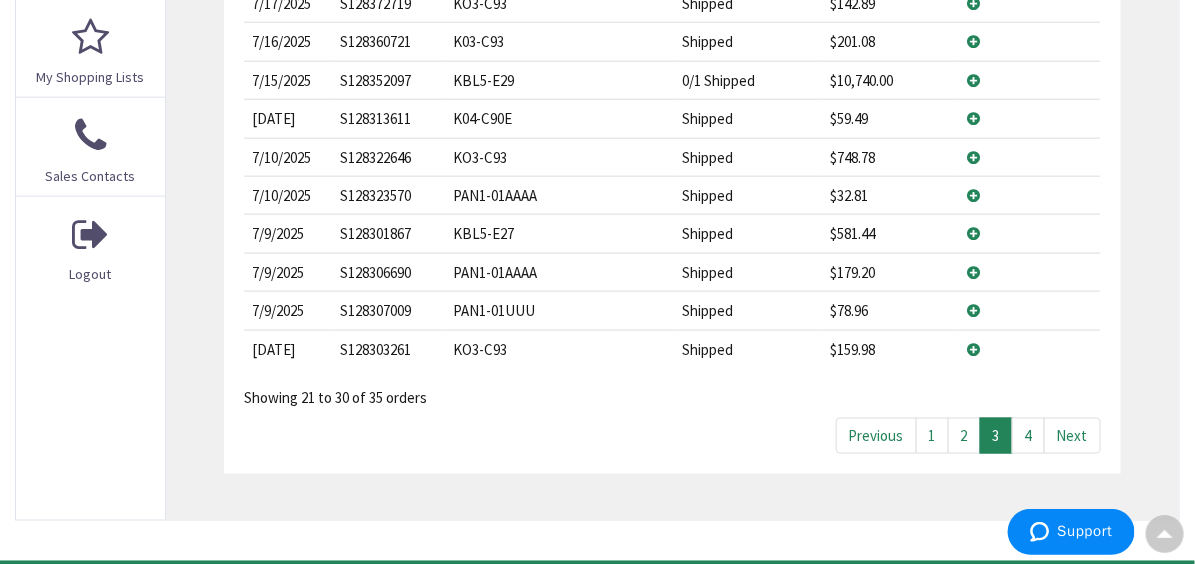scroll, scrollTop: 702, scrollLeft: 0, axis: vertical 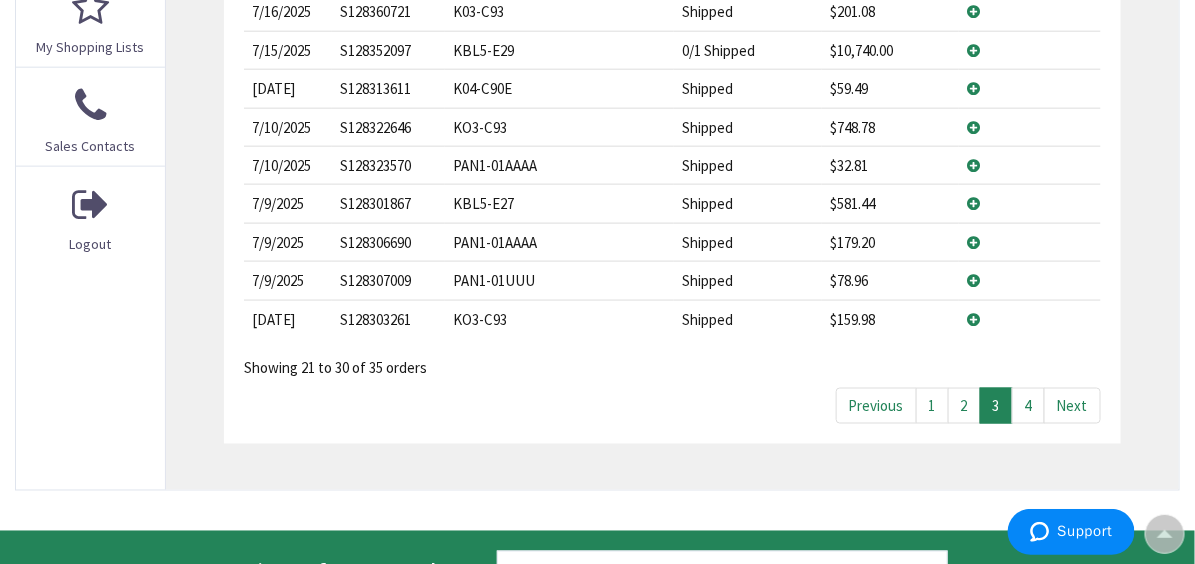 click on "4" at bounding box center (1028, 405) 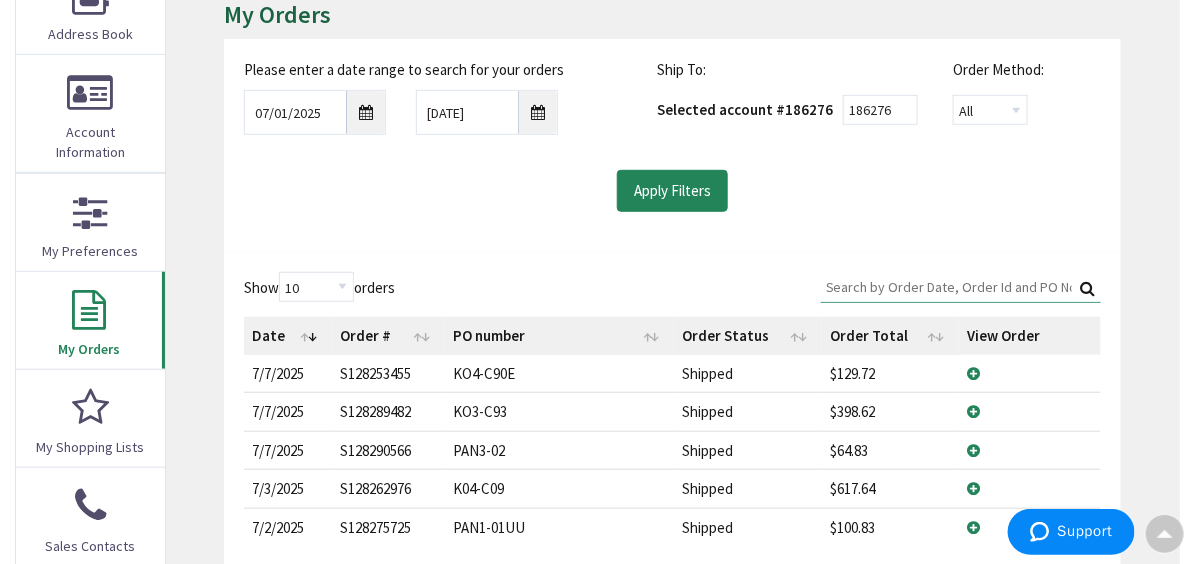 scroll, scrollTop: 2, scrollLeft: 0, axis: vertical 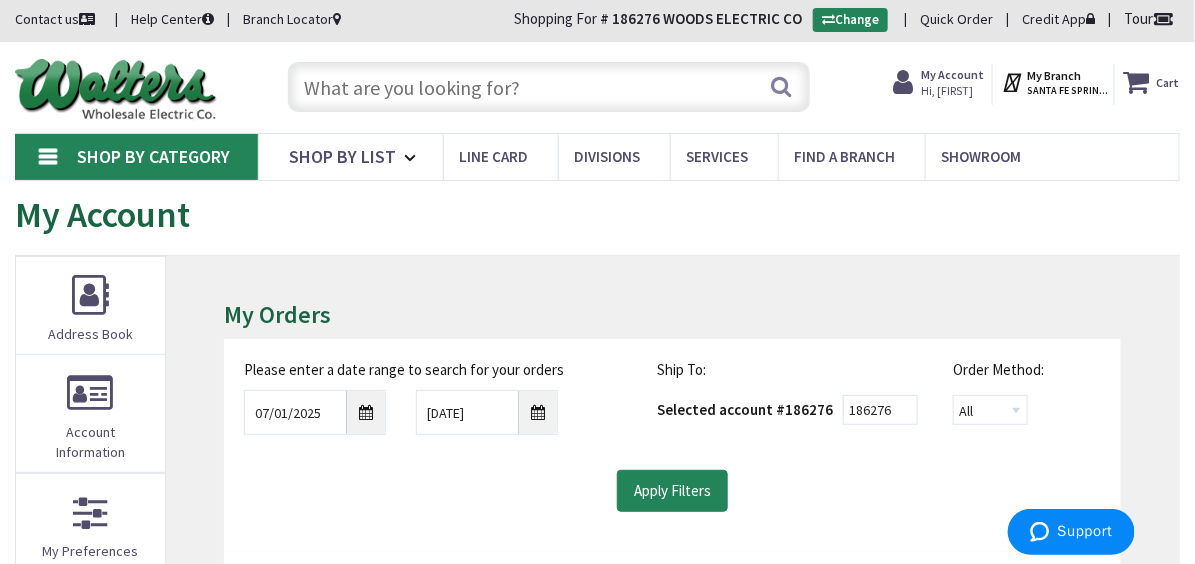 click on "My Account" at bounding box center [952, 74] 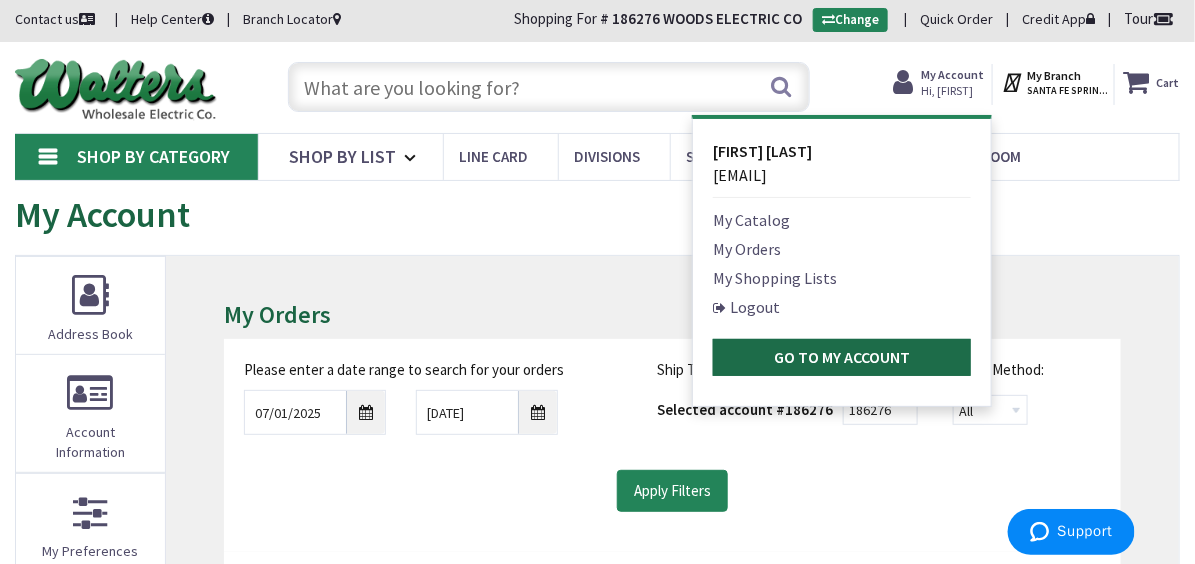 click on "Go to My Account" at bounding box center (842, 357) 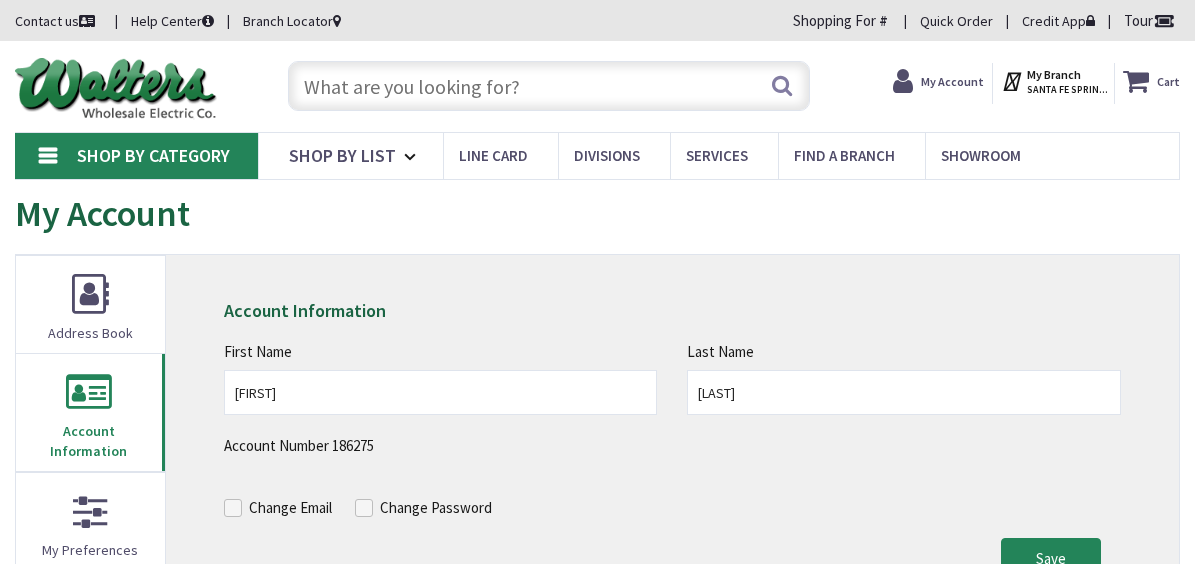 scroll, scrollTop: 0, scrollLeft: 0, axis: both 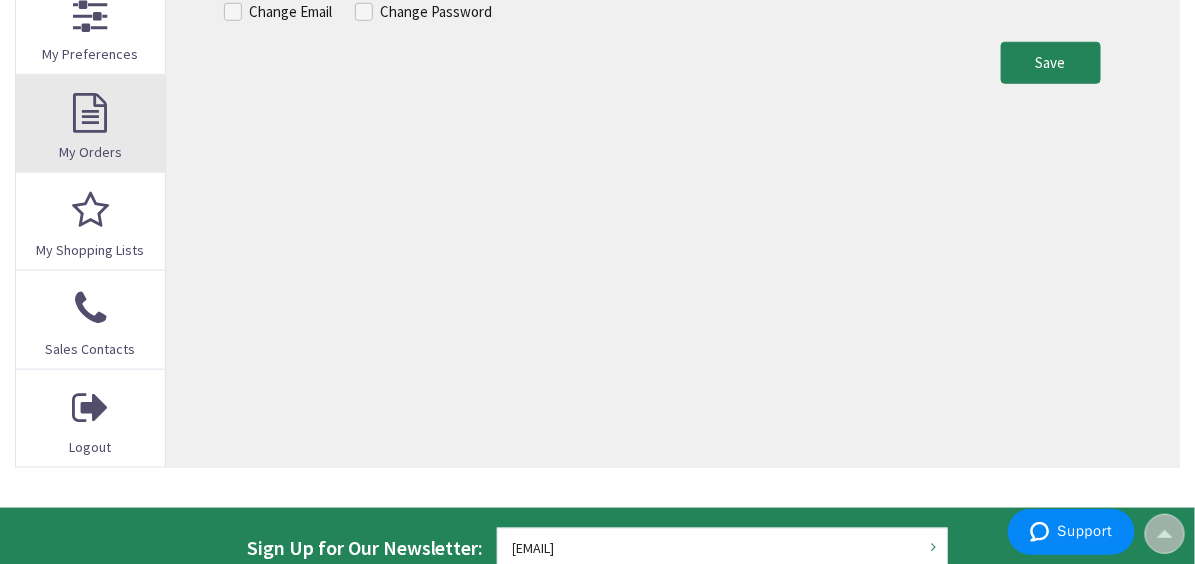 click on "My Orders" at bounding box center (90, 123) 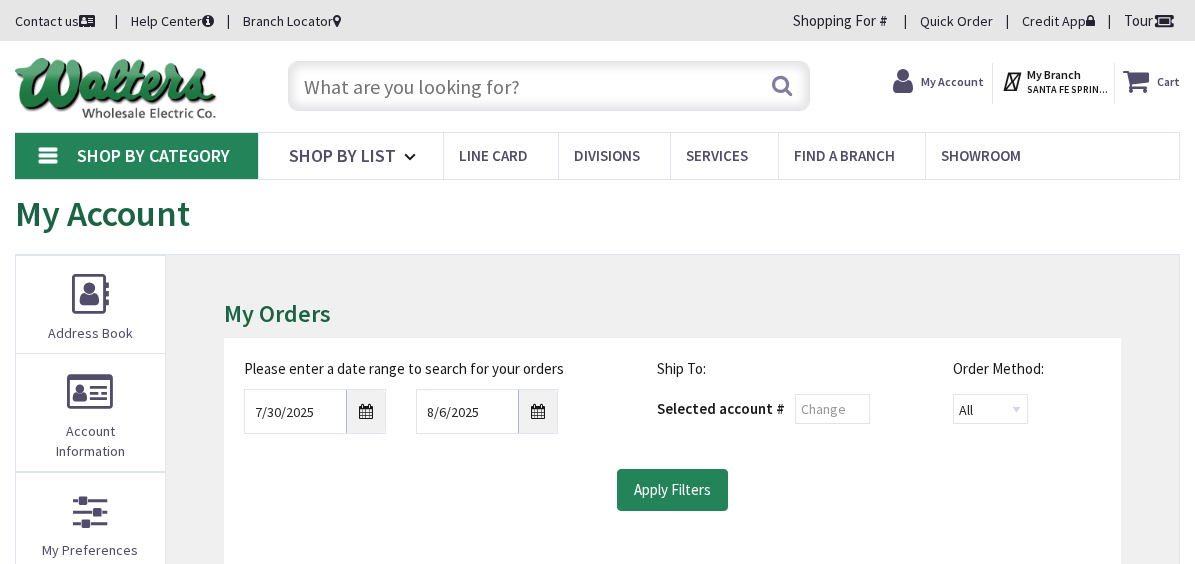 scroll, scrollTop: 0, scrollLeft: 0, axis: both 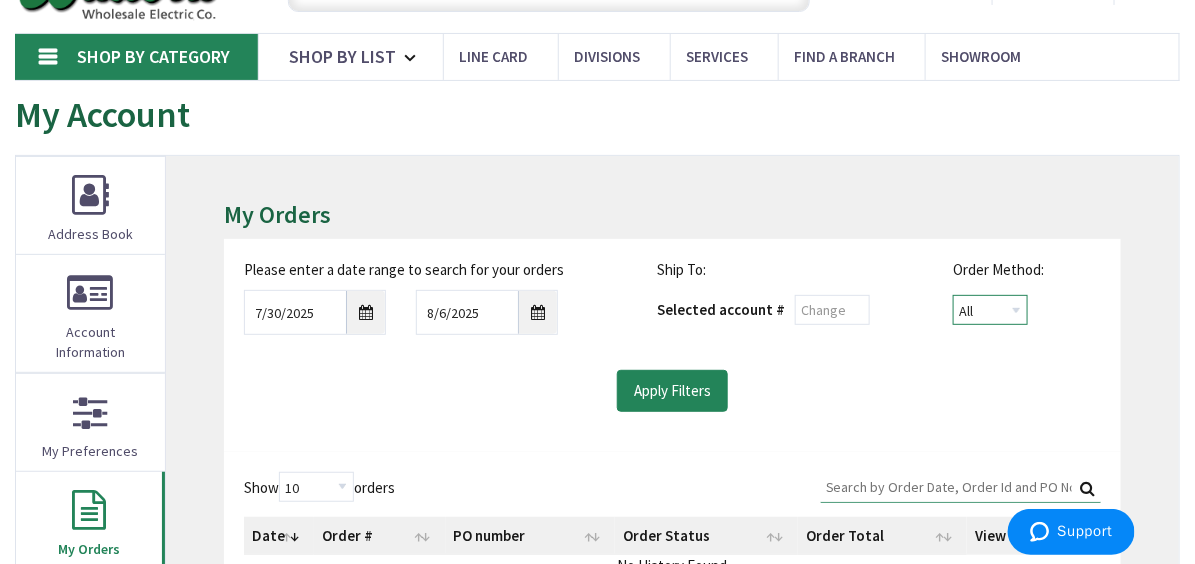 click on "All
Offline
Online" at bounding box center (990, 310) 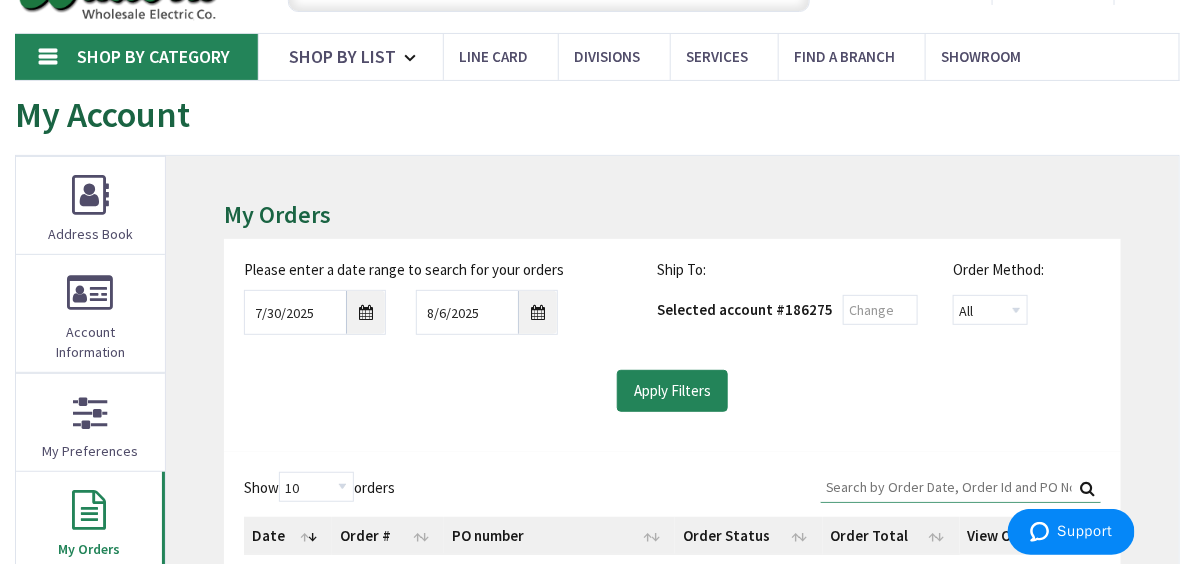 click on "Please enter a date range to search for your orders
7/30/2025
8/6/2025
Ship To:
Selected account #  186275
Order Method:
All
Offline
Online Apply Filters" at bounding box center [672, 345] 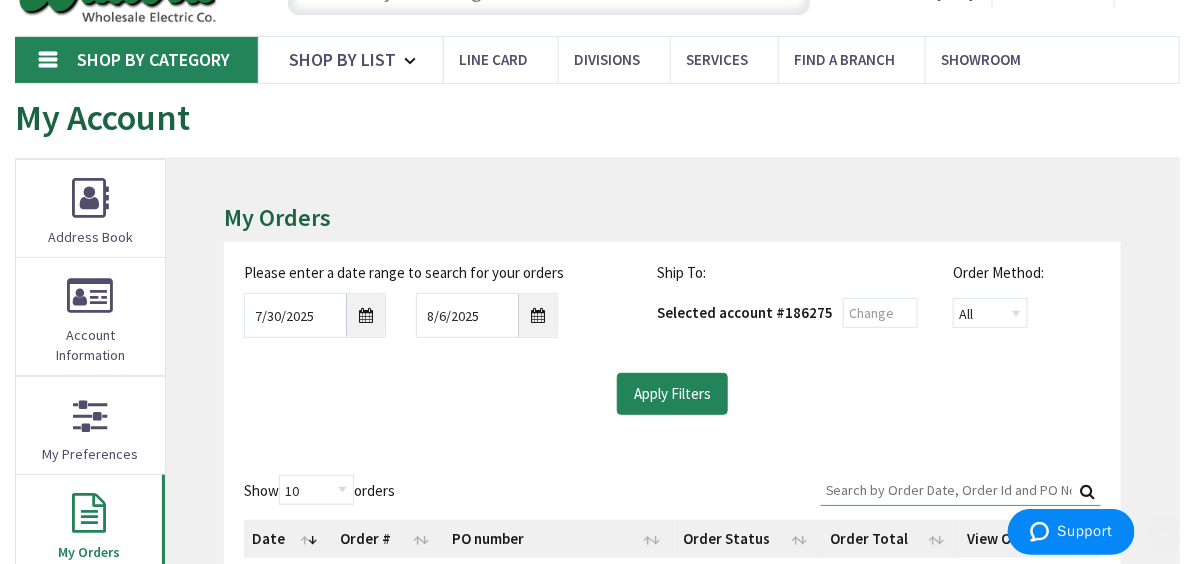 scroll, scrollTop: 102, scrollLeft: 0, axis: vertical 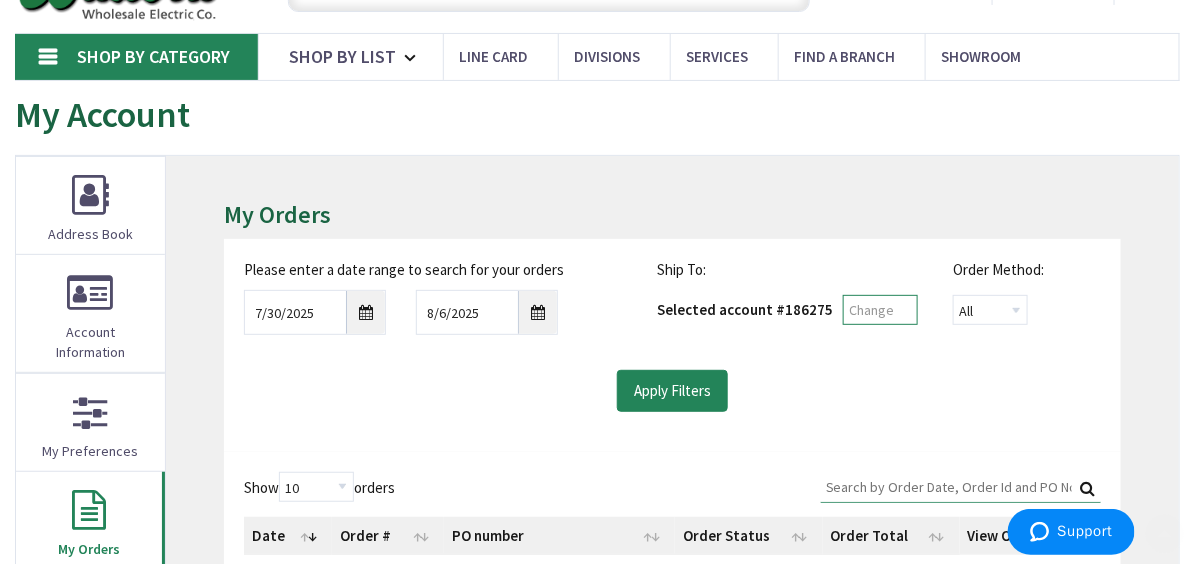 click at bounding box center [880, 310] 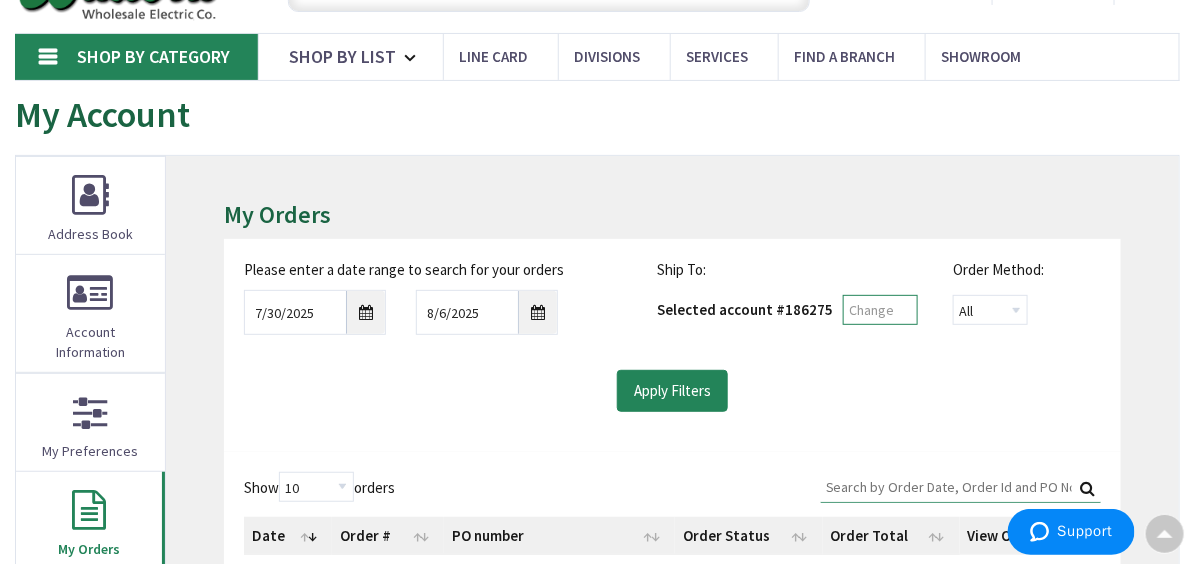 type on "186276" 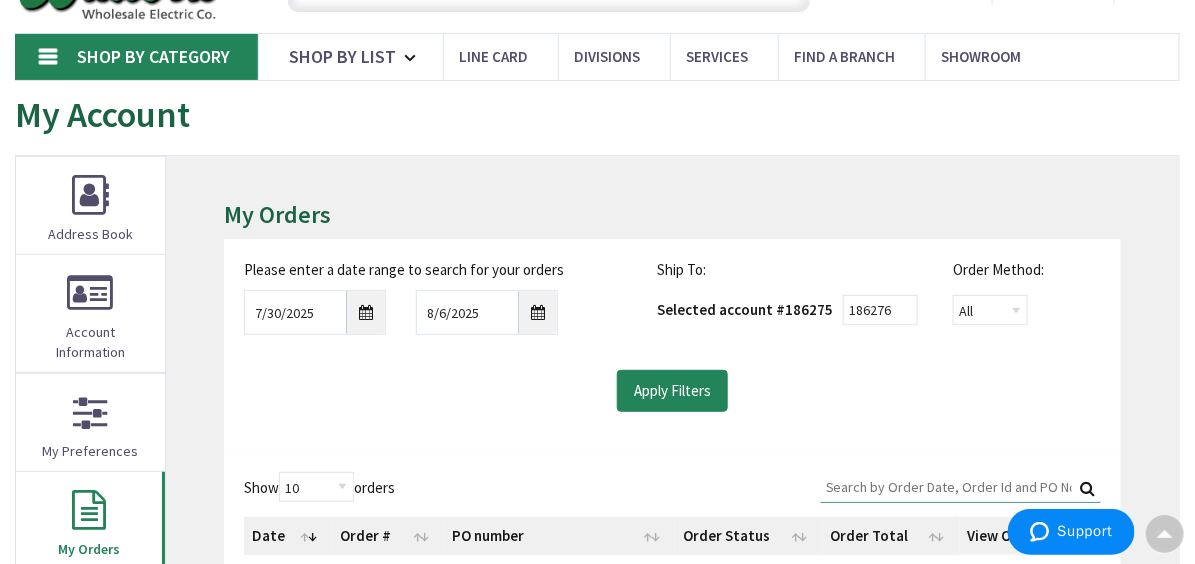 click on "Please enter a date range to search for your orders
7/30/2025
8/6/2025
Ship To:
Selected account #  186275
186276
Order Method:
All
Offline
Online" at bounding box center (672, 335) 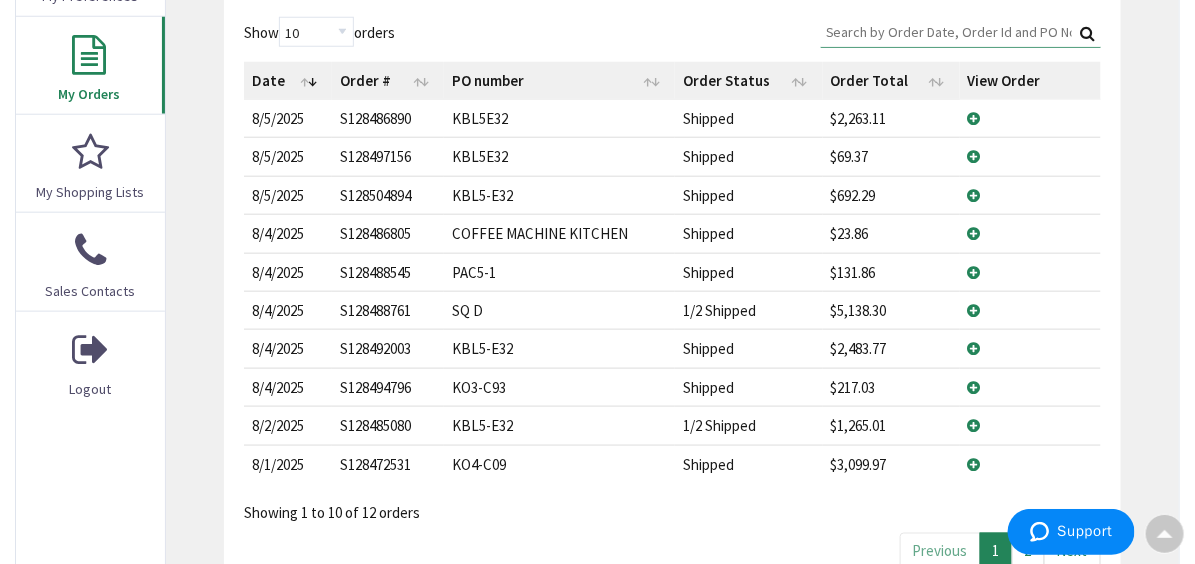 scroll, scrollTop: 600, scrollLeft: 0, axis: vertical 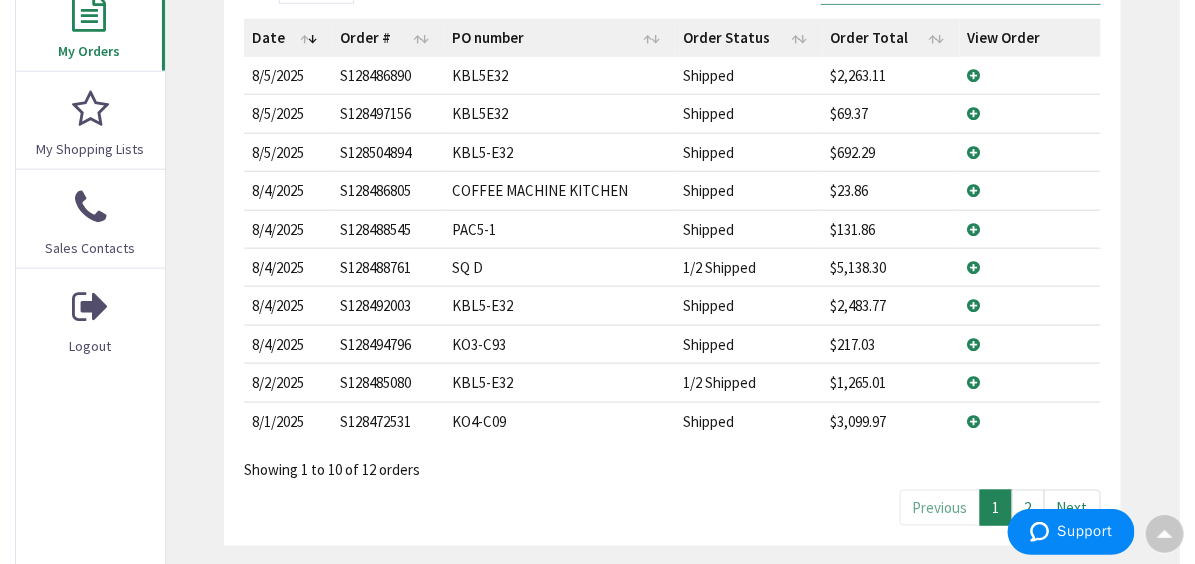 click on "2" at bounding box center [1028, 507] 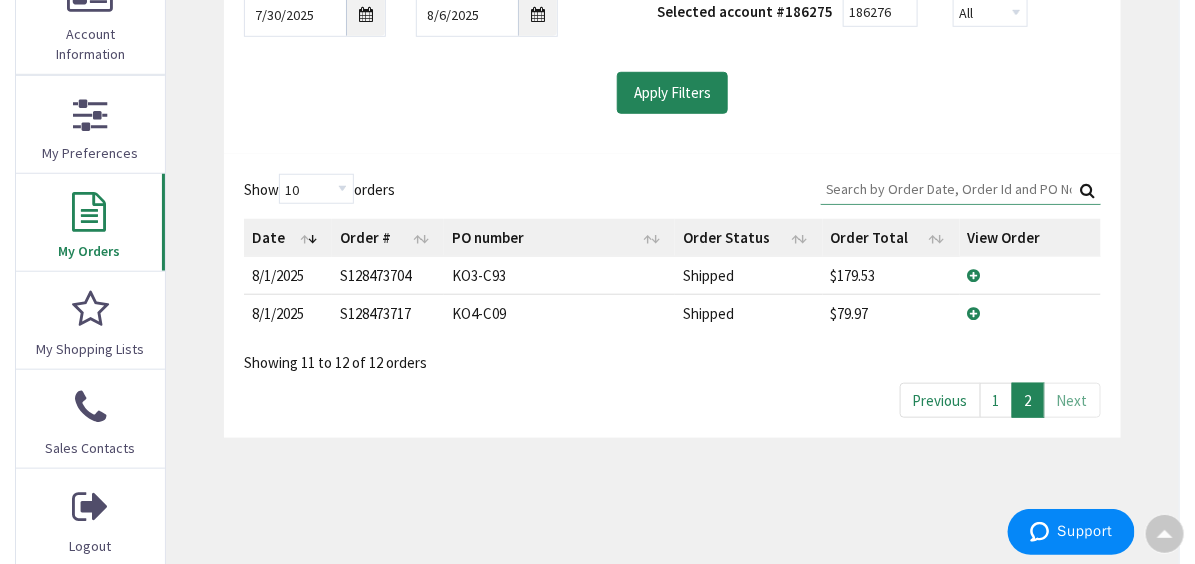 scroll, scrollTop: 0, scrollLeft: 0, axis: both 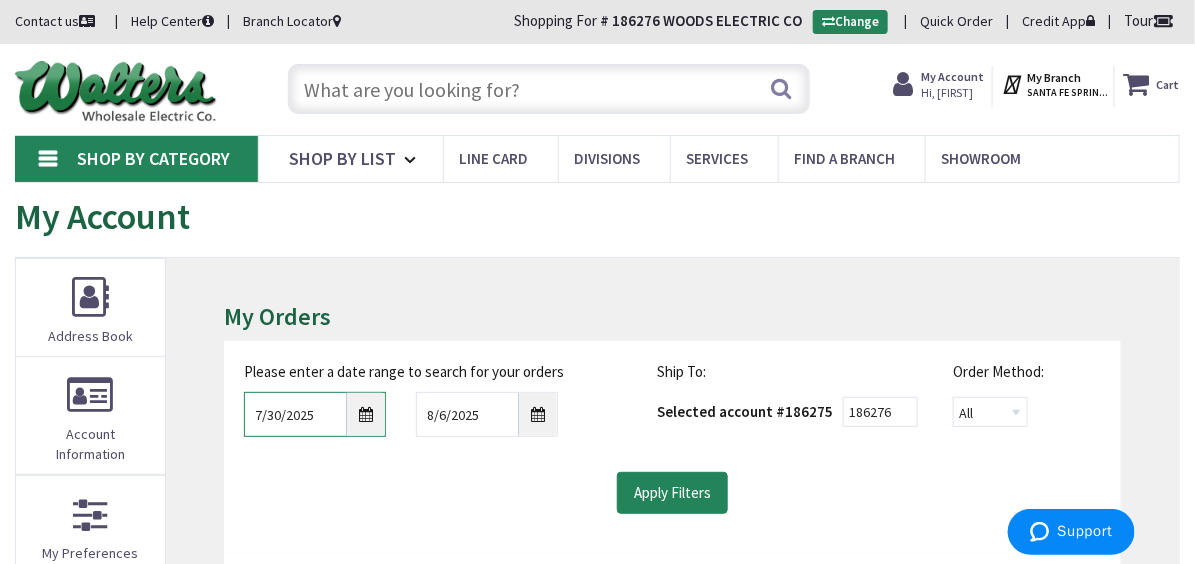 click on "7/30/2025" at bounding box center [315, 414] 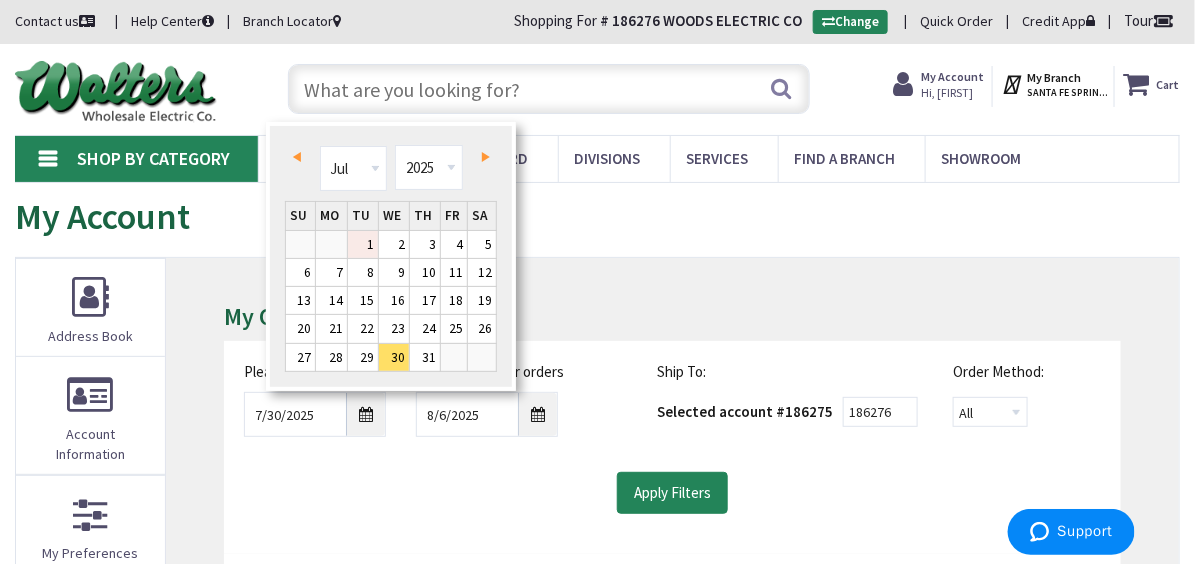 click on "1" at bounding box center (363, 244) 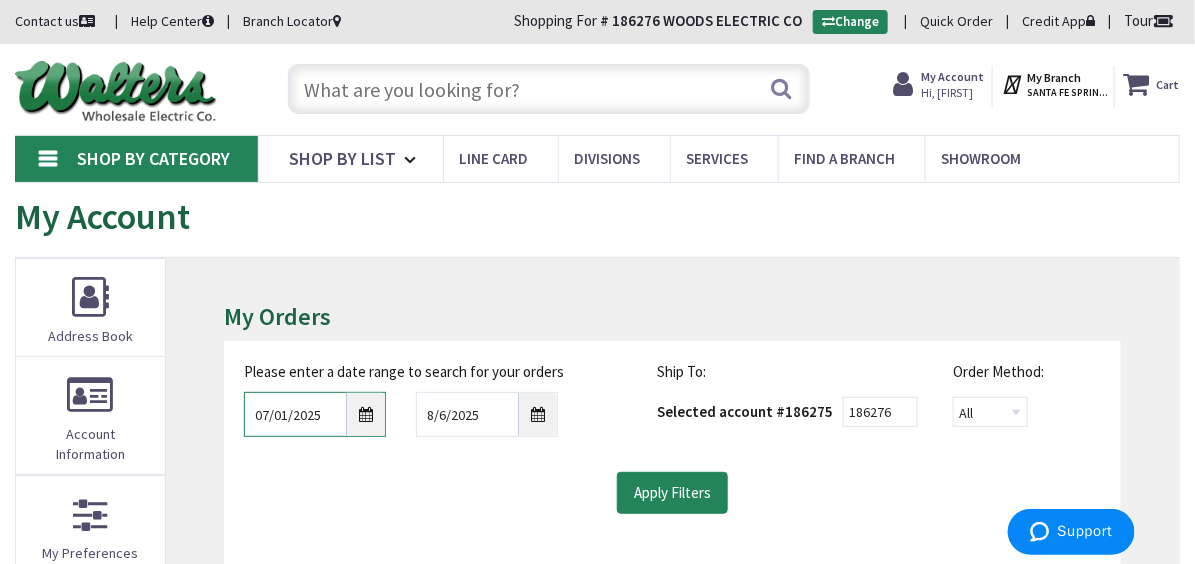 click on "07/01/2025" at bounding box center [315, 414] 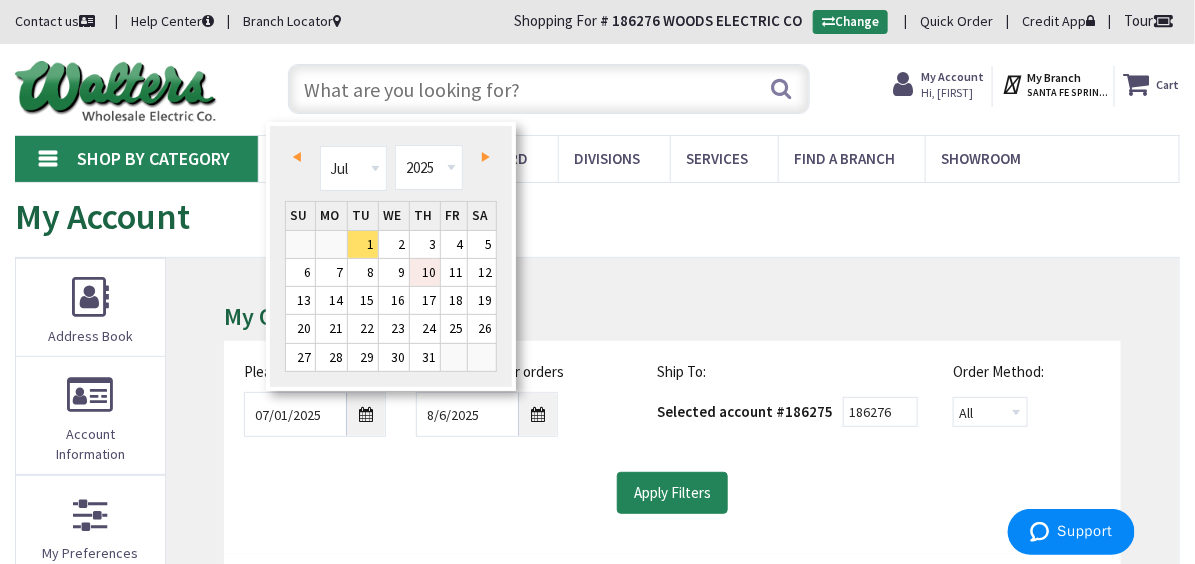 click on "10" at bounding box center (425, 272) 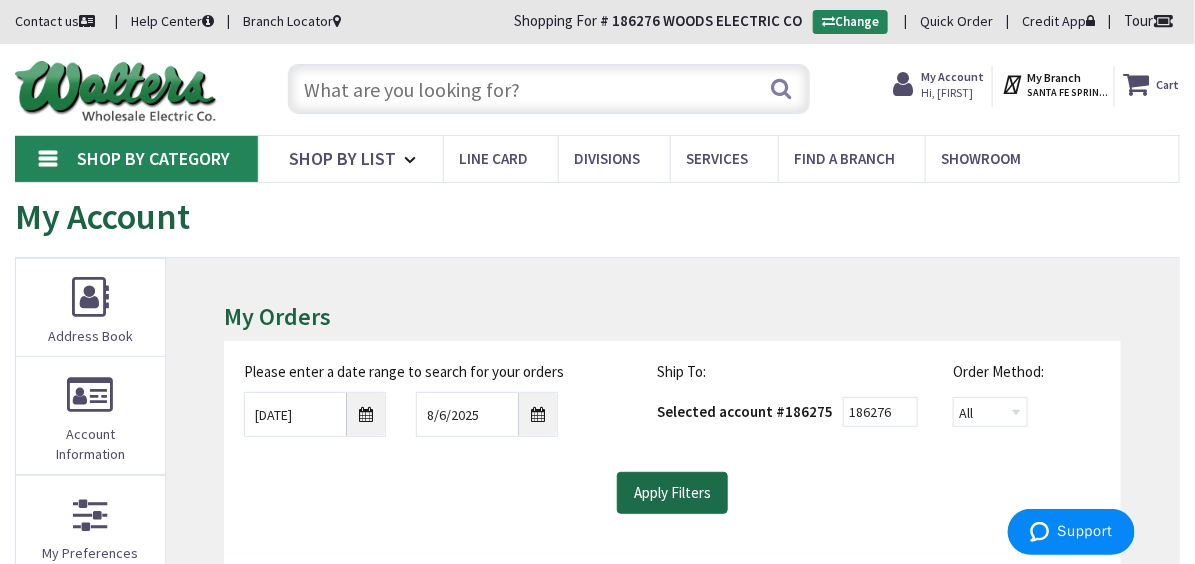 click on "Apply Filters" at bounding box center (672, 493) 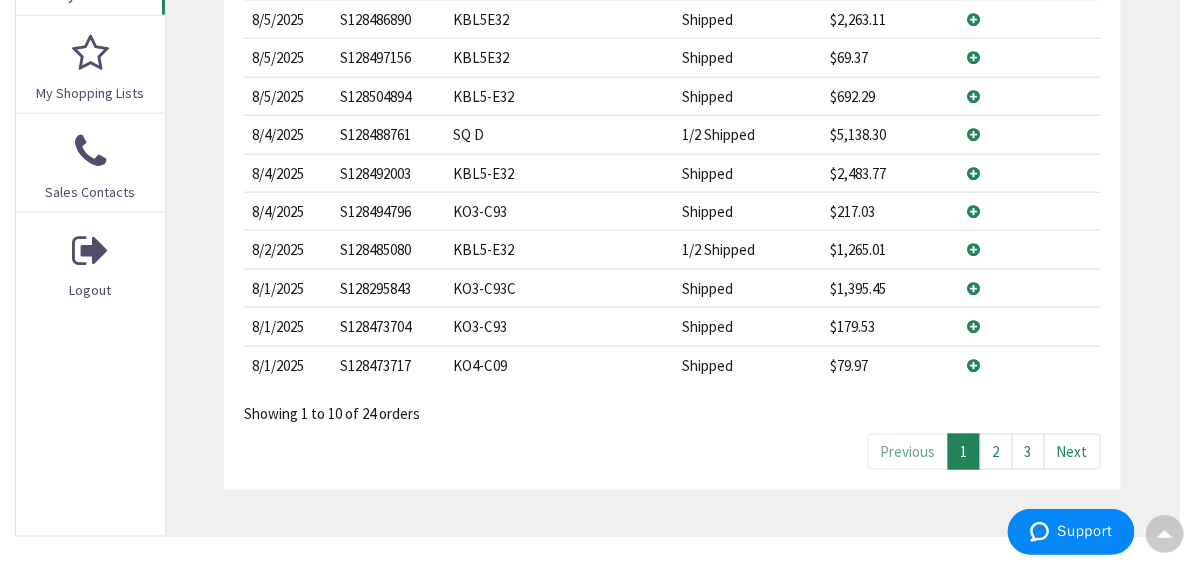 scroll, scrollTop: 700, scrollLeft: 0, axis: vertical 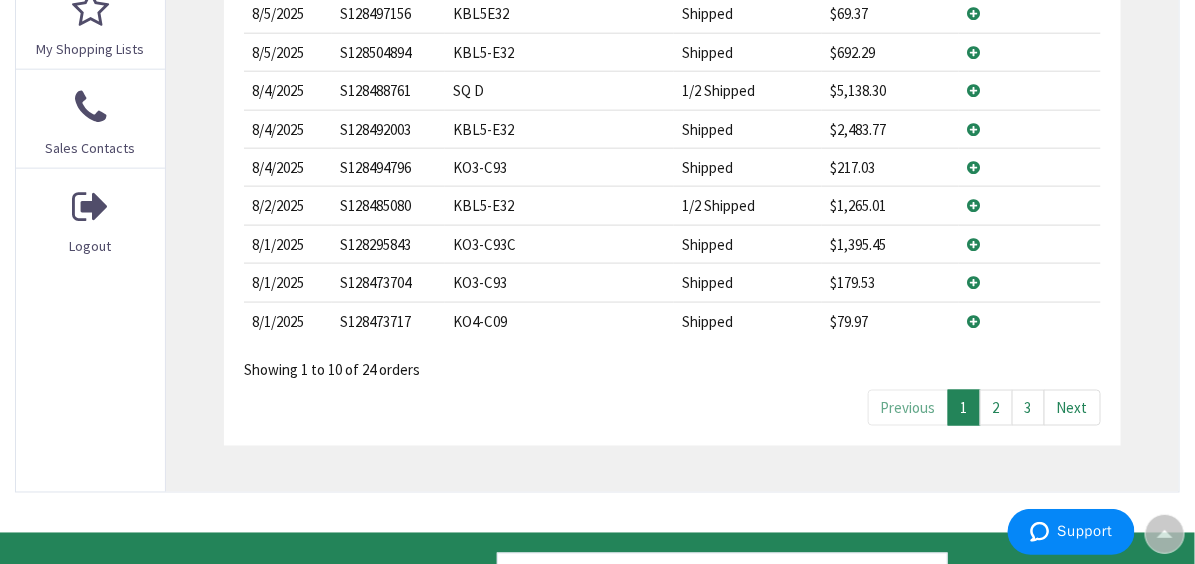 click on "2" at bounding box center (996, 407) 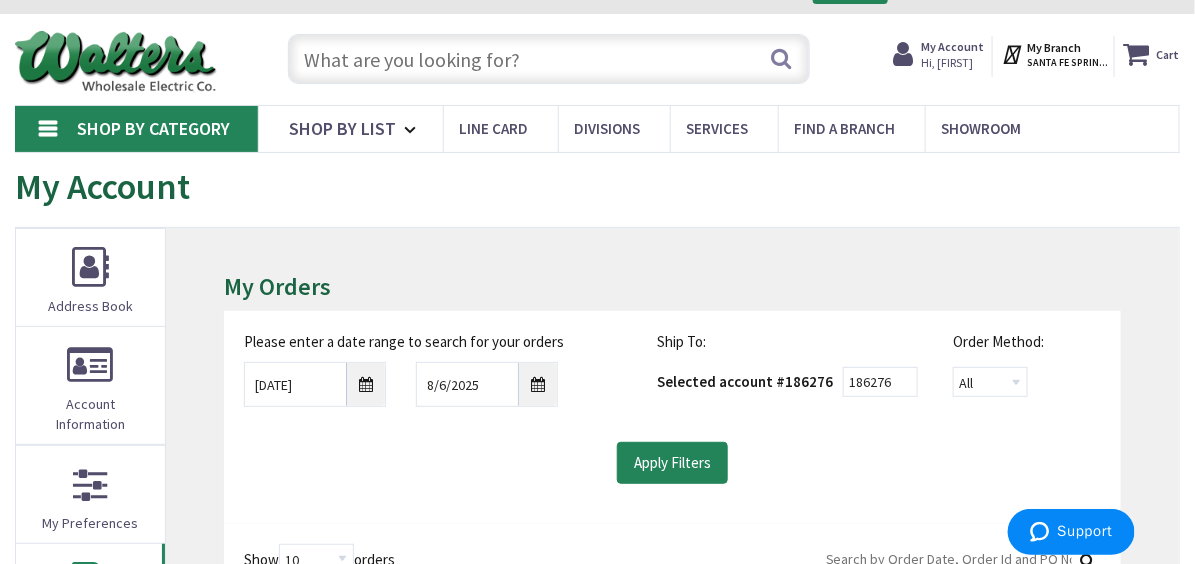 scroll, scrollTop: 0, scrollLeft: 0, axis: both 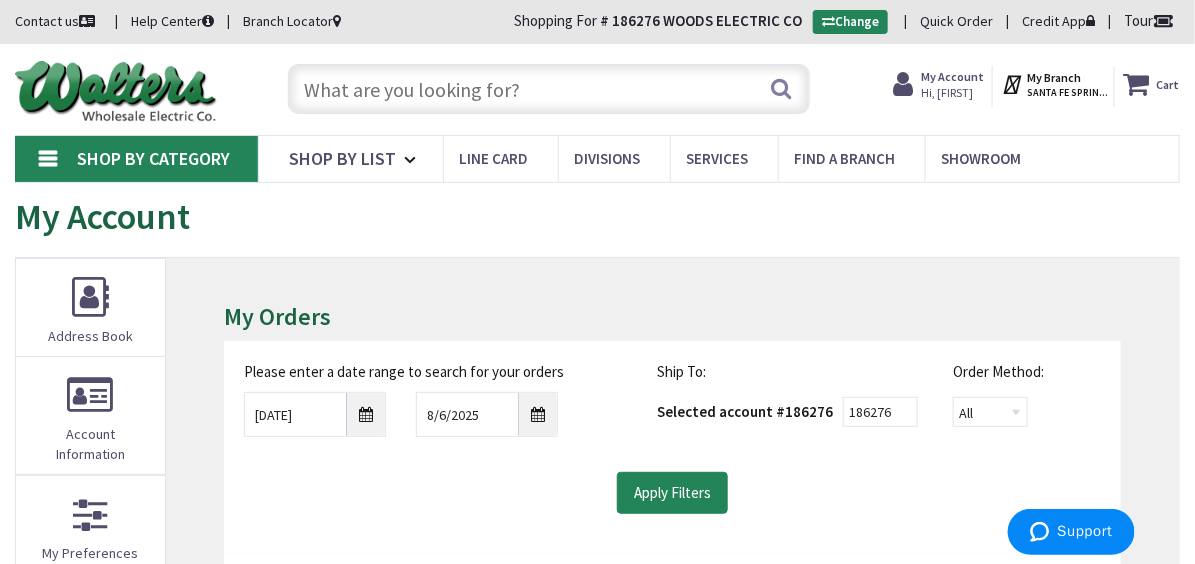 click on "Shop By Category" at bounding box center (153, 158) 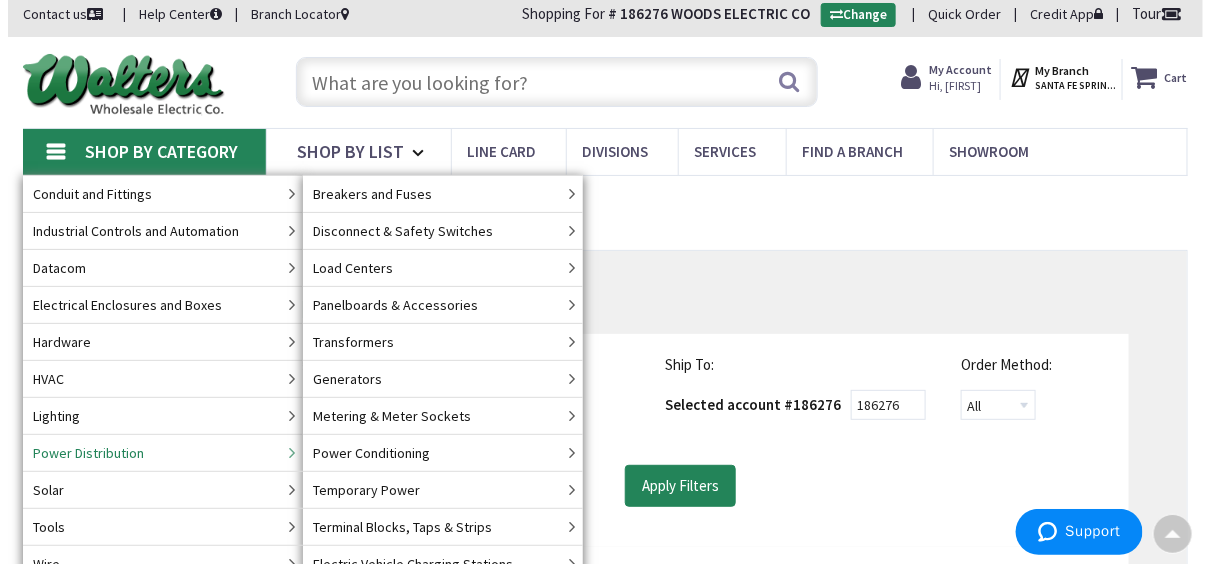 scroll, scrollTop: 0, scrollLeft: 0, axis: both 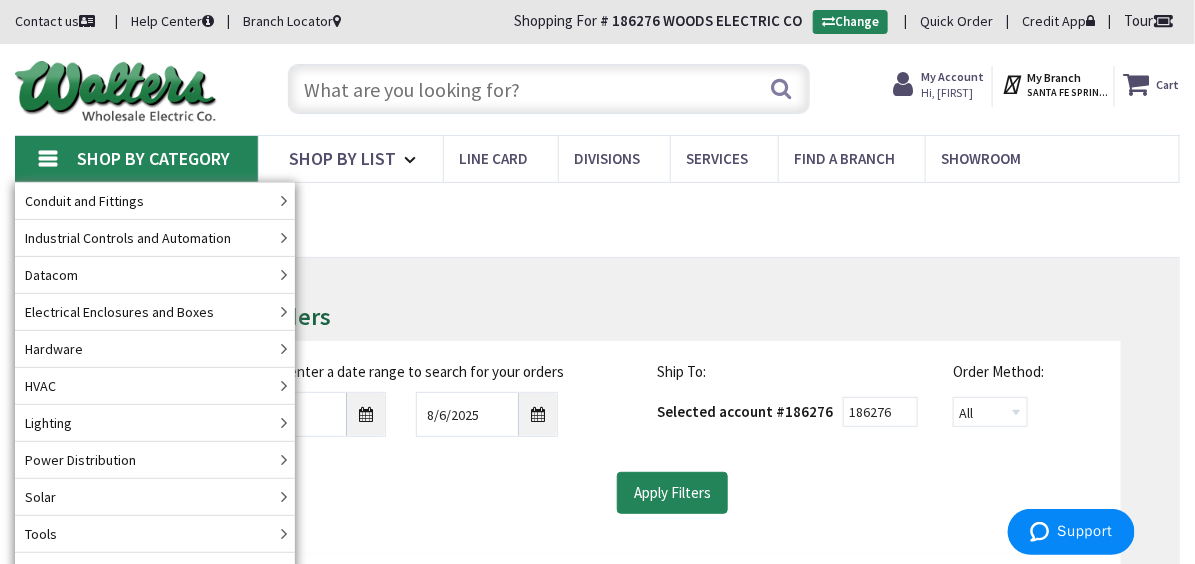 click on "Shopping For
#
186276 WOODS ELECTRIC CO
Change" at bounding box center [710, 22] 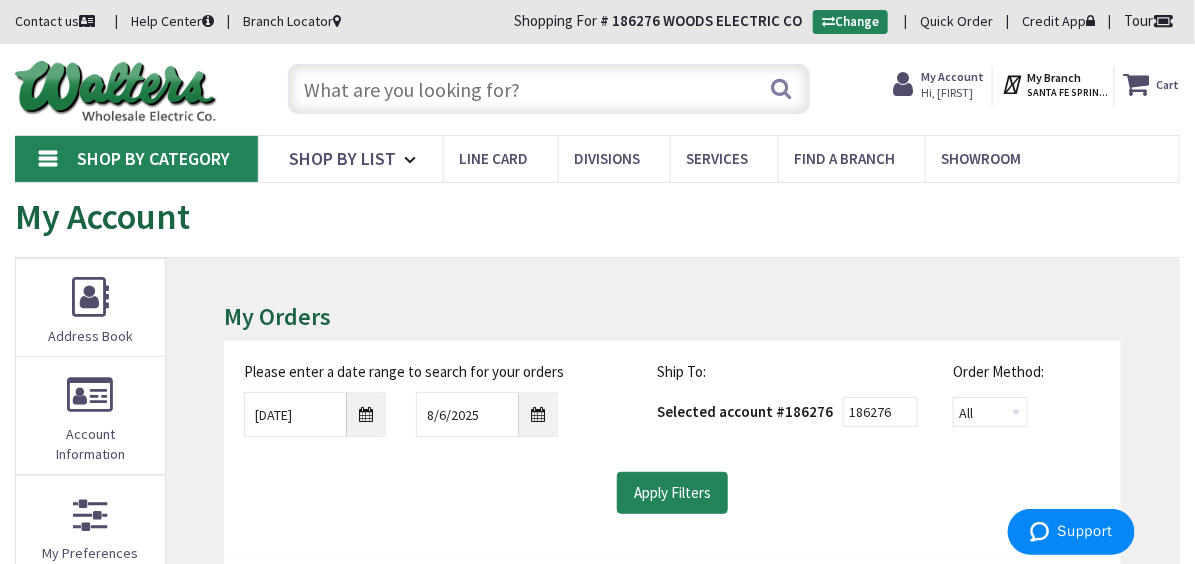 click on "Shopping For" at bounding box center (555, 20) 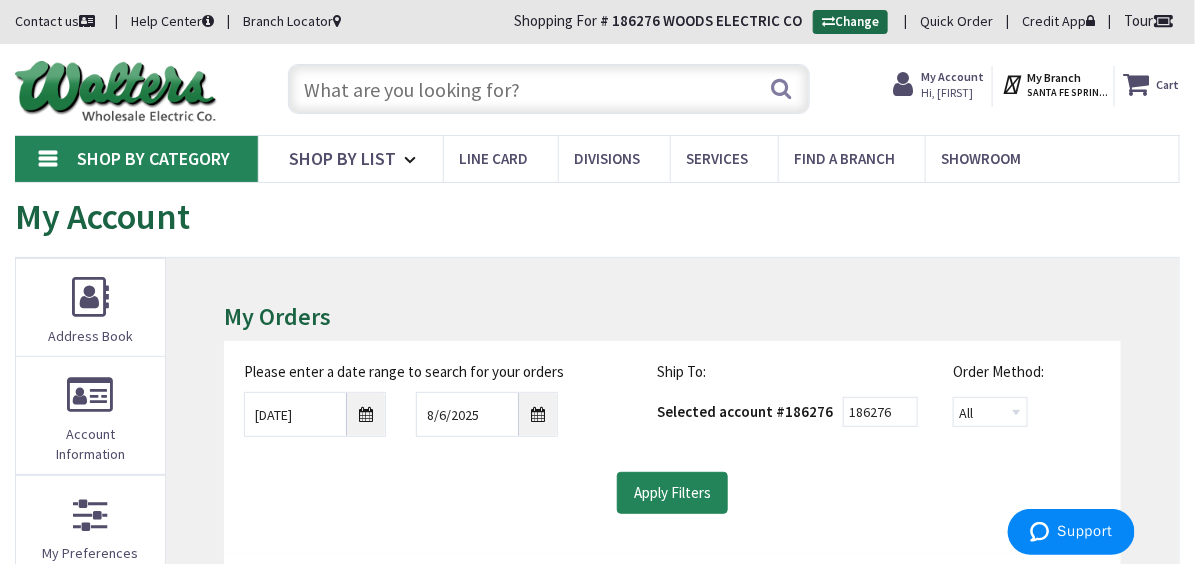 click on "Change" at bounding box center [850, 22] 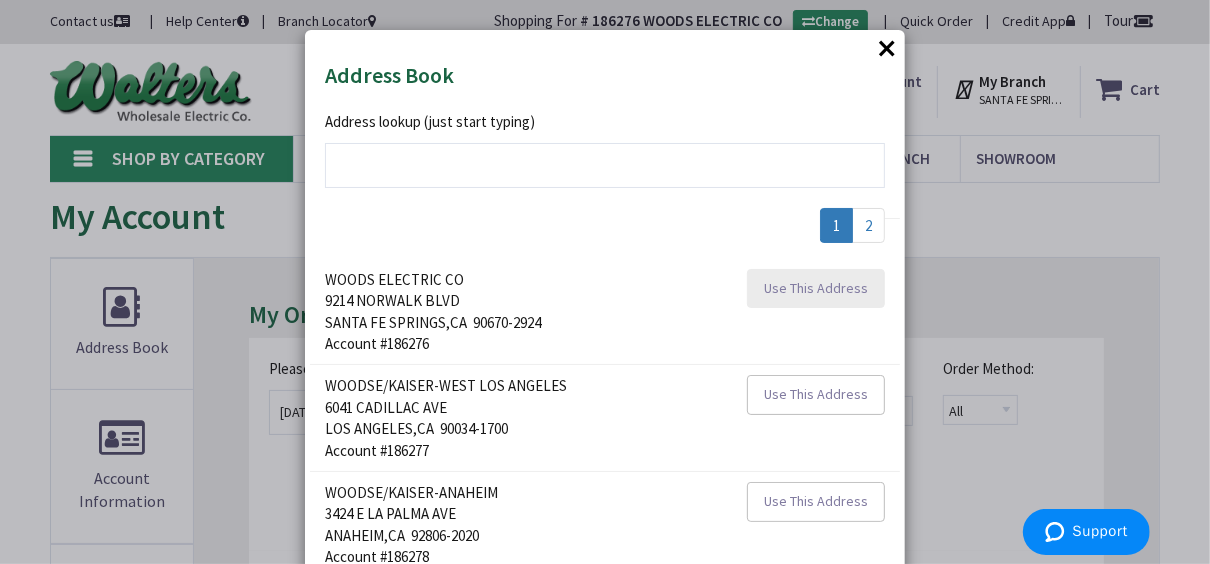 click on "Use This Address" at bounding box center [816, 288] 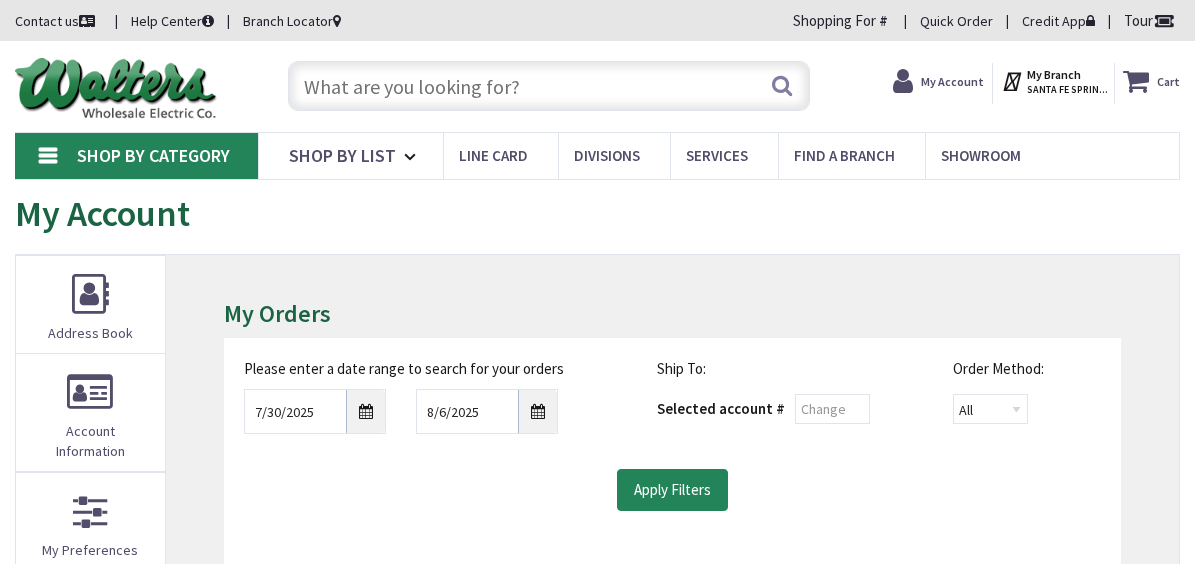 scroll, scrollTop: 0, scrollLeft: 0, axis: both 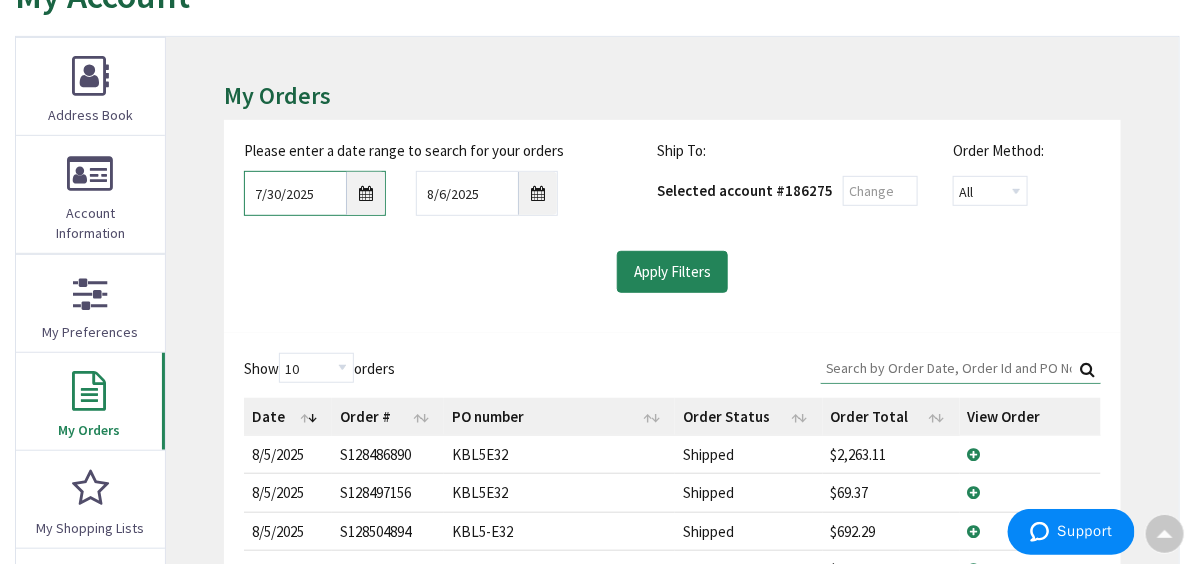 click on "7/30/2025" at bounding box center (315, 193) 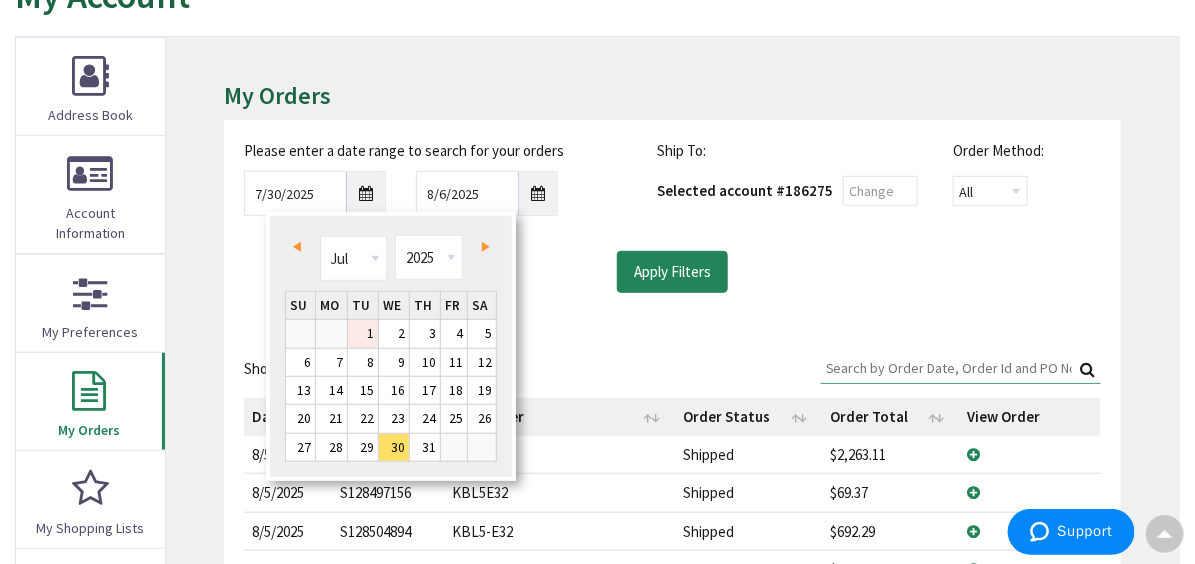 click on "1" at bounding box center (363, 333) 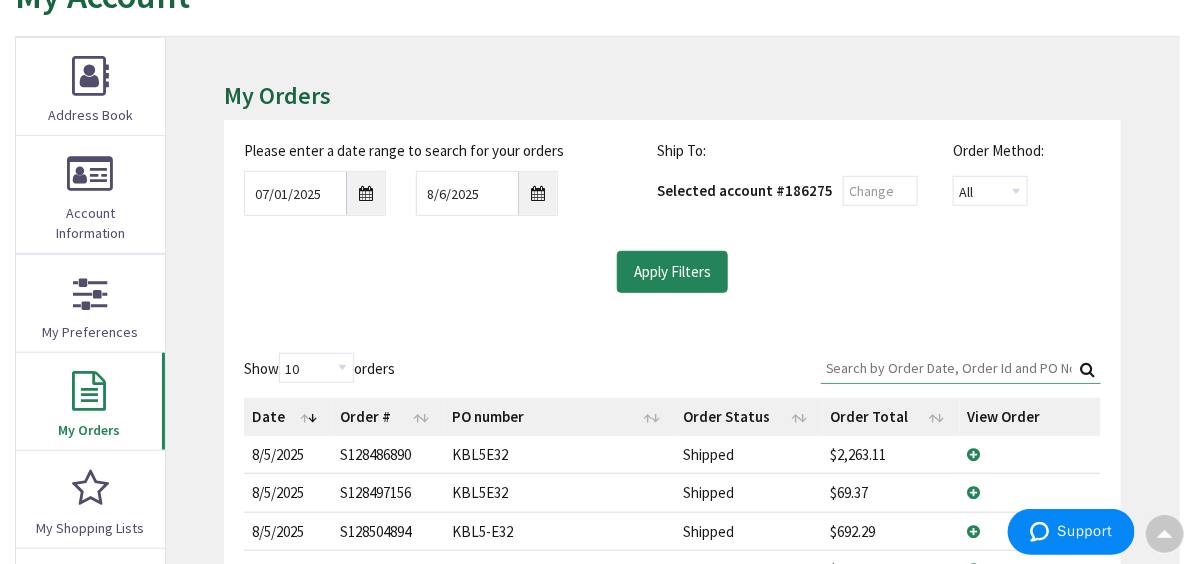 click on "Show  10 25 50 100  orders Search:                       Date Order # PO number Order Status Order Total View Order                                         8/5/2025 2025-08-05 S128486890 KBL5E32 Shipped $2,263.11 View Details 8/5/2025 2025-08-05 S128497156 KBL5E32 Shipped $69.37 View Details 8/5/2025 2025-08-05 S128504894 KBL5-E32 Shipped $692.29 View Details 8/4/2025 2025-08-04 S128486805 COFFEE MACHINE KITCHEN Shipped $23.86 View Details 8/4/2025 2025-08-04 S128488545 PAC5-1 Shipped $131.86 View Details 8/4/2025 2025-08-04 S128488761 SQ D 1/2 Shipped $5,138.30 View Details 8/4/2025 2025-08-04 S128492003 KBL5-E32 Shipped $2,483.77 View Details 8/4/2025 2025-08-04 S128494796 KO3-C93 Shipped $217.03 View Details 8/2/2025 2025-08-02 S128485080 KBL5-E32 1/2 Shipped $1,265.01 View Details 8/1/2025 2025-08-01 S128472531 KO4-C09 Shipped $3,099.97 View Details      Showing 1 to 10 of 12 orders Previous 1 2 Next" at bounding box center [672, 629] 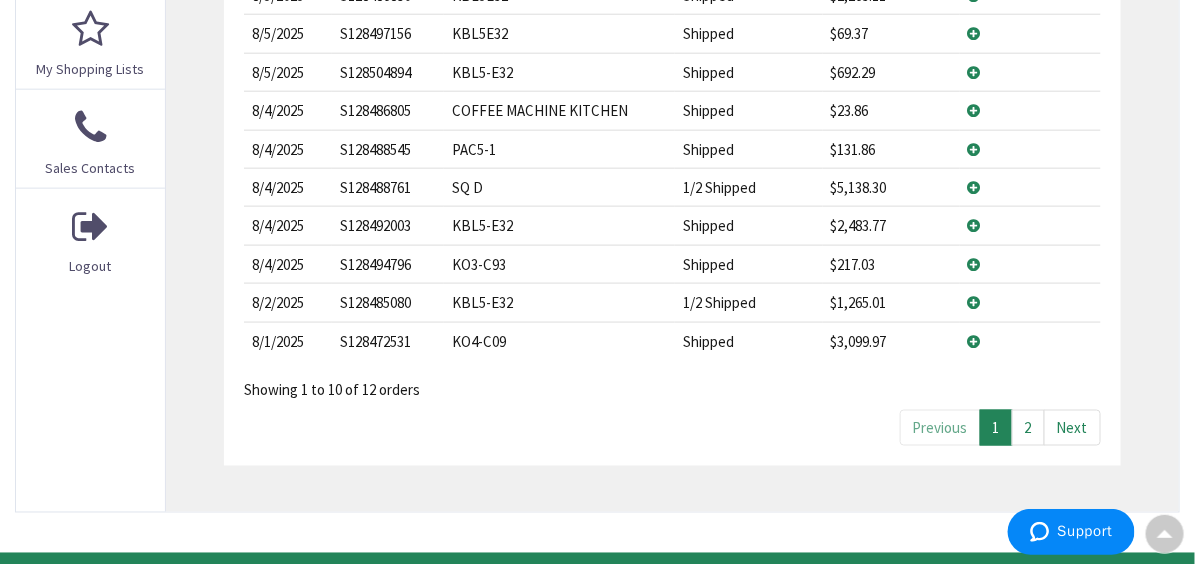 scroll, scrollTop: 721, scrollLeft: 0, axis: vertical 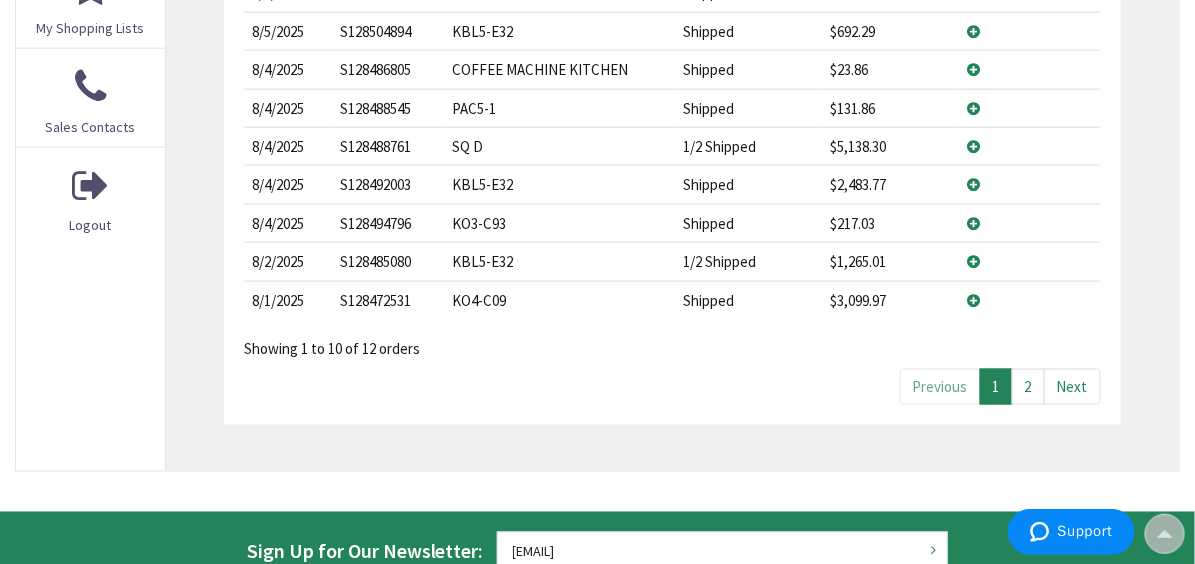 click on "2" at bounding box center (1028, 386) 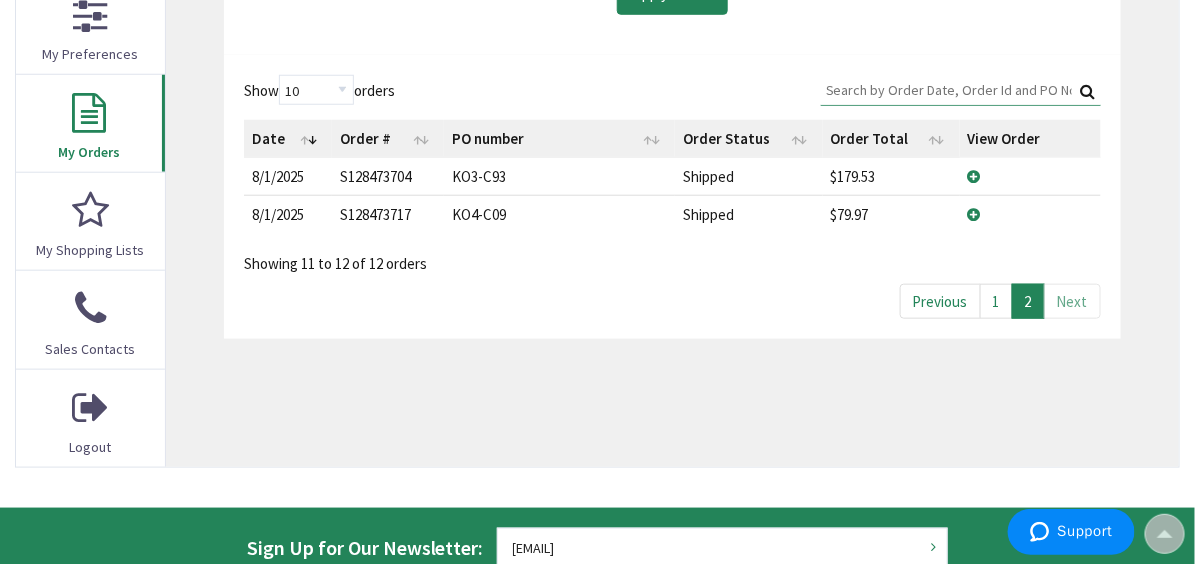 scroll, scrollTop: 221, scrollLeft: 0, axis: vertical 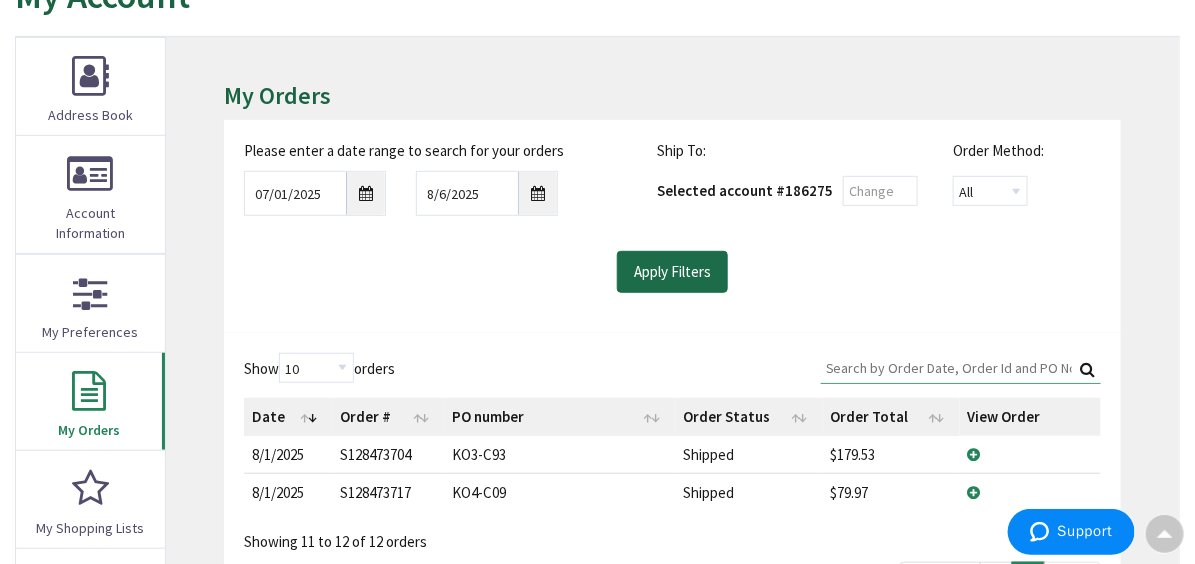 click on "Apply Filters" at bounding box center [672, 272] 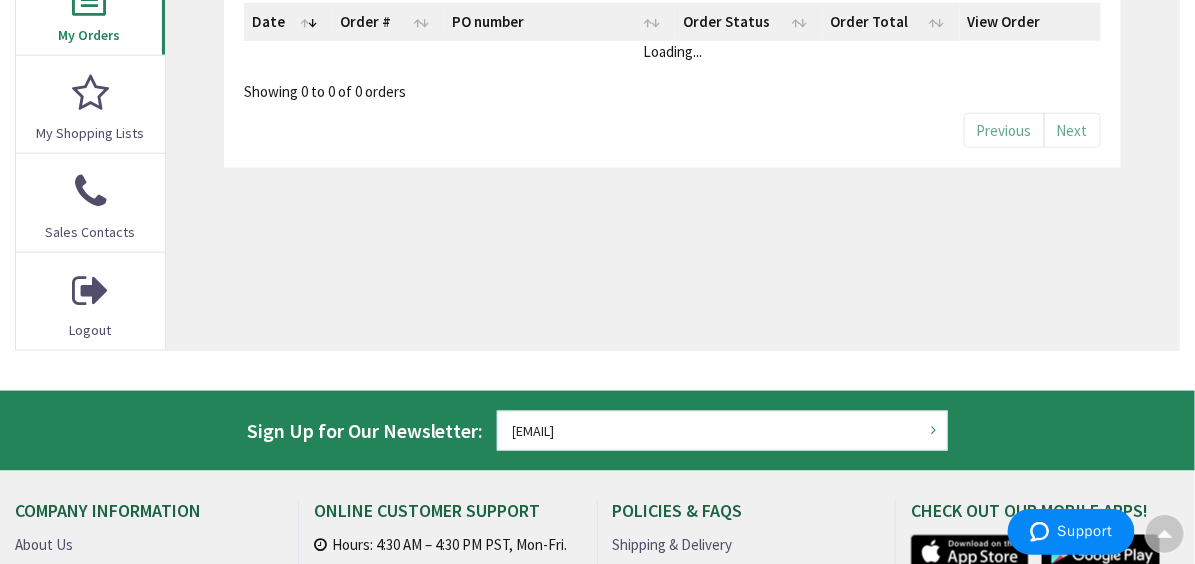 scroll, scrollTop: 621, scrollLeft: 0, axis: vertical 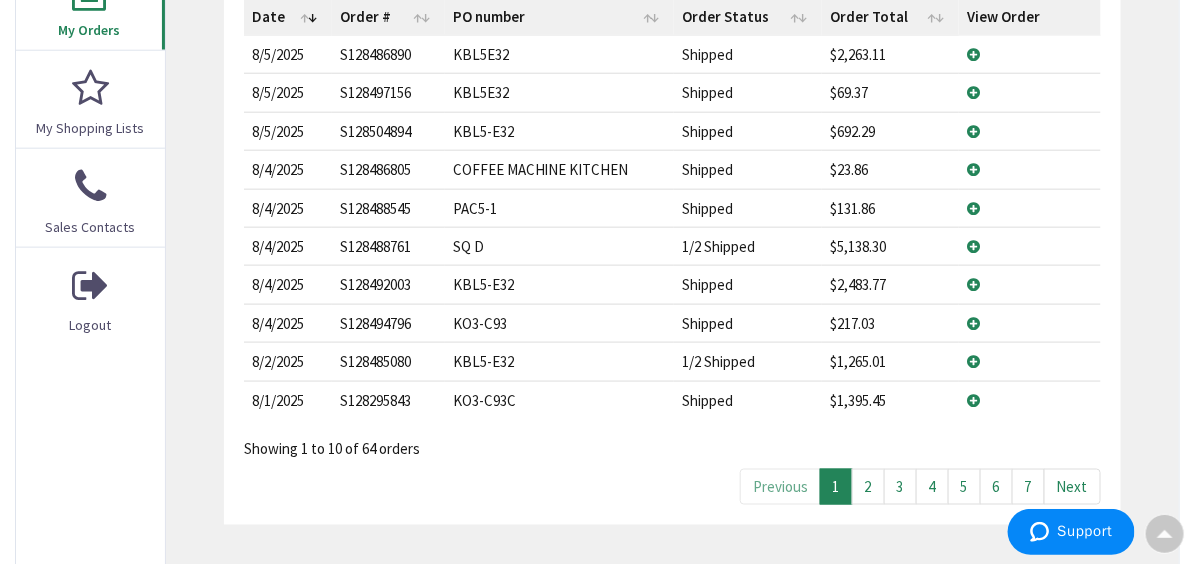 click on "2" at bounding box center [868, 486] 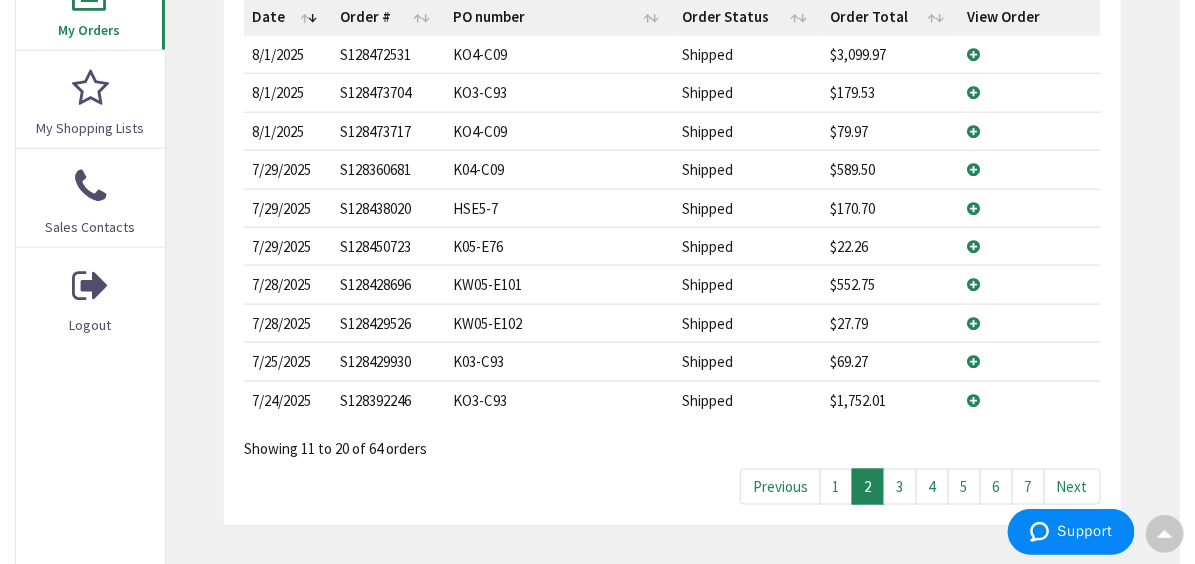 click on "3" at bounding box center [900, 486] 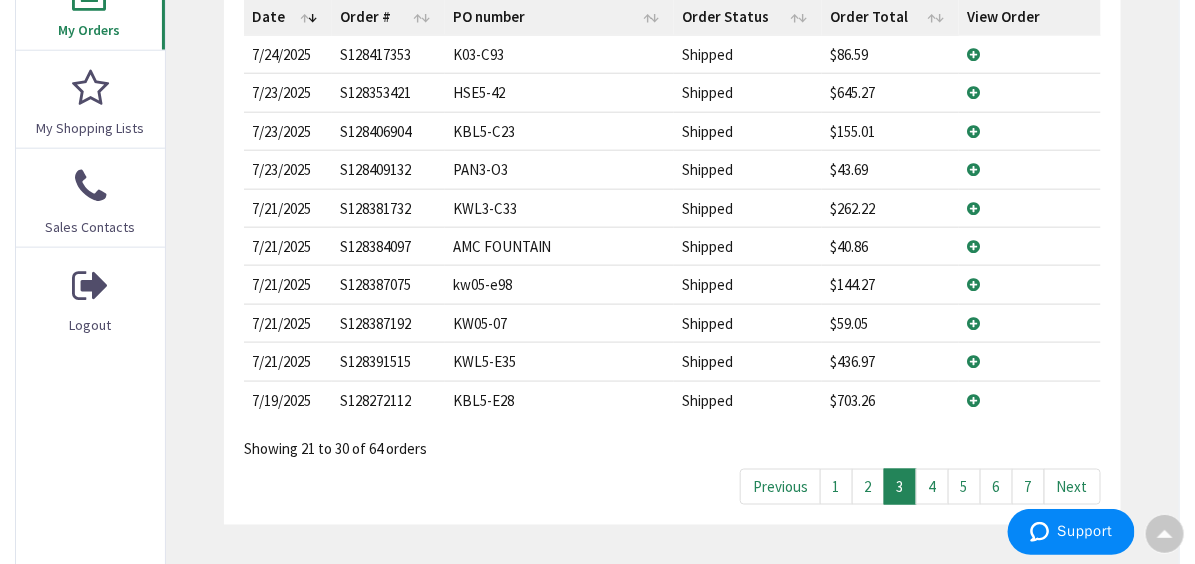 click on "4" at bounding box center [932, 486] 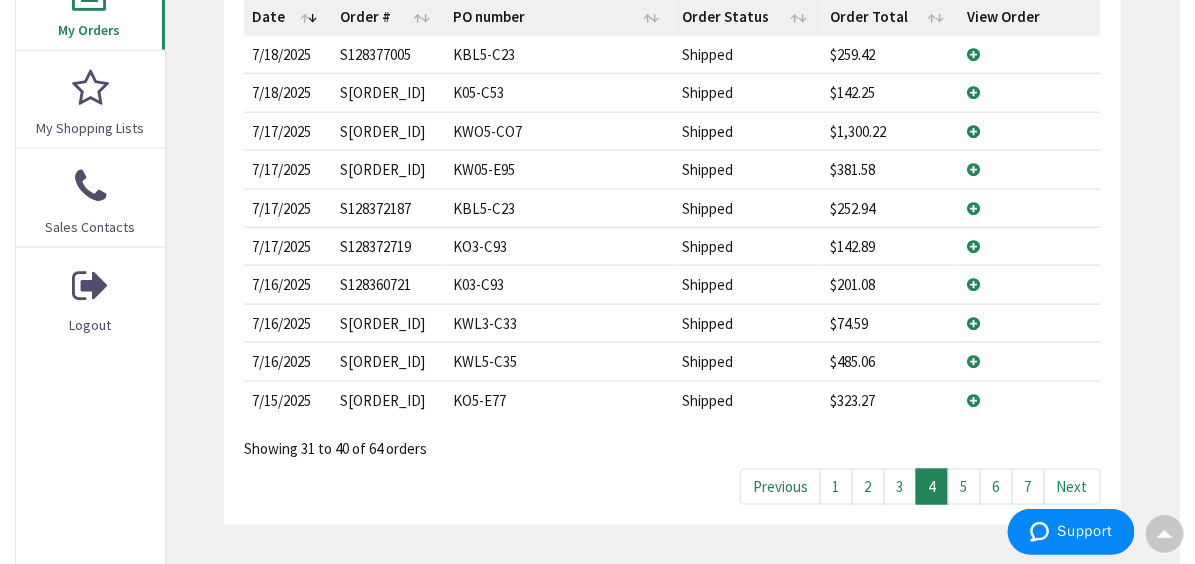 click on "3" at bounding box center [900, 486] 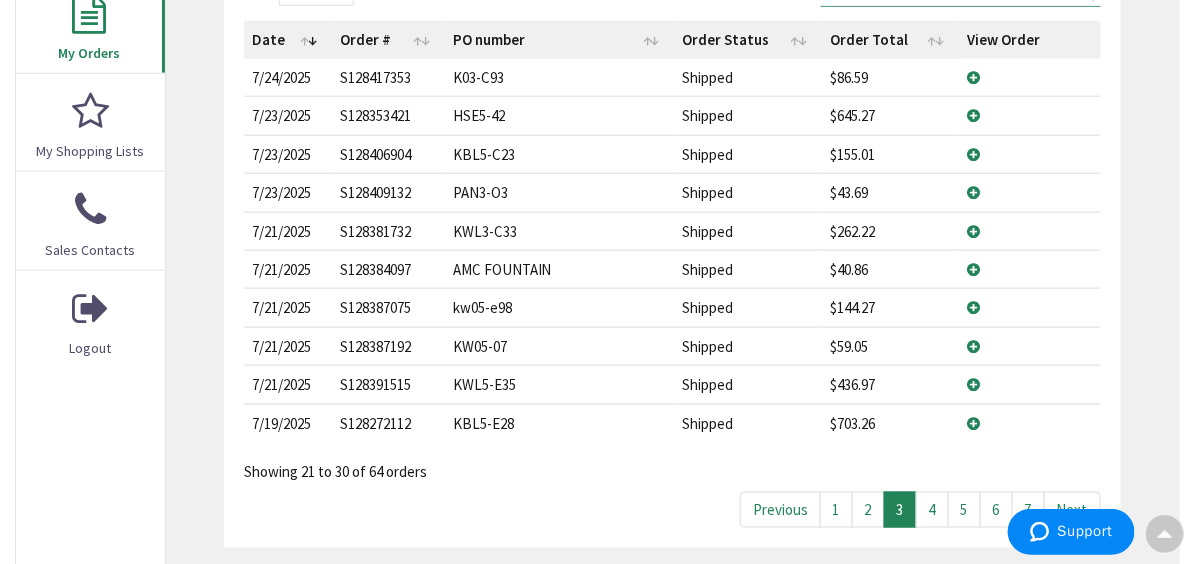 scroll, scrollTop: 600, scrollLeft: 0, axis: vertical 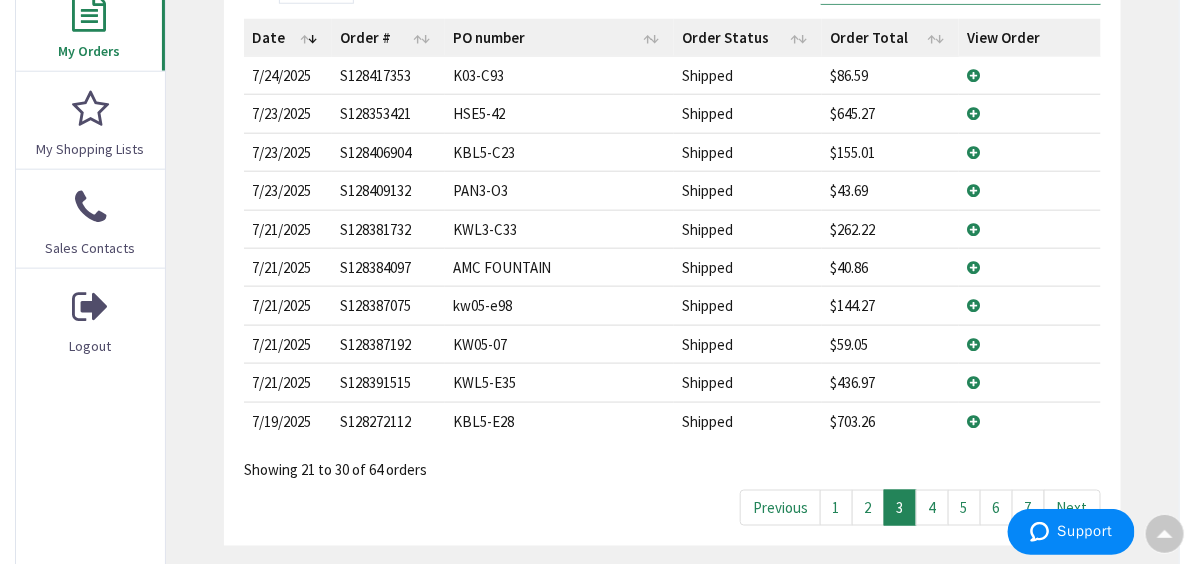 click on "4" at bounding box center (932, 507) 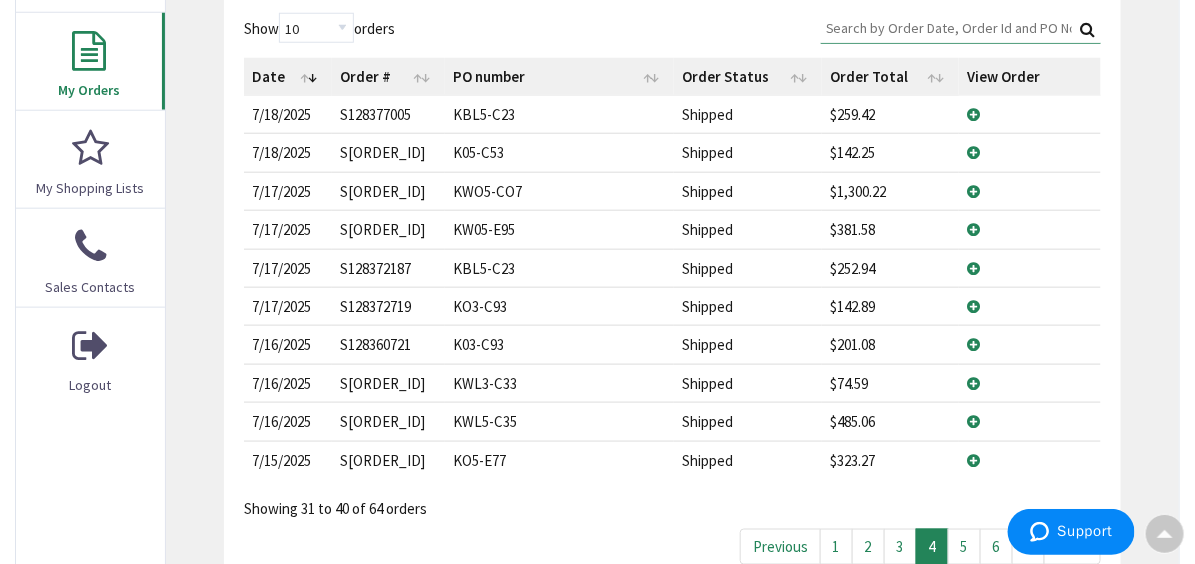 scroll, scrollTop: 600, scrollLeft: 0, axis: vertical 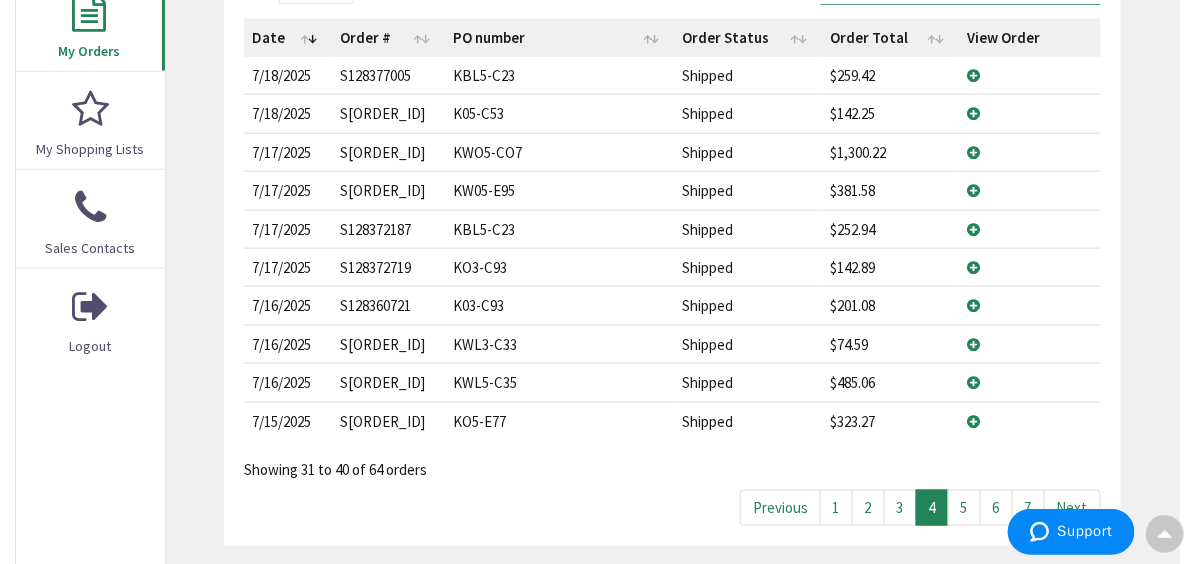 click on "3" at bounding box center [900, 507] 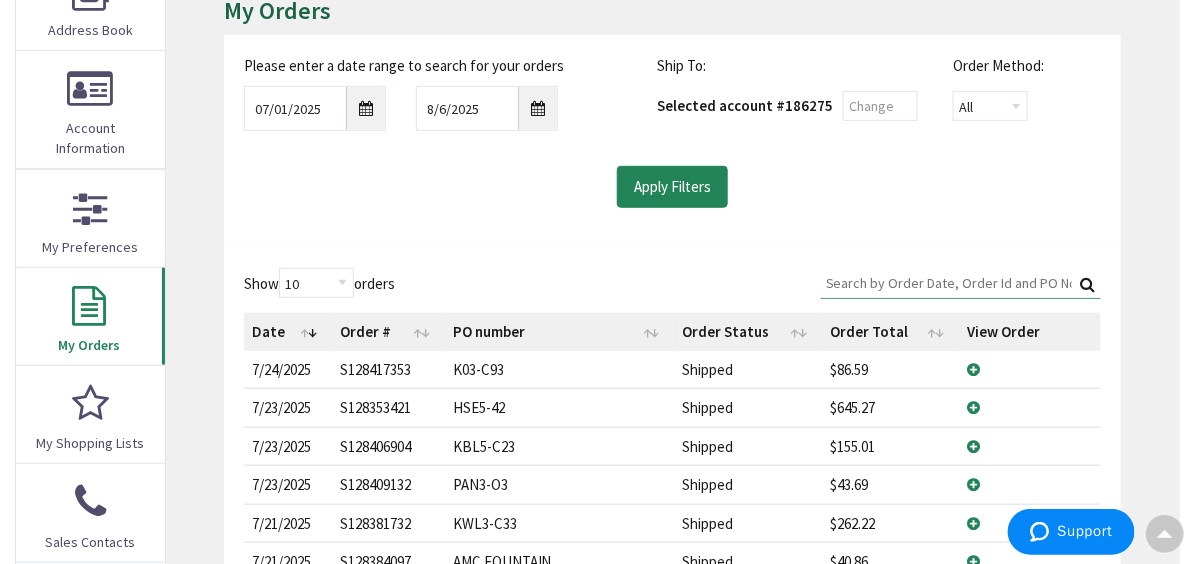 scroll, scrollTop: 300, scrollLeft: 0, axis: vertical 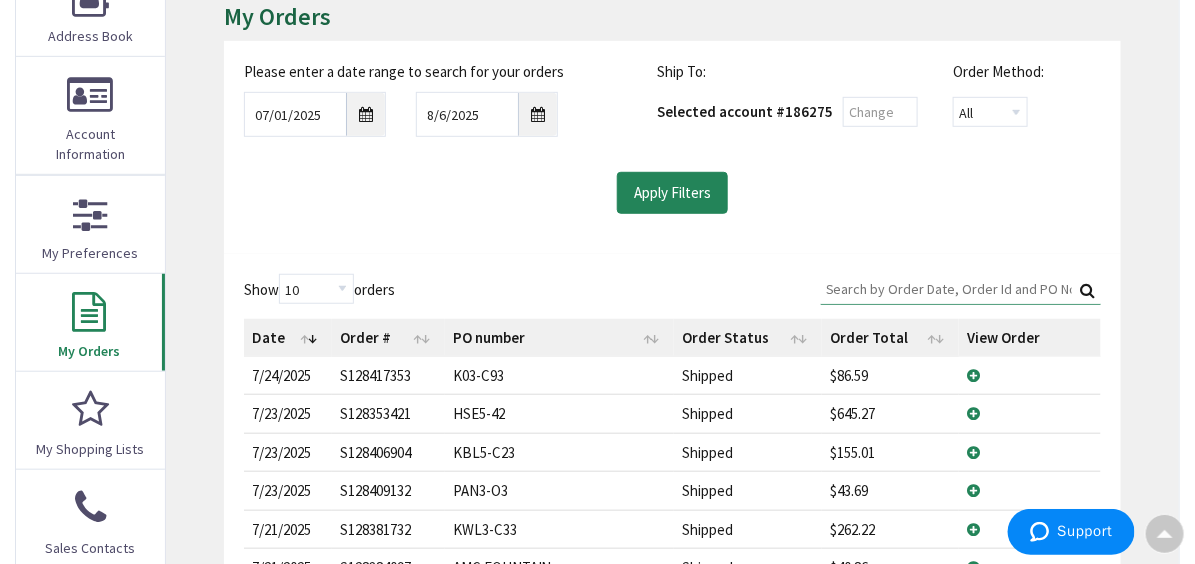 click on "Search:" at bounding box center (961, 289) 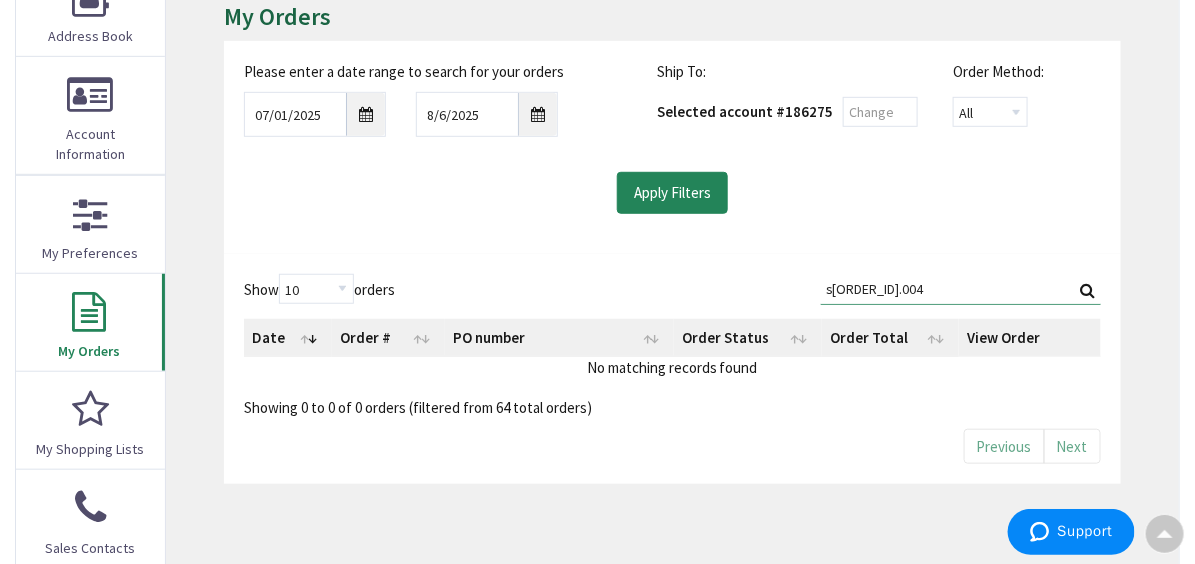 click on "s127728256.004" at bounding box center [961, 289] 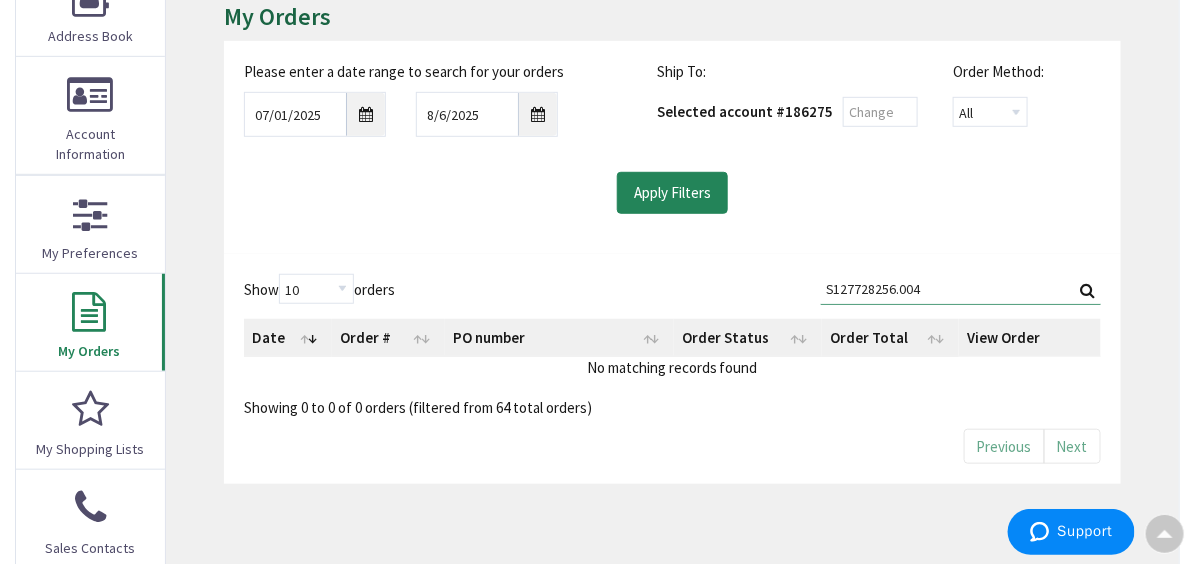 click on "S127728256.004" at bounding box center (961, 289) 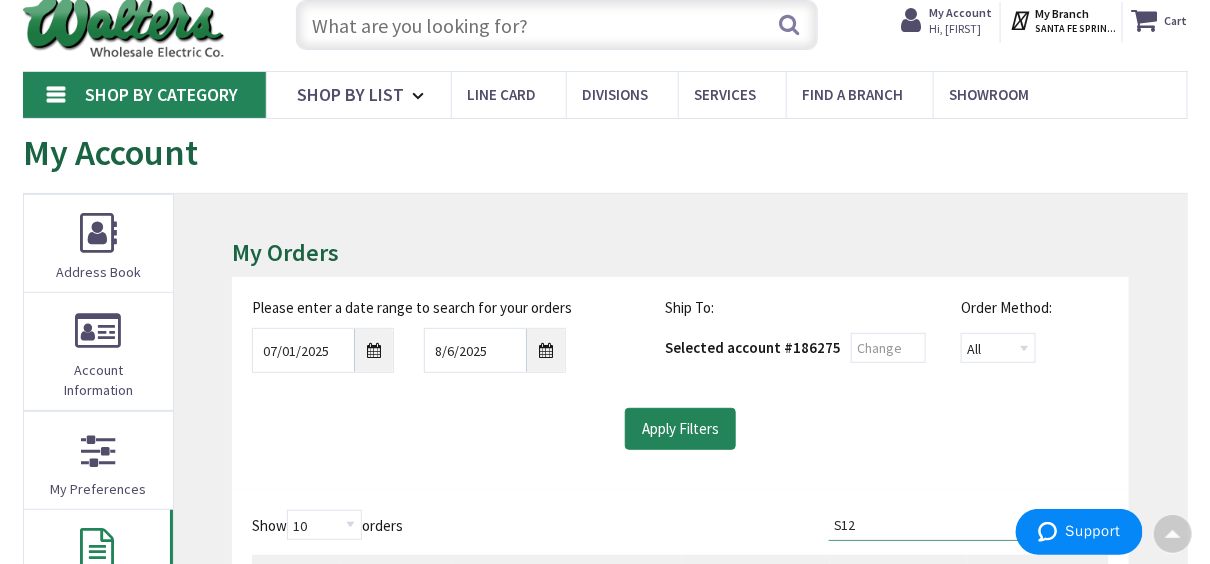 scroll, scrollTop: 0, scrollLeft: 0, axis: both 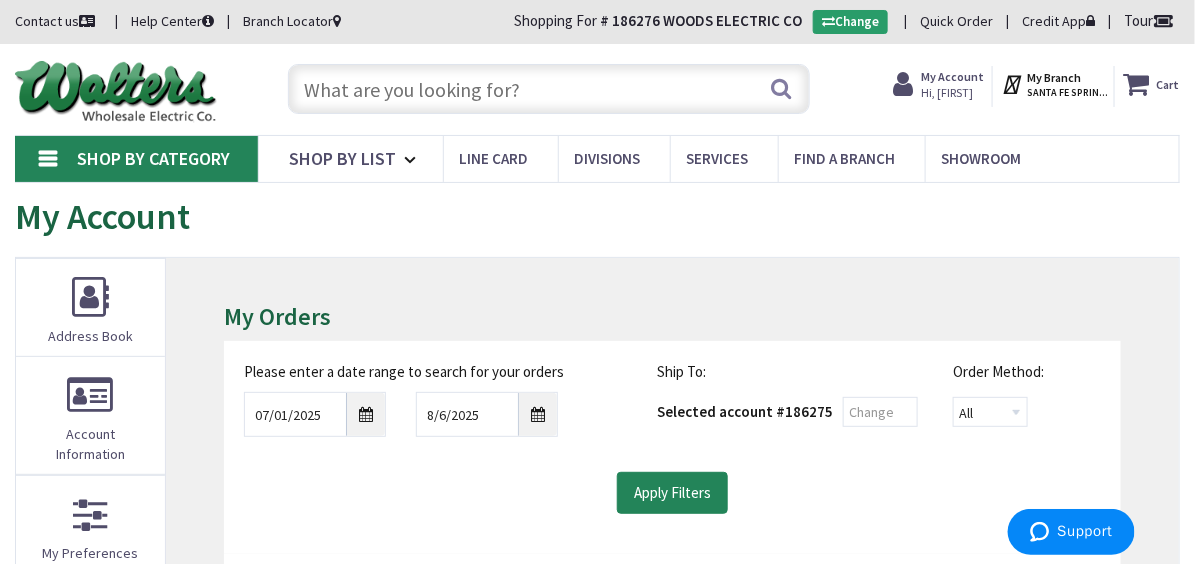 type on "S12" 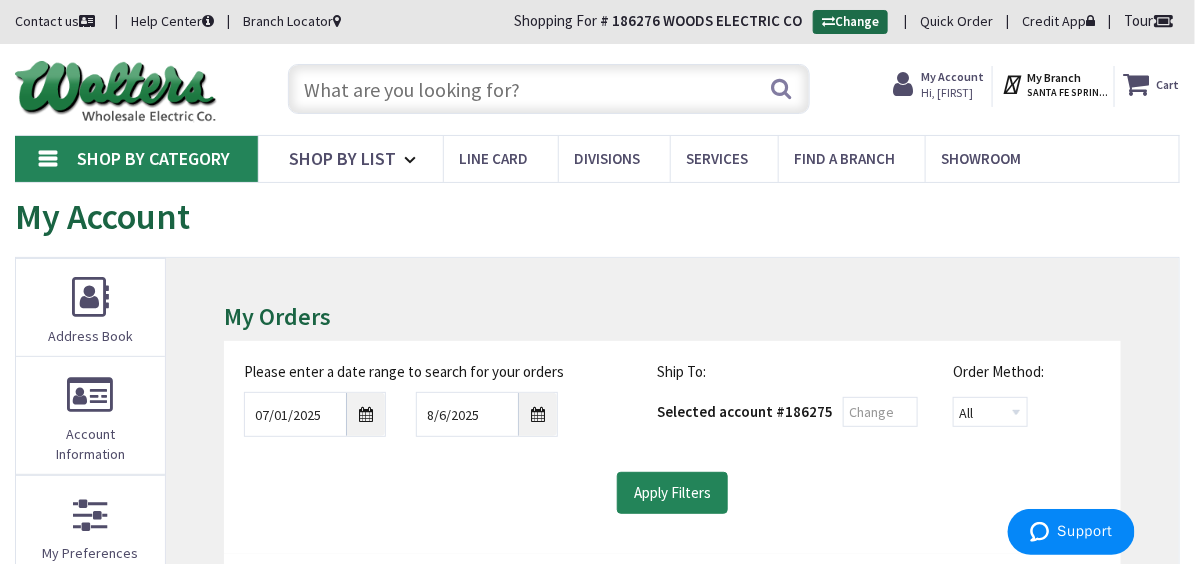 click on "Change" at bounding box center (850, 22) 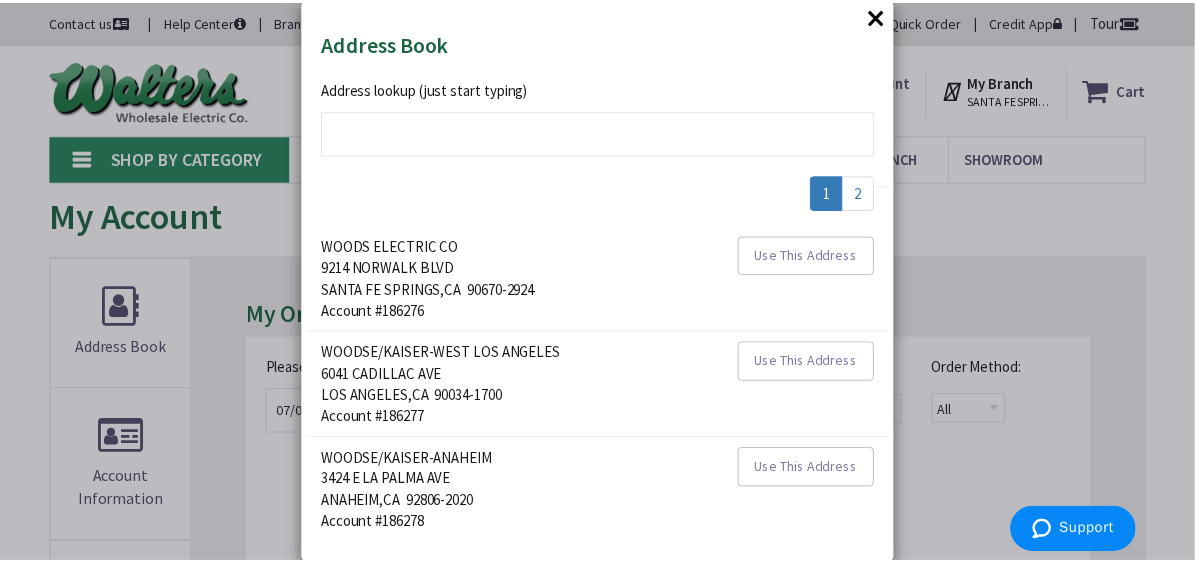 scroll, scrollTop: 0, scrollLeft: 0, axis: both 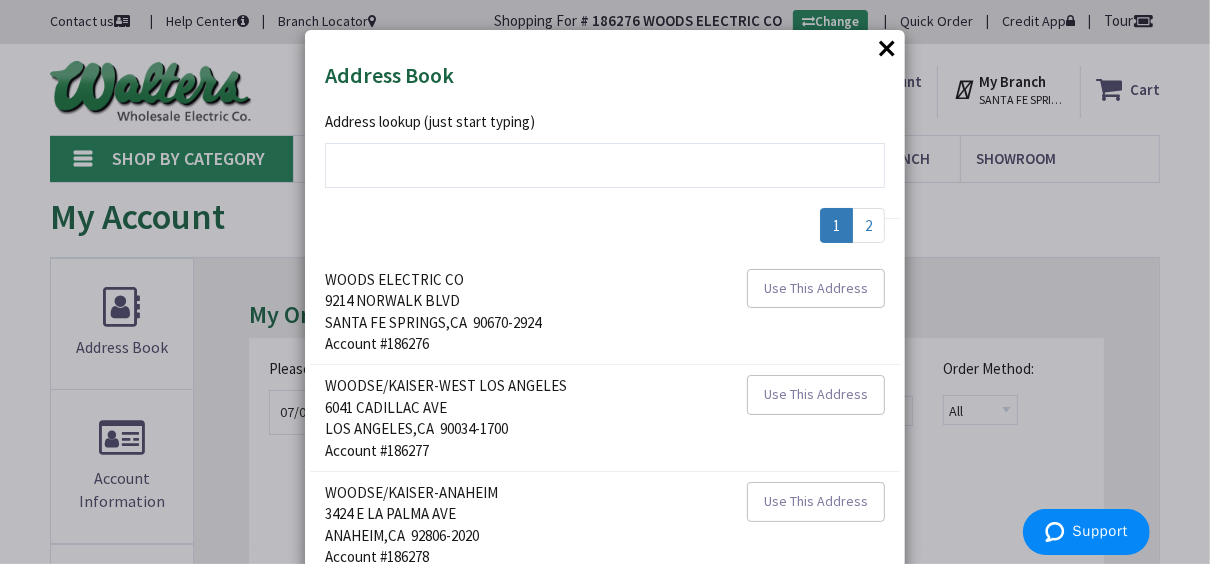 click on "×" at bounding box center (887, 48) 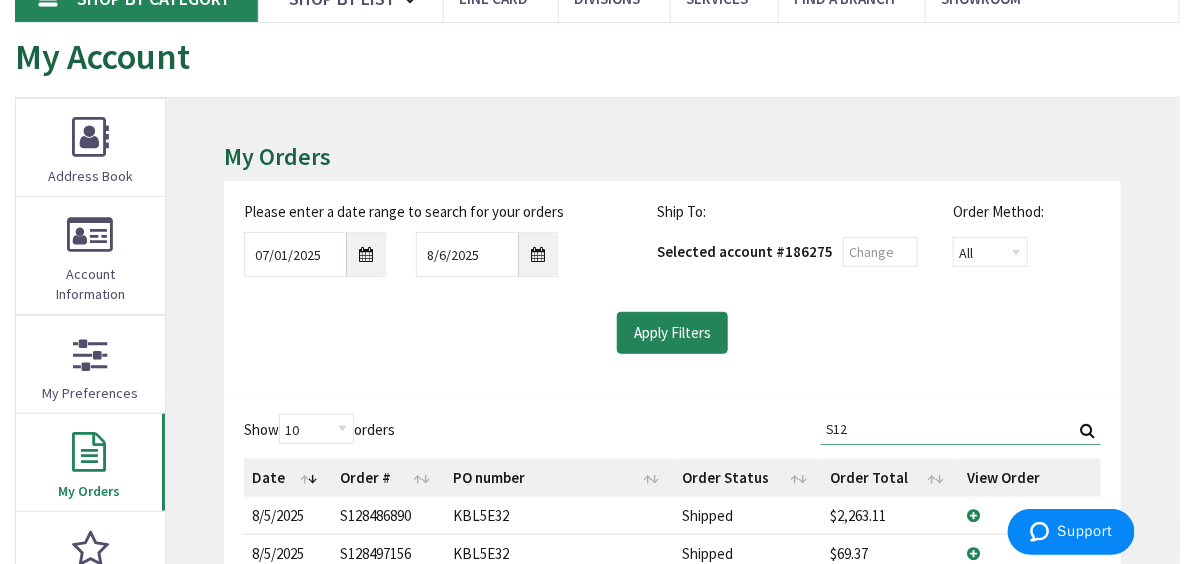 scroll, scrollTop: 200, scrollLeft: 0, axis: vertical 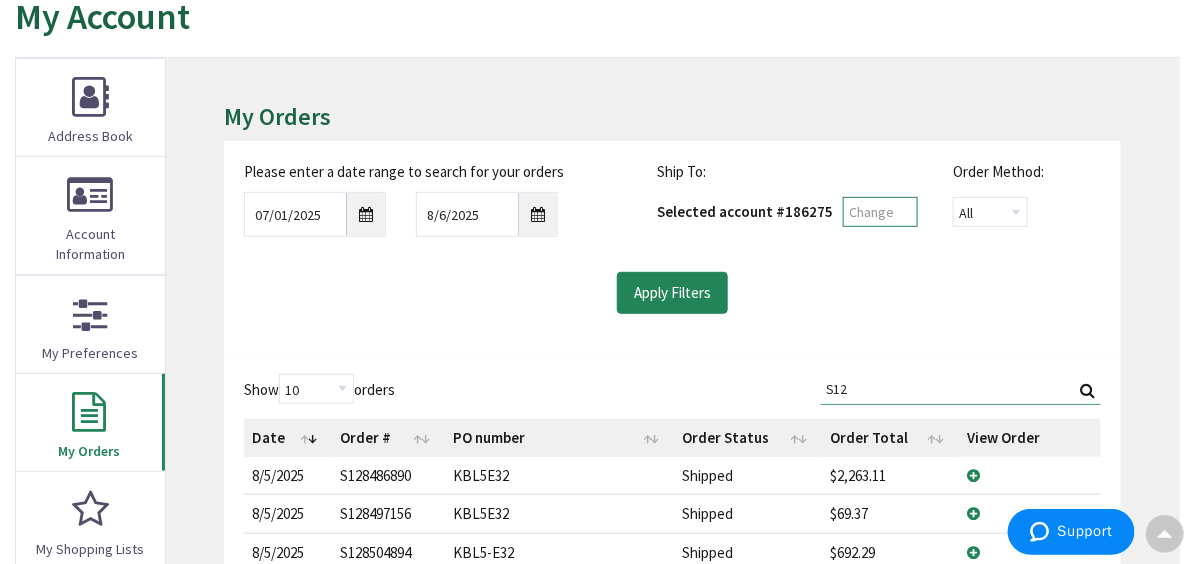 click at bounding box center (880, 212) 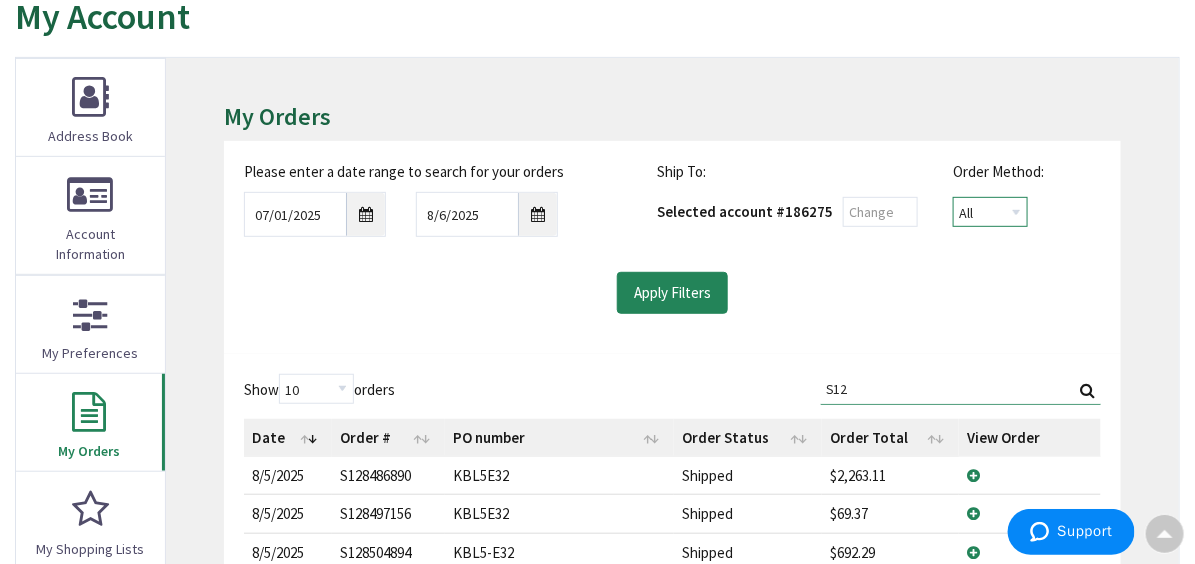 click on "All
Offline
Online" at bounding box center [990, 212] 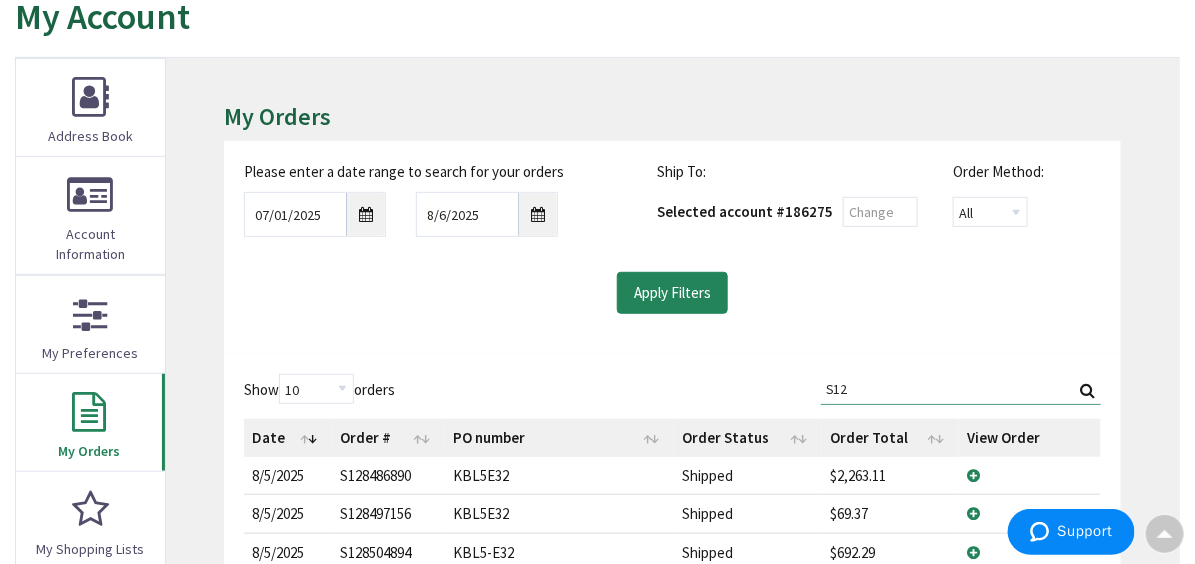click on "Selected account #  186275" at bounding box center [745, 211] 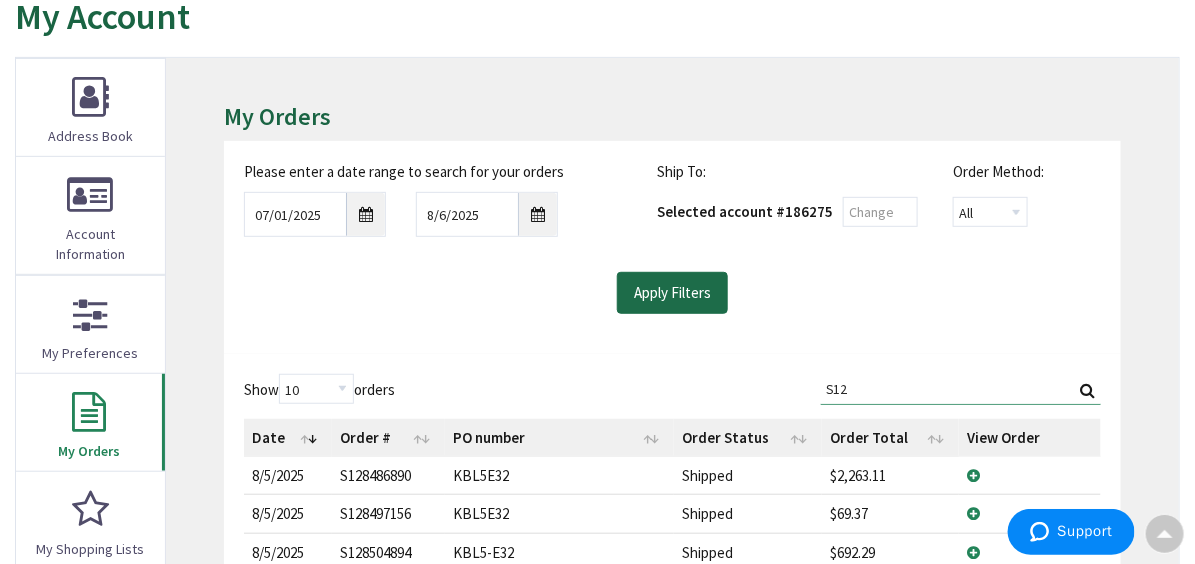 click on "Apply Filters" at bounding box center [672, 293] 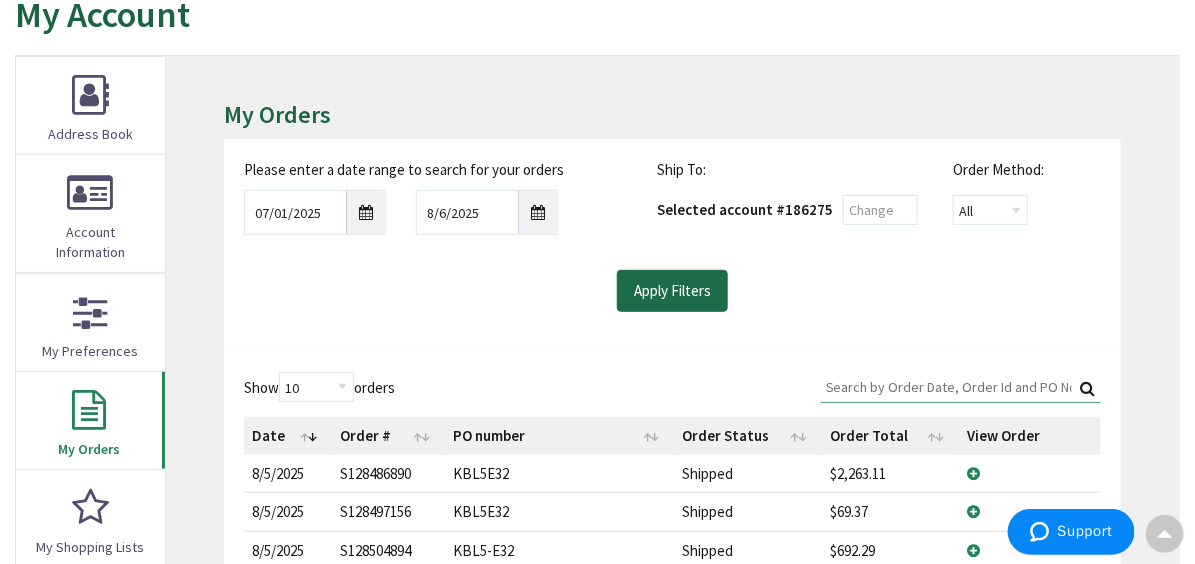 scroll, scrollTop: 200, scrollLeft: 0, axis: vertical 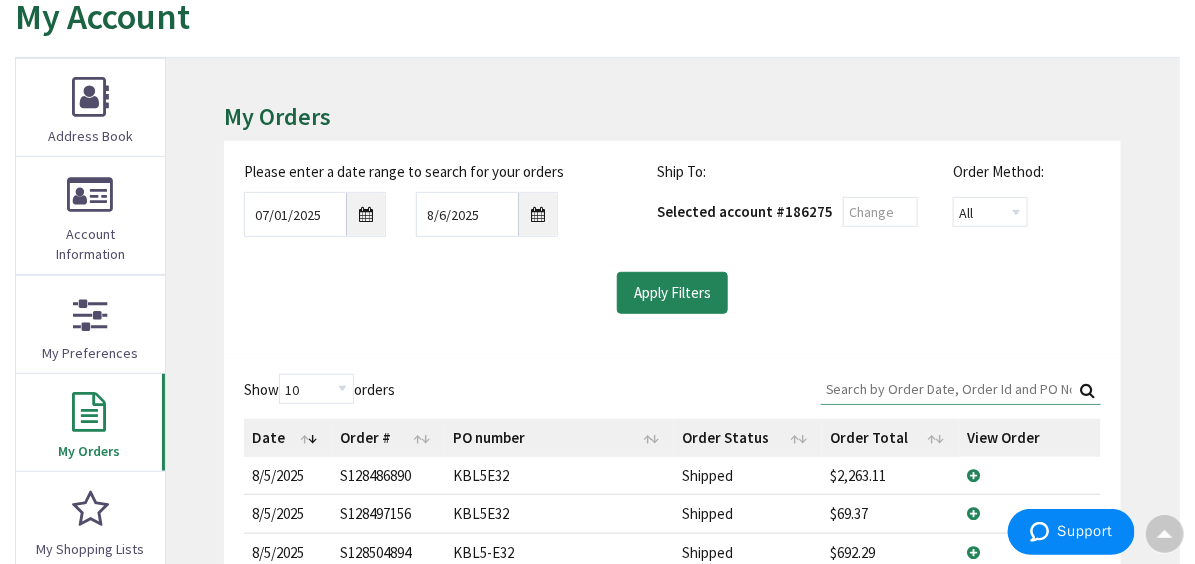 click on "My Account
My Account
My Orders
Please enter a date range to search for your orders
07/01/2025
8/6/2025
Ship To:
Selected account #  186275
Order Method: All Offline Online" at bounding box center [597, 507] 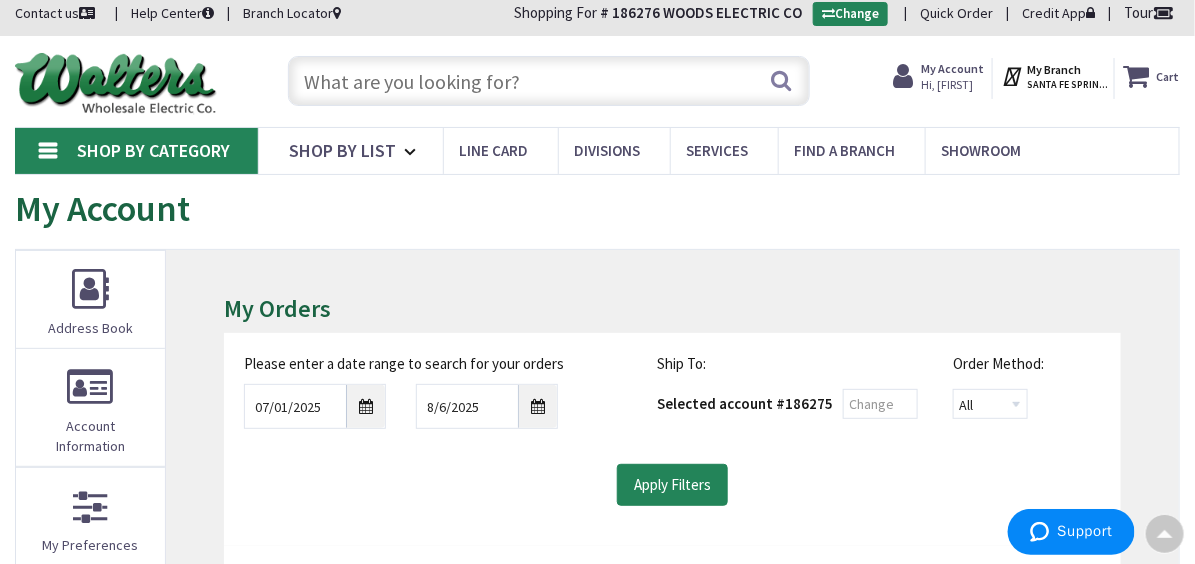 scroll, scrollTop: 0, scrollLeft: 0, axis: both 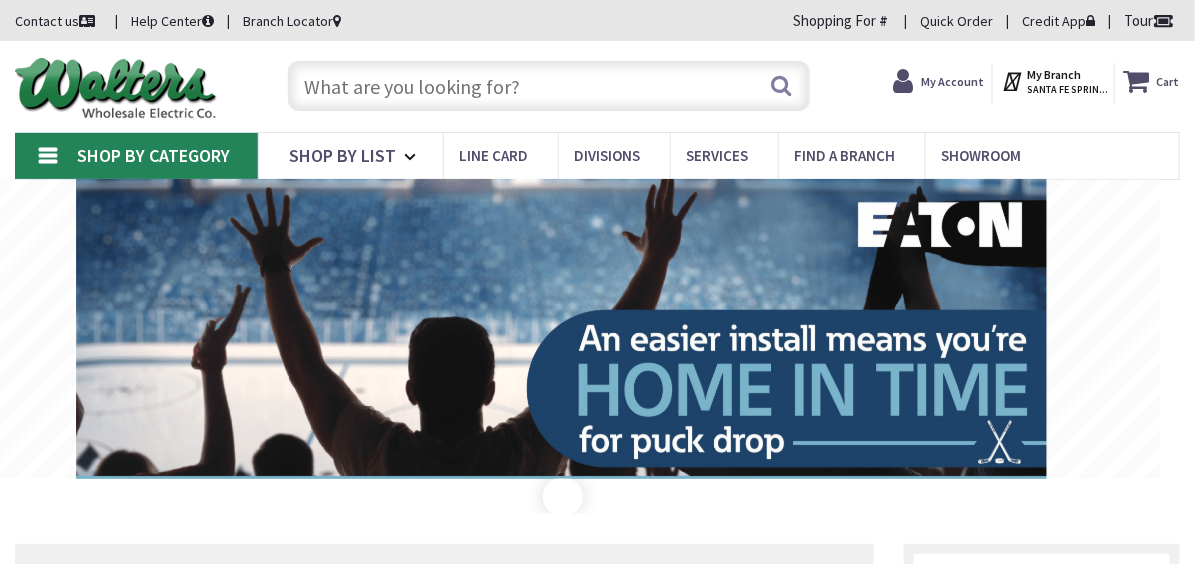 click on "My Account" at bounding box center (952, 81) 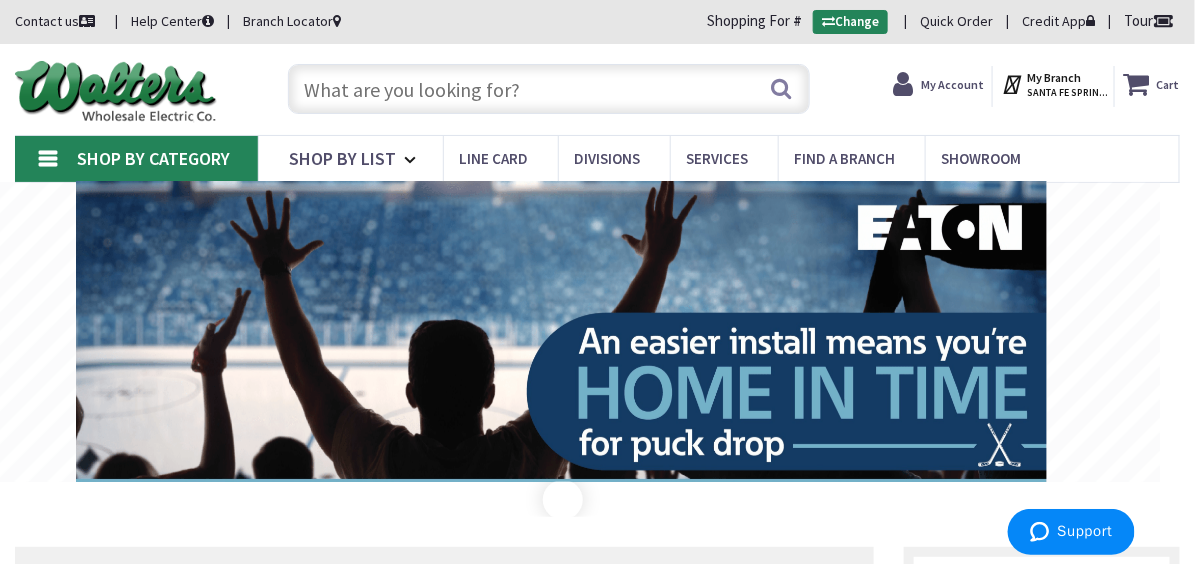 scroll, scrollTop: 0, scrollLeft: 0, axis: both 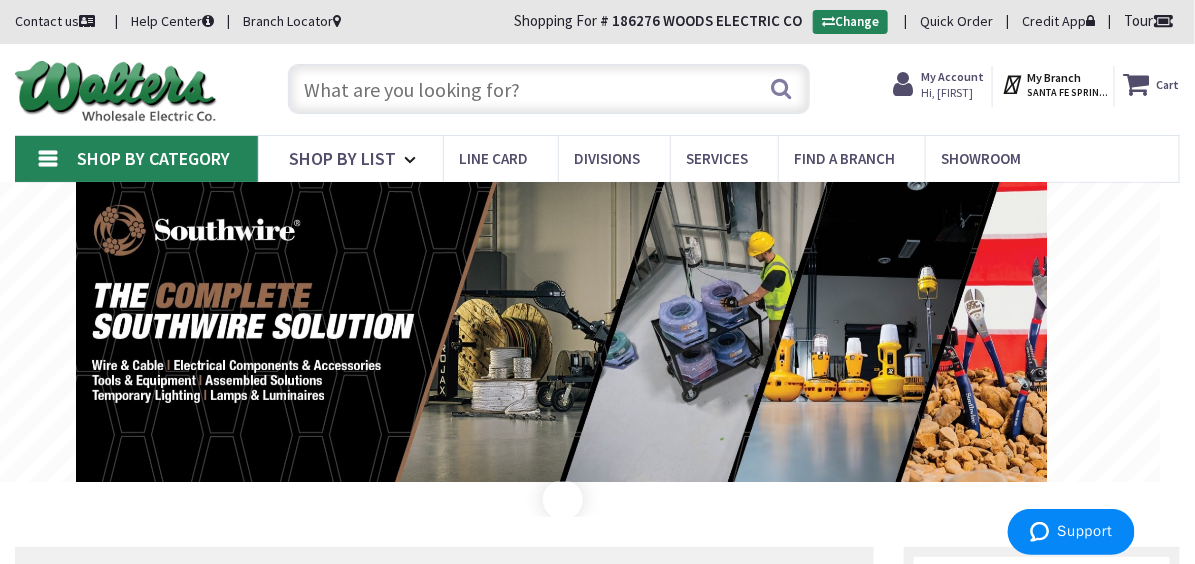 click on "SANTA FE SPRINGS, CA" at bounding box center [1069, 92] 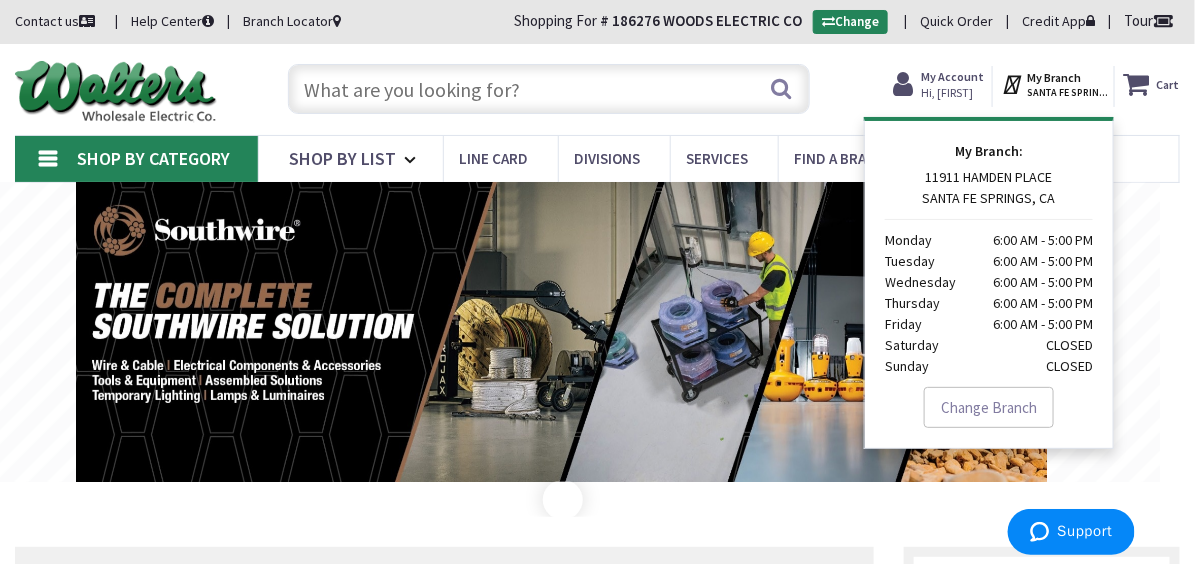 click on "My Branch:" at bounding box center [989, 151] 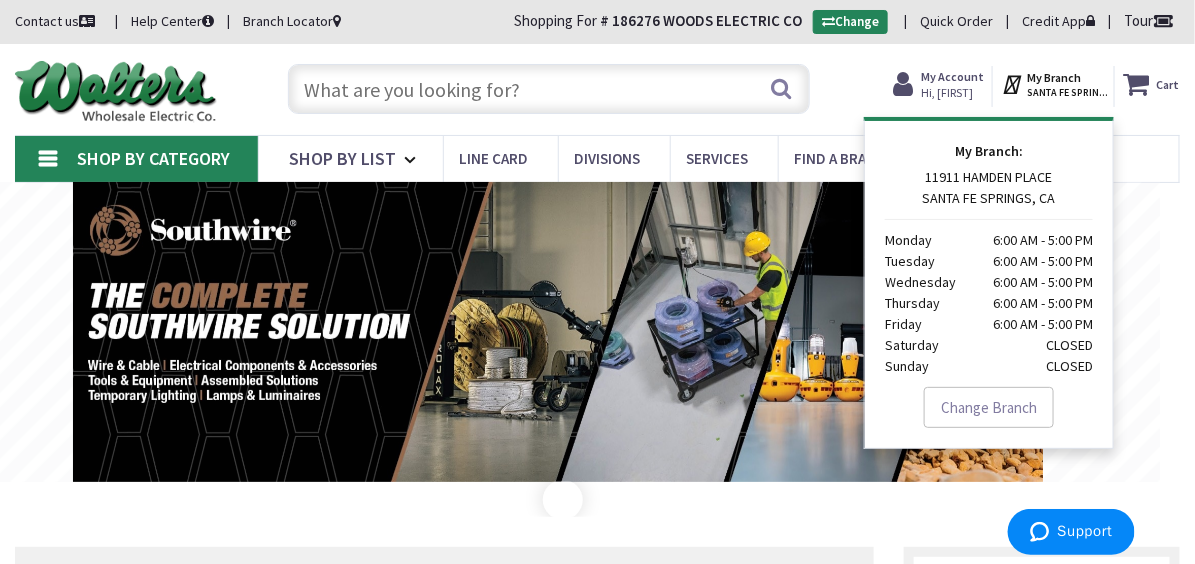 click on "[NUMBER] [STREET] [CITY], [STATE] Monday   6:00 AM - 5:00 PM Tuesday   6:00 AM - 5:00 PM Wednesday   6:00 AM - 5:00 PM Thursday   6:00 AM - 5:00 PM Friday   6:00 AM - 5:00 PM Saturday   CLOSED Sunday   CLOSED" at bounding box center (989, 272) 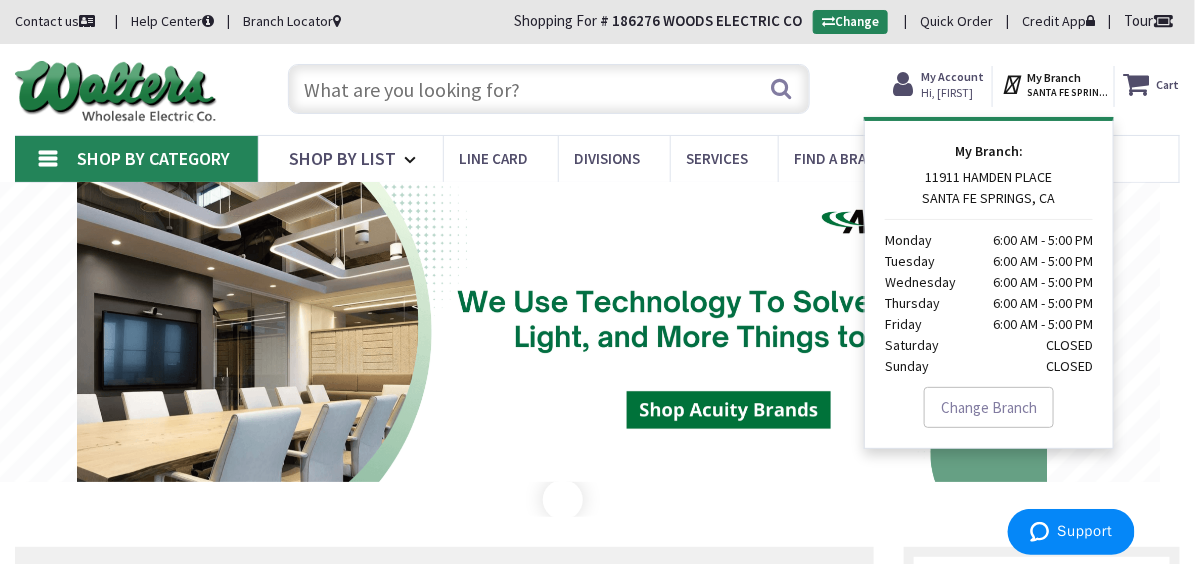 click on "My Branch" at bounding box center (1054, 77) 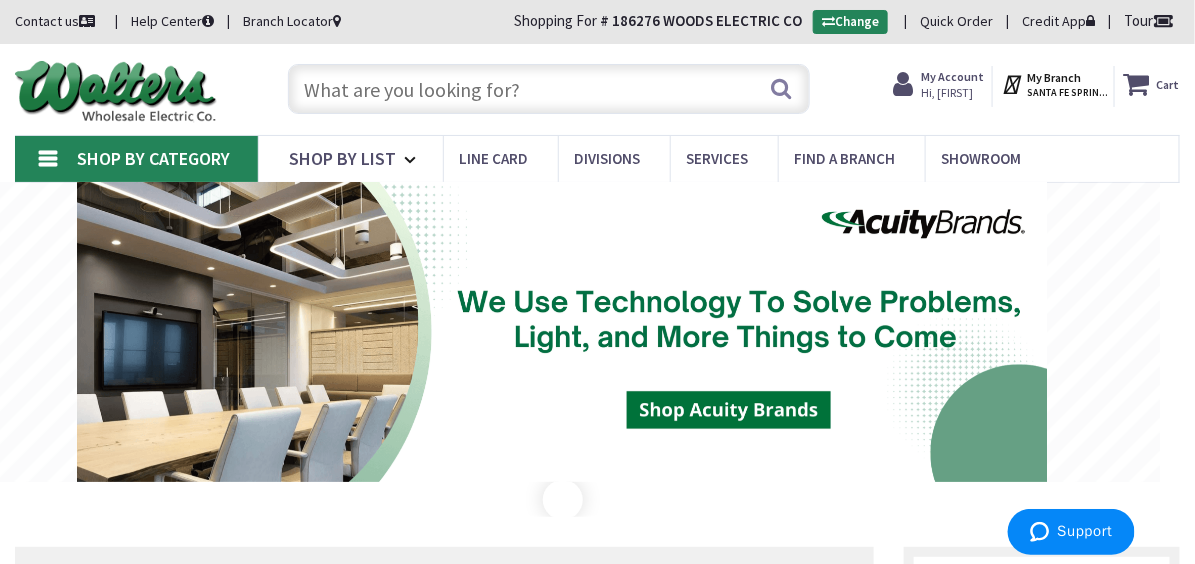 click on "My Branch" at bounding box center (1054, 77) 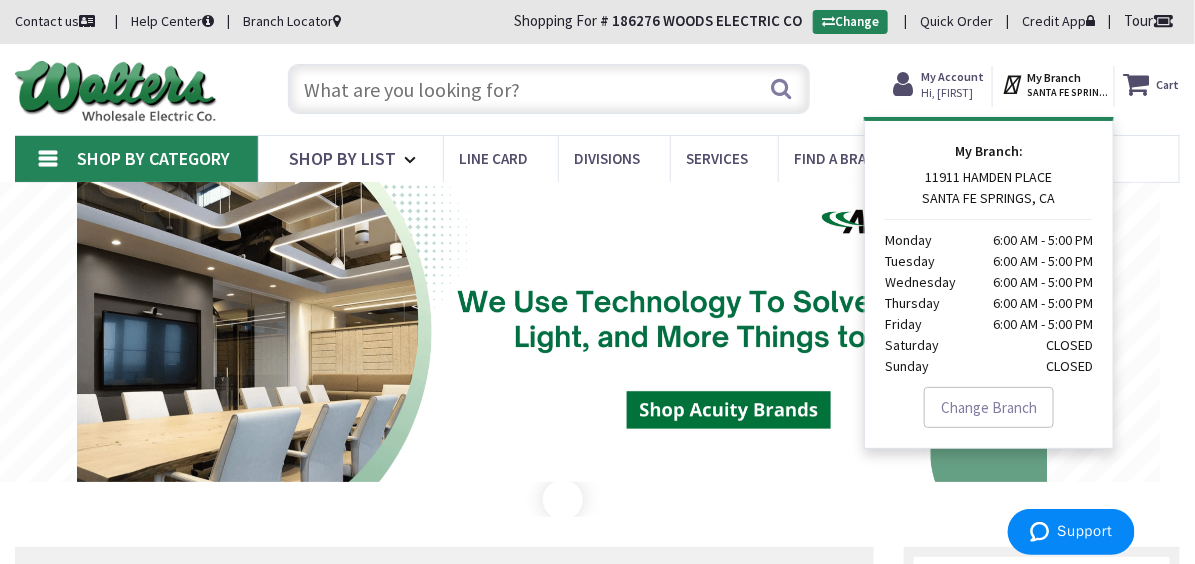 click on "Skip to Content
Toggle Nav
Search
Cart
My Cart
Close" at bounding box center (597, 89) 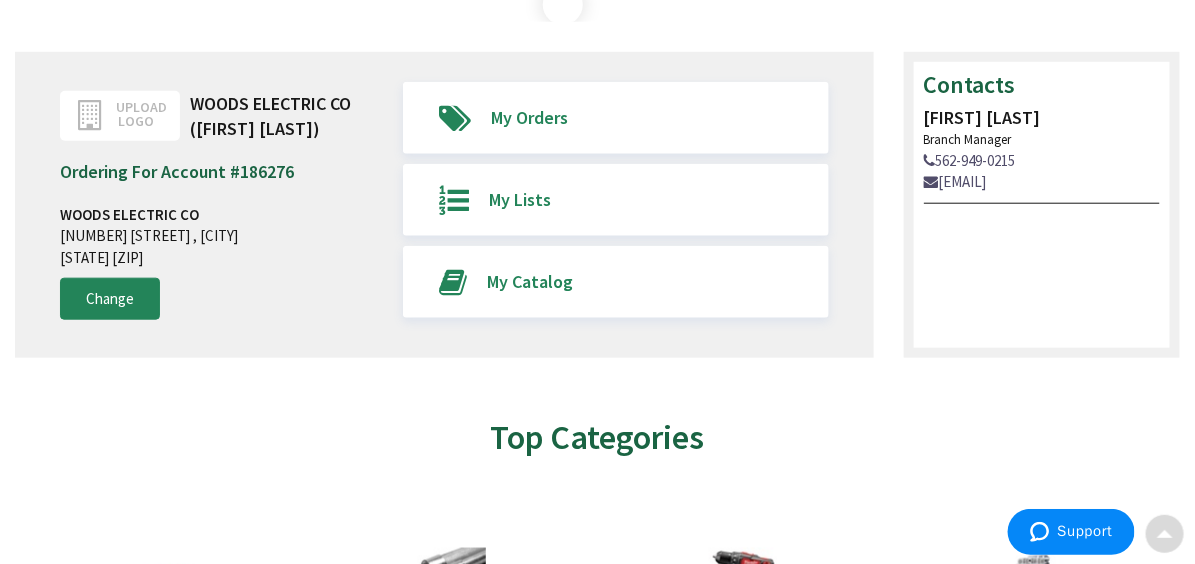 scroll, scrollTop: 499, scrollLeft: 0, axis: vertical 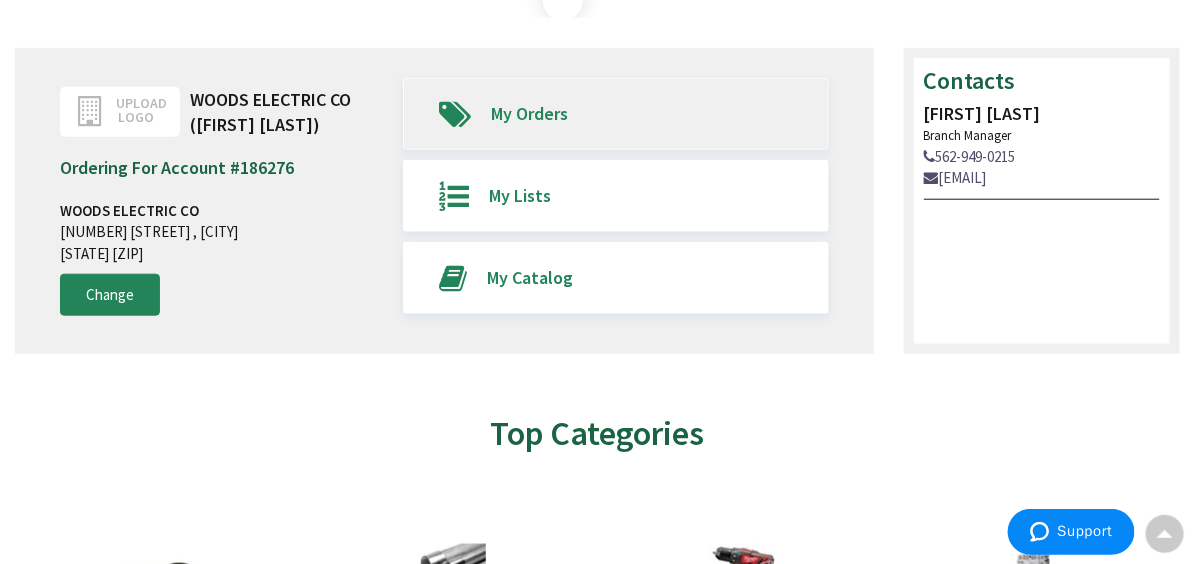 click at bounding box center [447, 114] 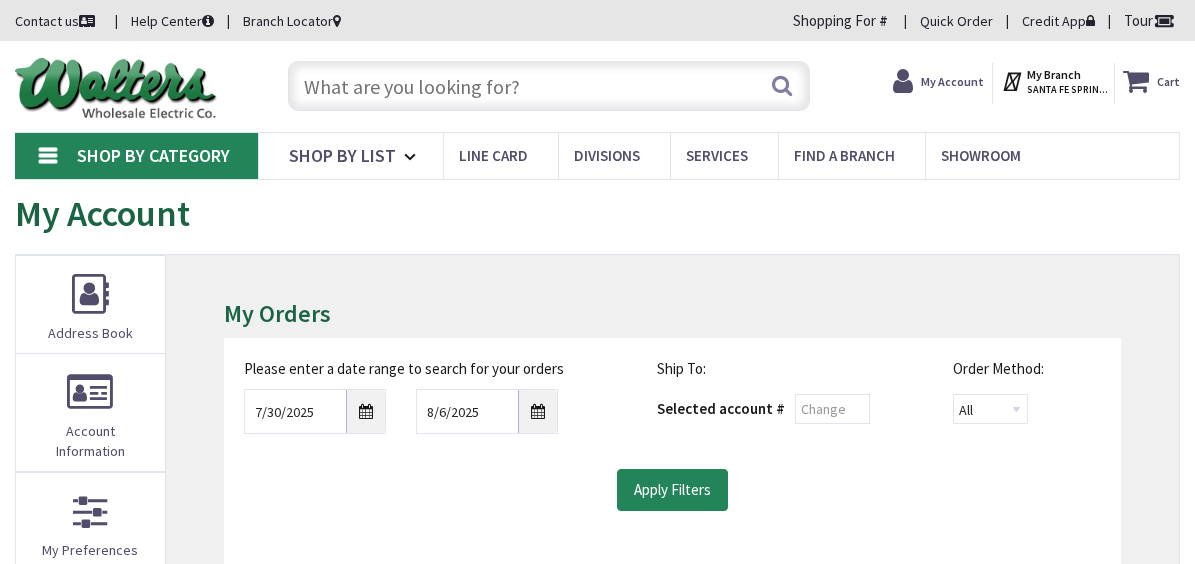 scroll, scrollTop: 0, scrollLeft: 0, axis: both 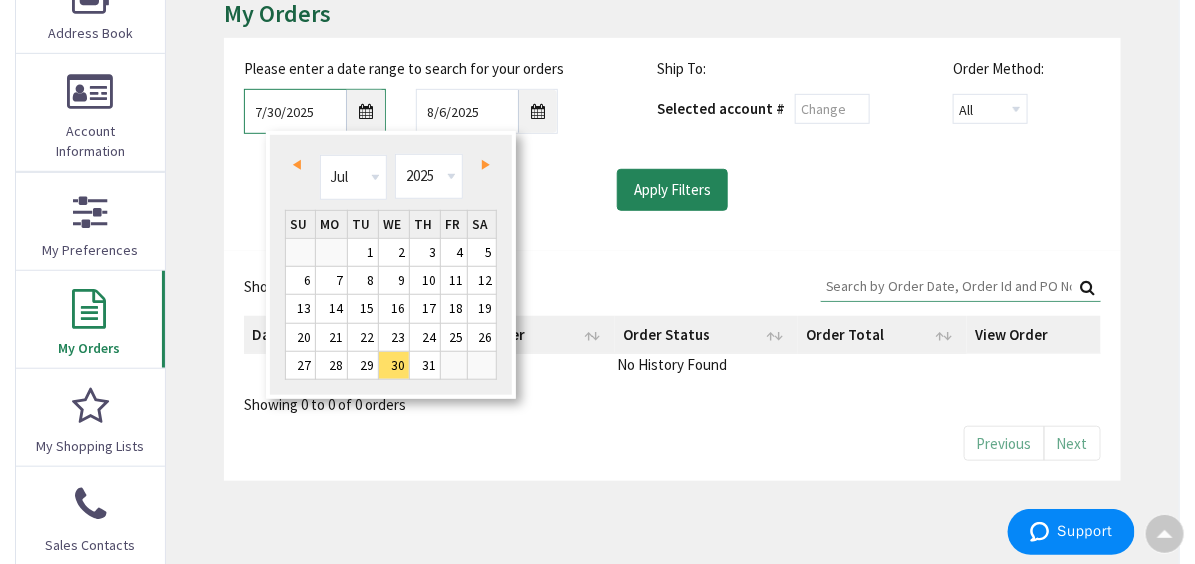 click on "7/30/2025" at bounding box center [315, 111] 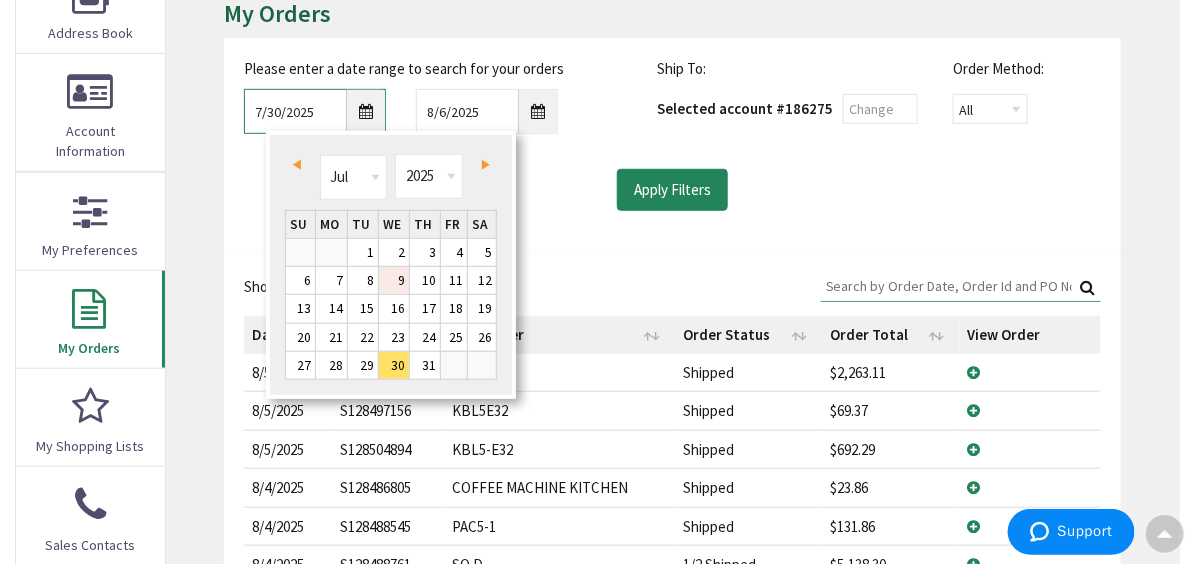 scroll, scrollTop: 302, scrollLeft: 0, axis: vertical 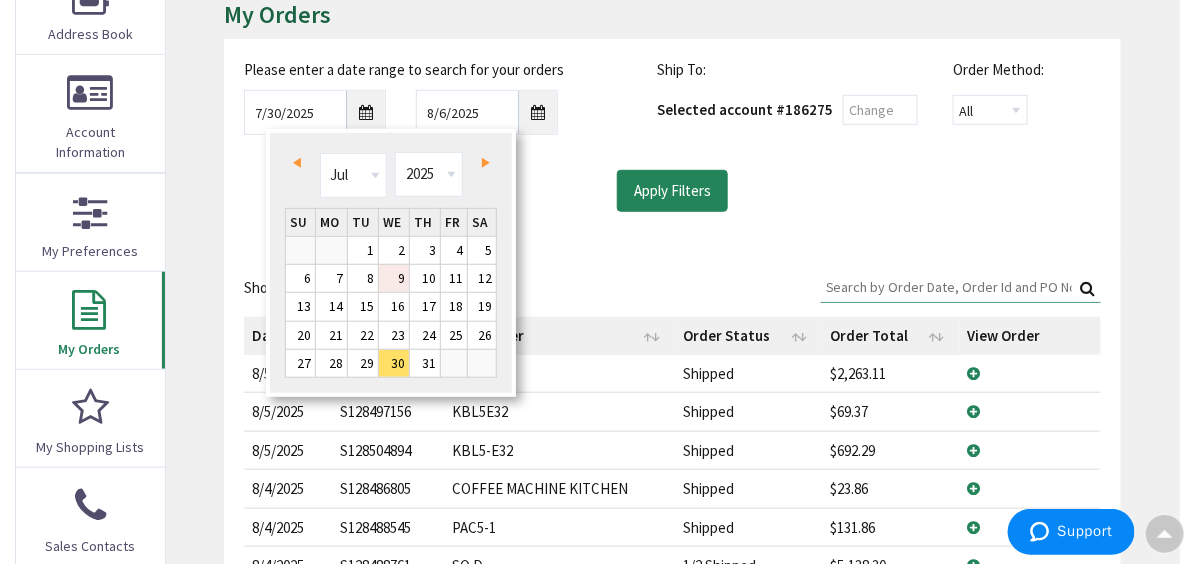click on "9" at bounding box center [394, 278] 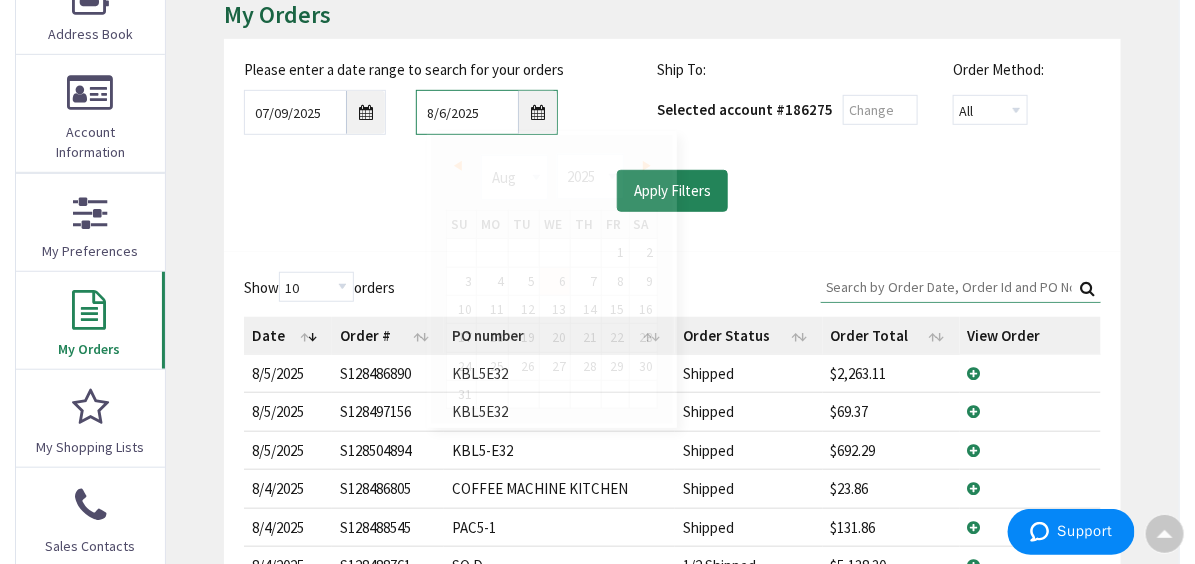click on "8/6/2025" at bounding box center (487, 112) 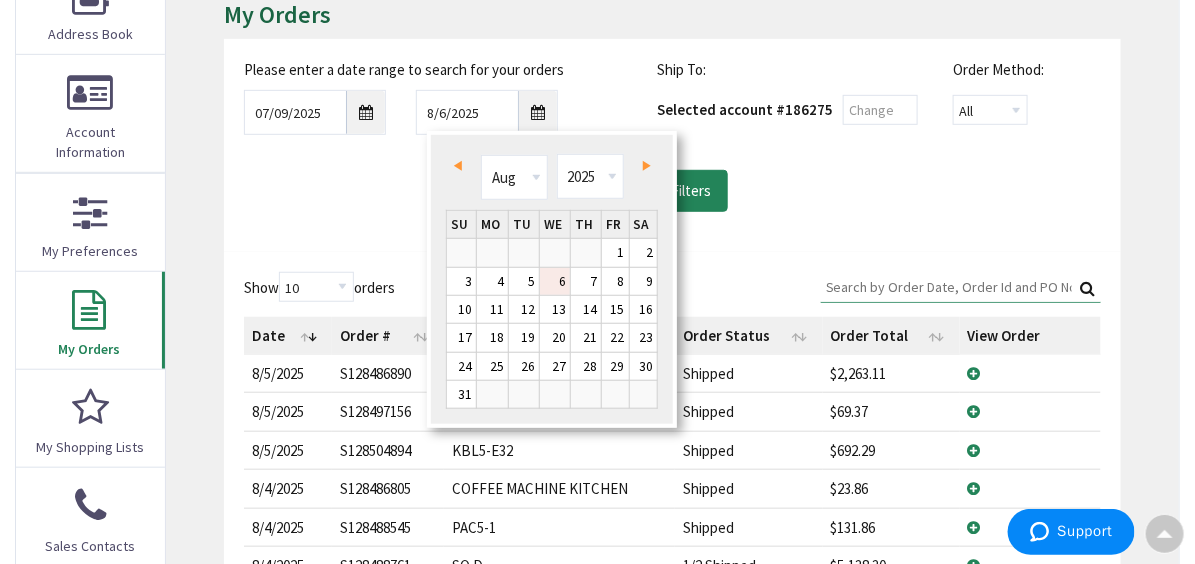 click on "Please enter a date range to search for your orders
07/09/2025
8/6/2025
Ship To:
Selected account #  186275
Order Method:
All
Offline
Online" at bounding box center (672, 145) 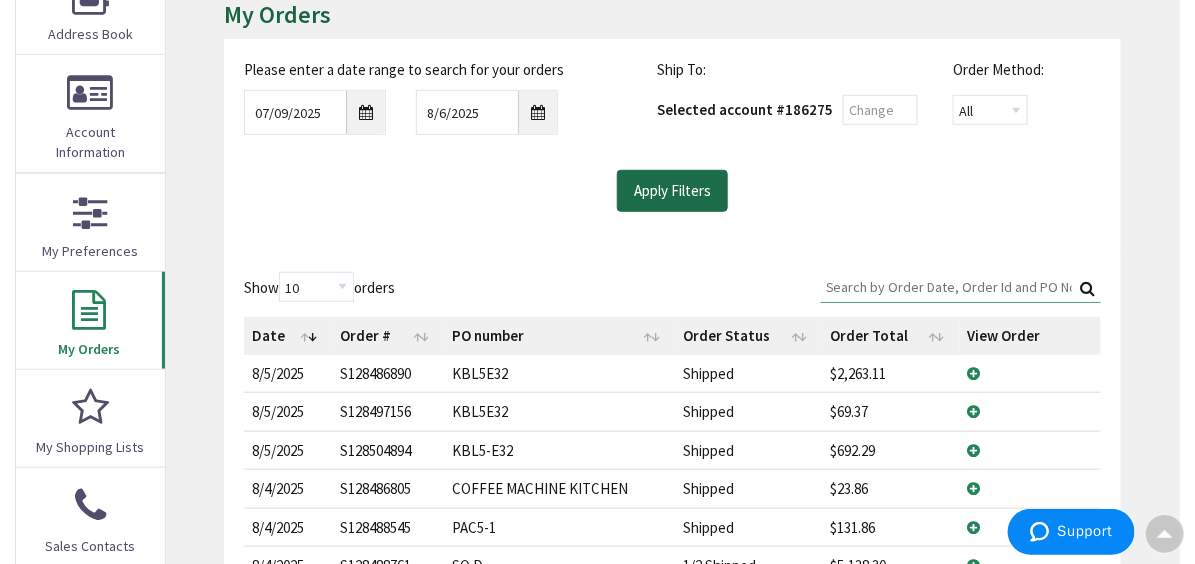 click on "Apply Filters" at bounding box center [672, 191] 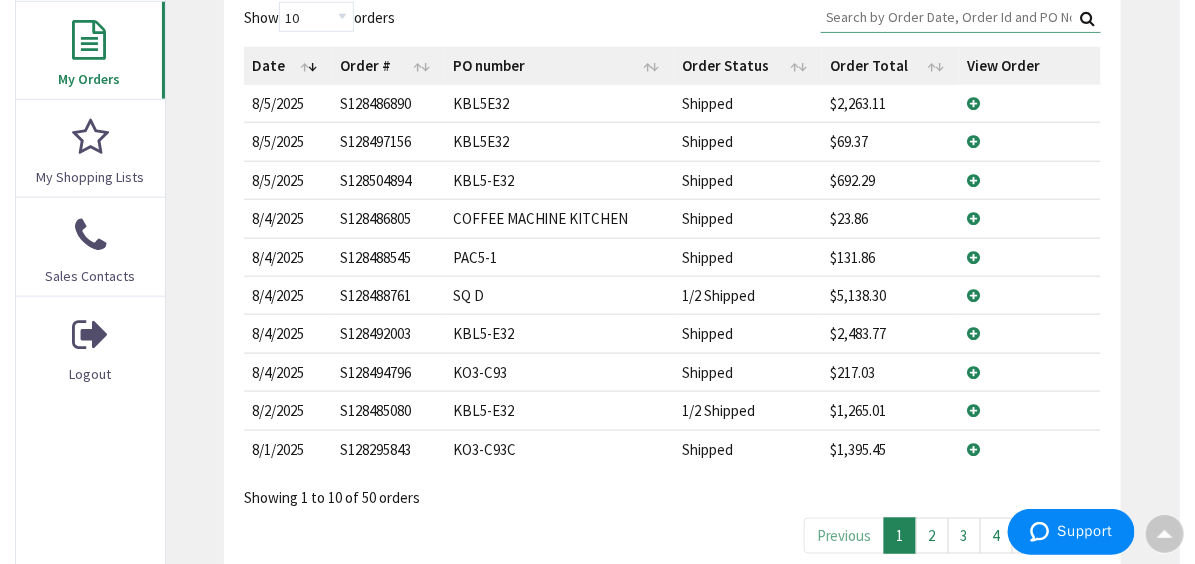 scroll, scrollTop: 602, scrollLeft: 0, axis: vertical 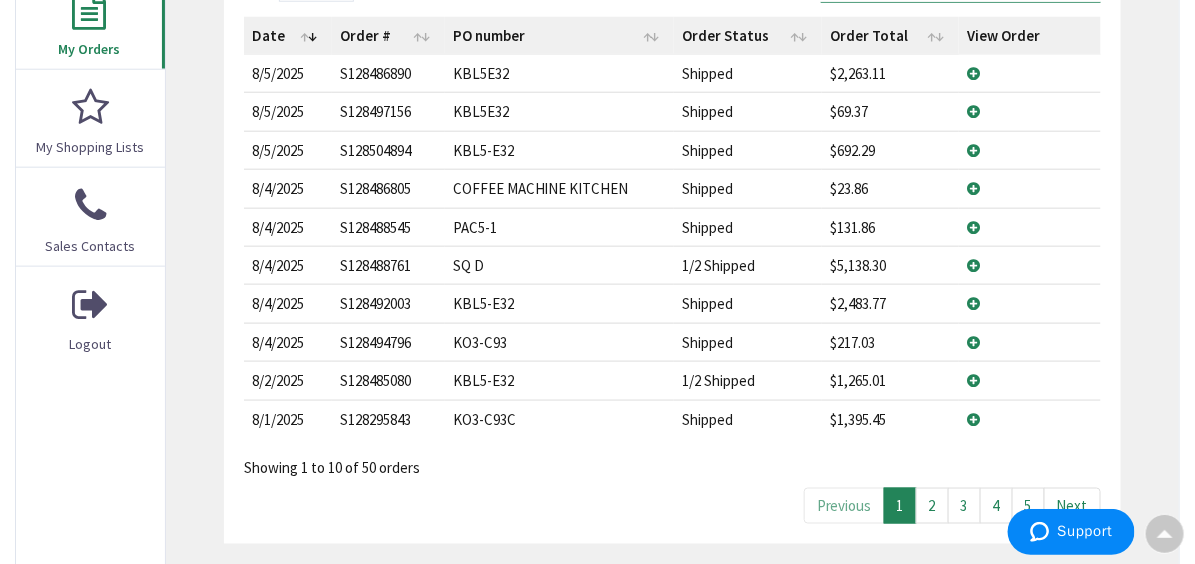 click on "2" at bounding box center [932, 505] 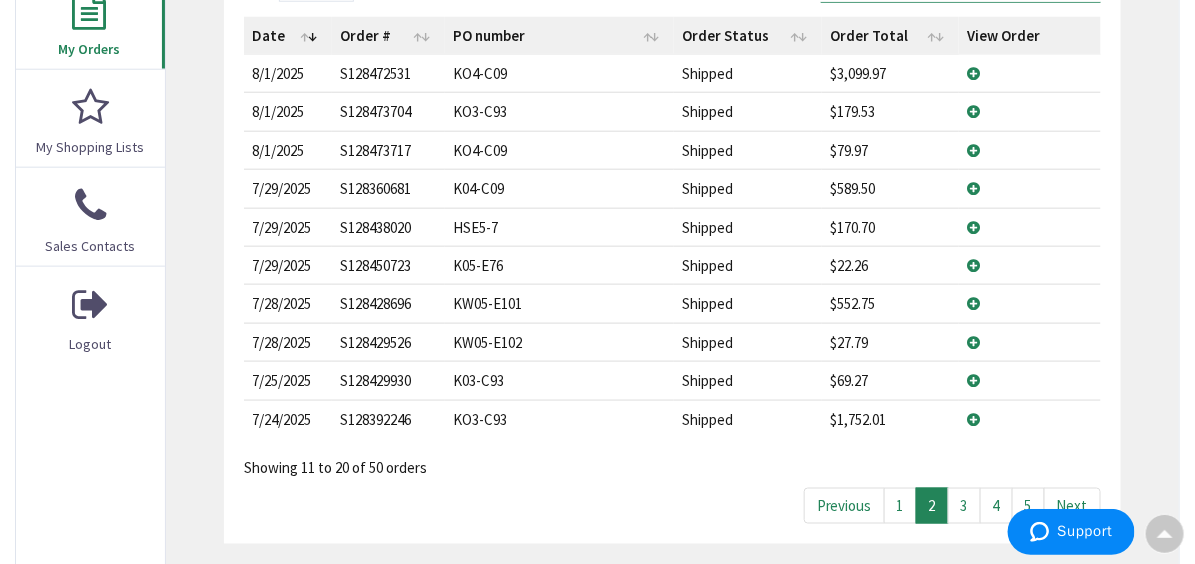 click on "3" at bounding box center [964, 505] 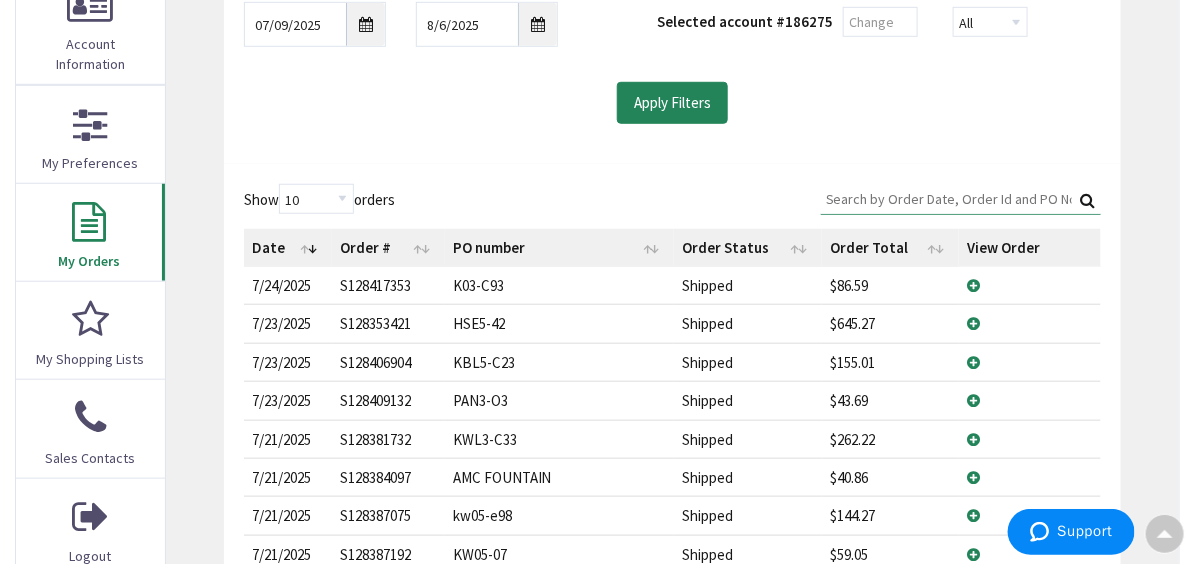 scroll, scrollTop: 202, scrollLeft: 0, axis: vertical 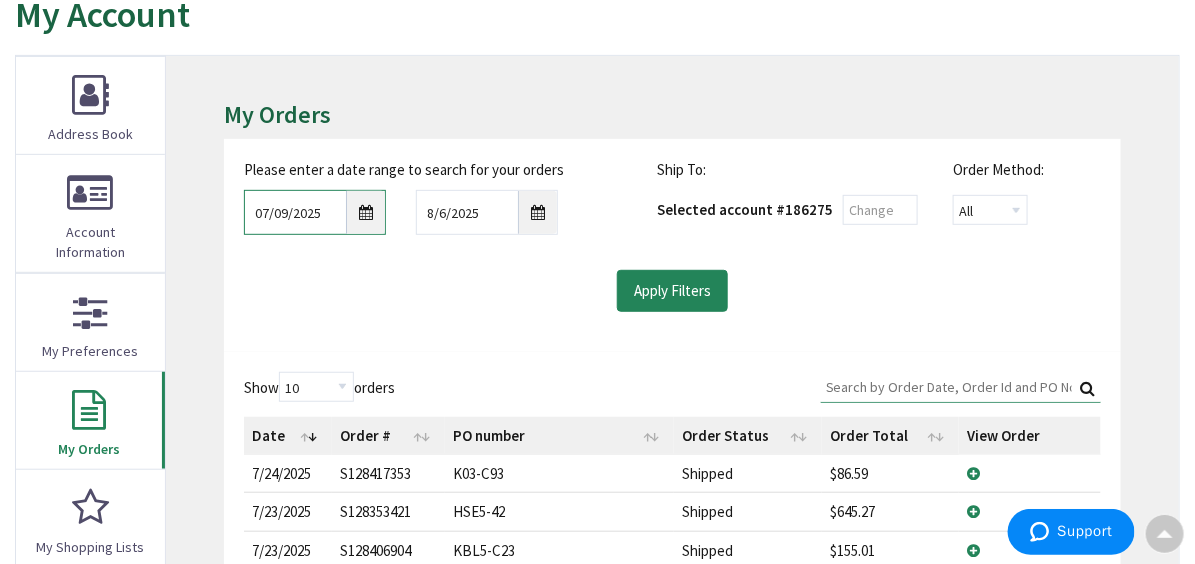 click on "07/09/2025" at bounding box center (315, 212) 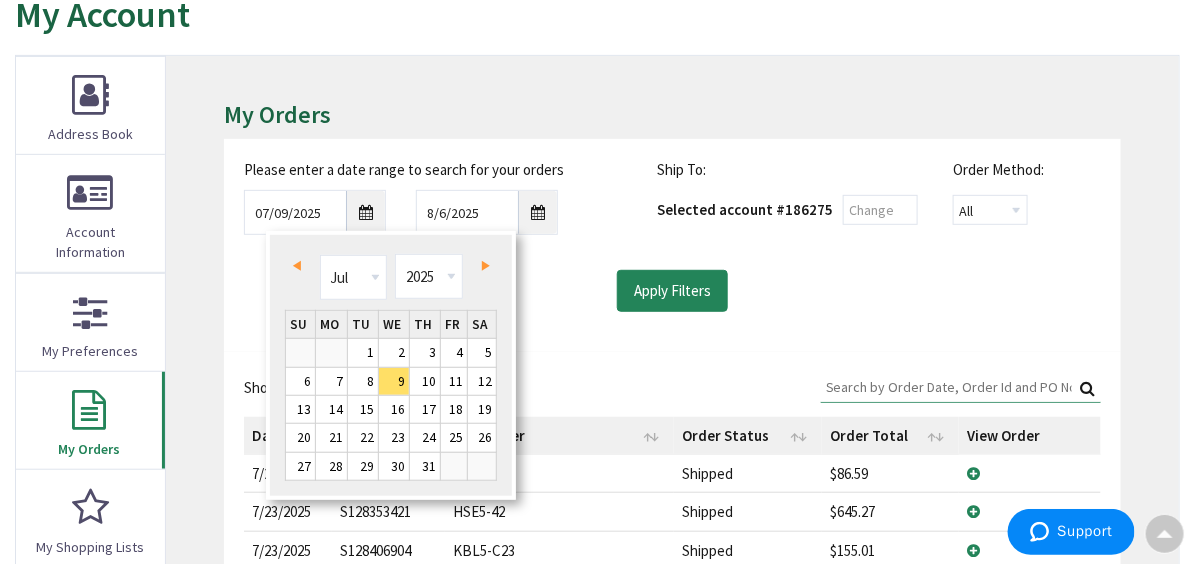 click on "Prev" at bounding box center [297, 266] 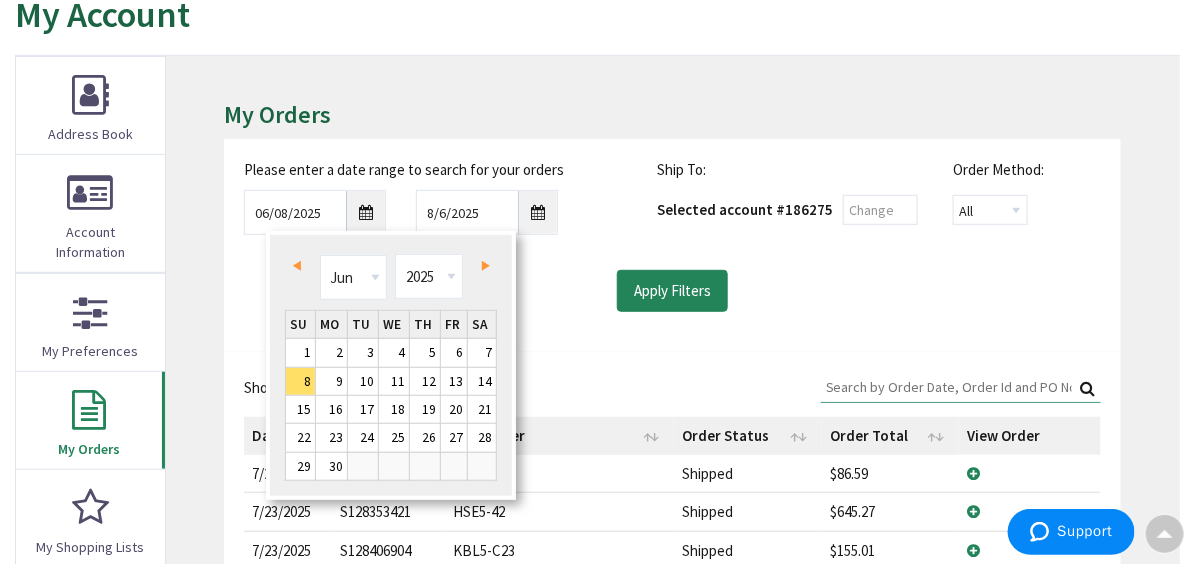 click on "Prev" at bounding box center (297, 266) 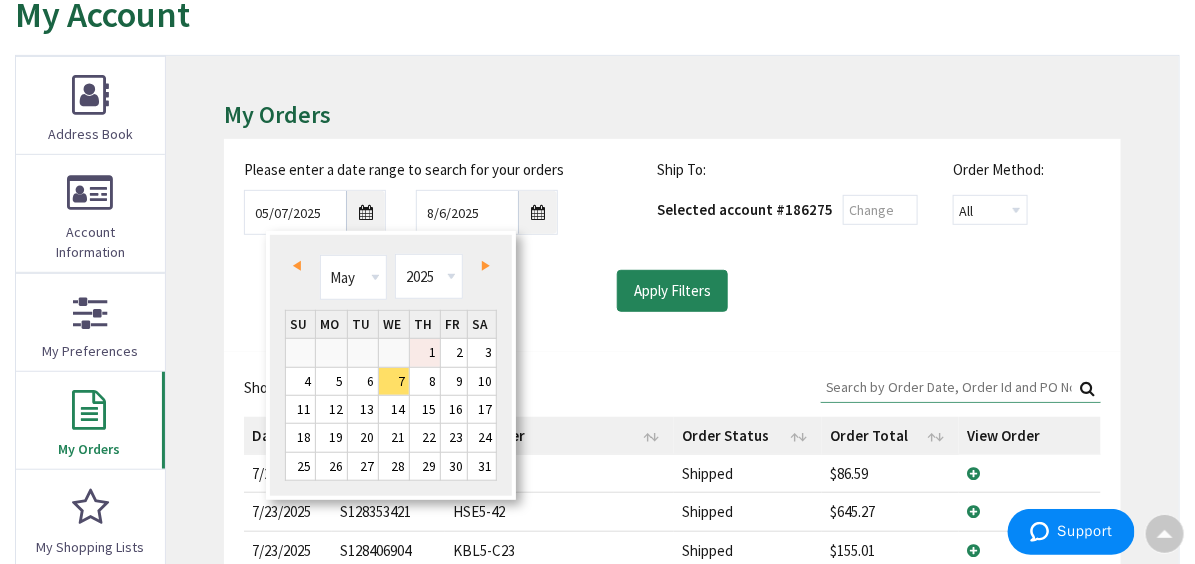 click on "1" at bounding box center [425, 352] 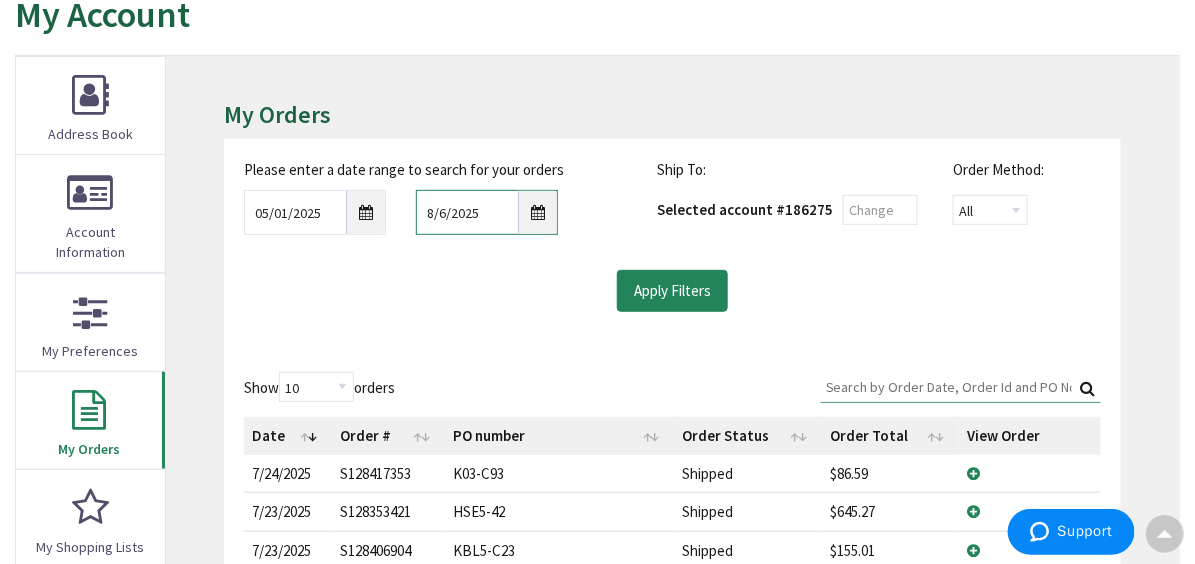 click on "8/6/2025" at bounding box center (487, 212) 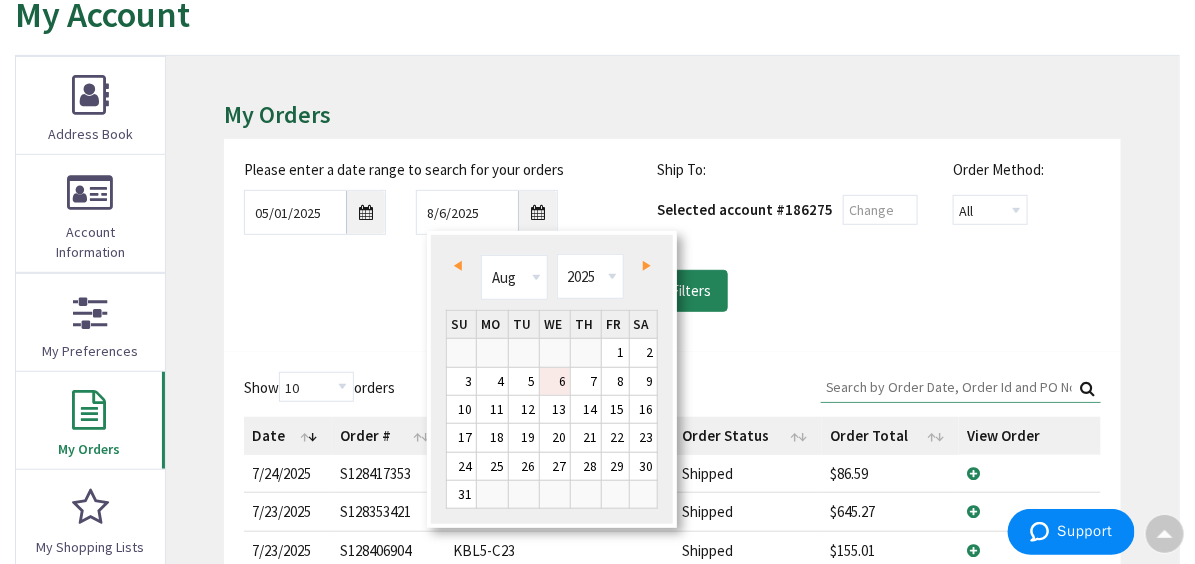 click on "Please enter a date range to search for your orders
05/01/2025
8/6/2025
Ship To:
Selected account #  186275
Order Method:
All
Offline
Online" at bounding box center [672, 245] 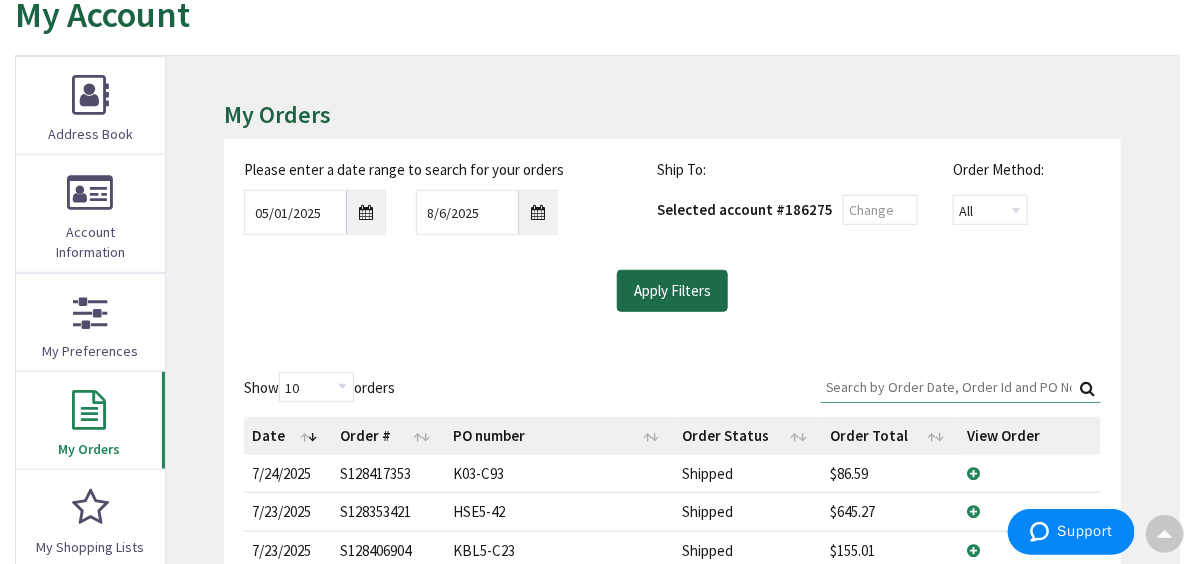 click on "Apply Filters" at bounding box center [672, 291] 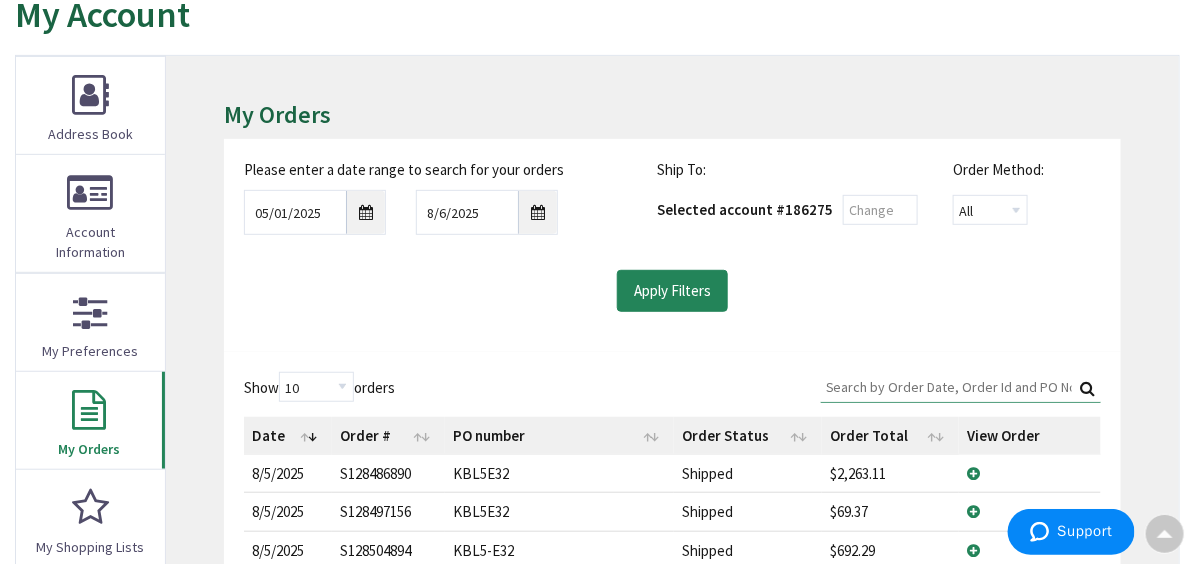 click on "Search:" at bounding box center [961, 387] 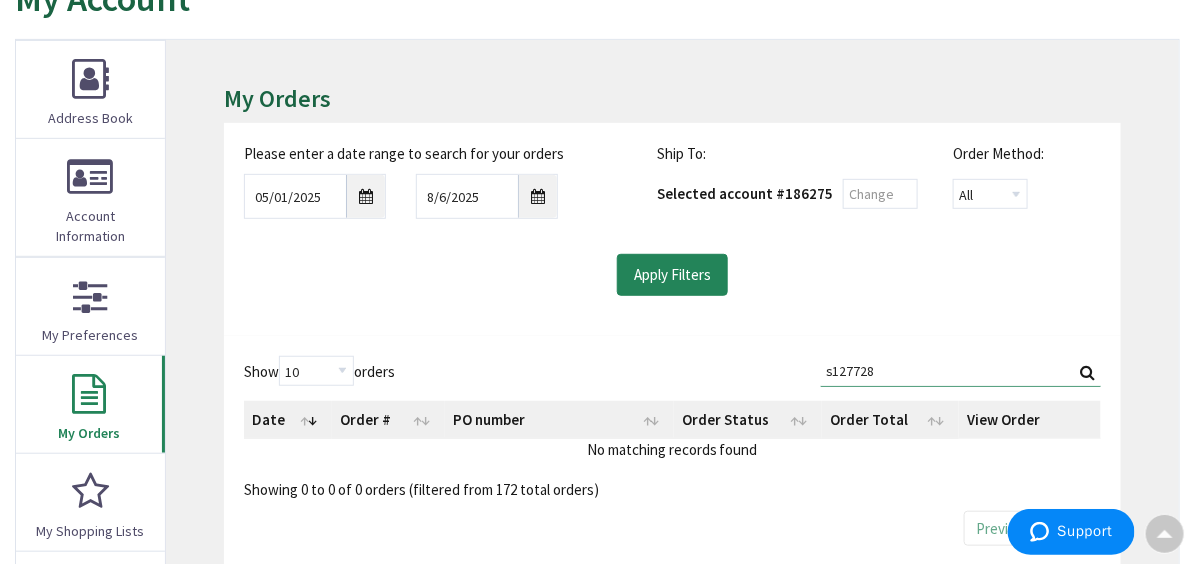 scroll, scrollTop: 202, scrollLeft: 0, axis: vertical 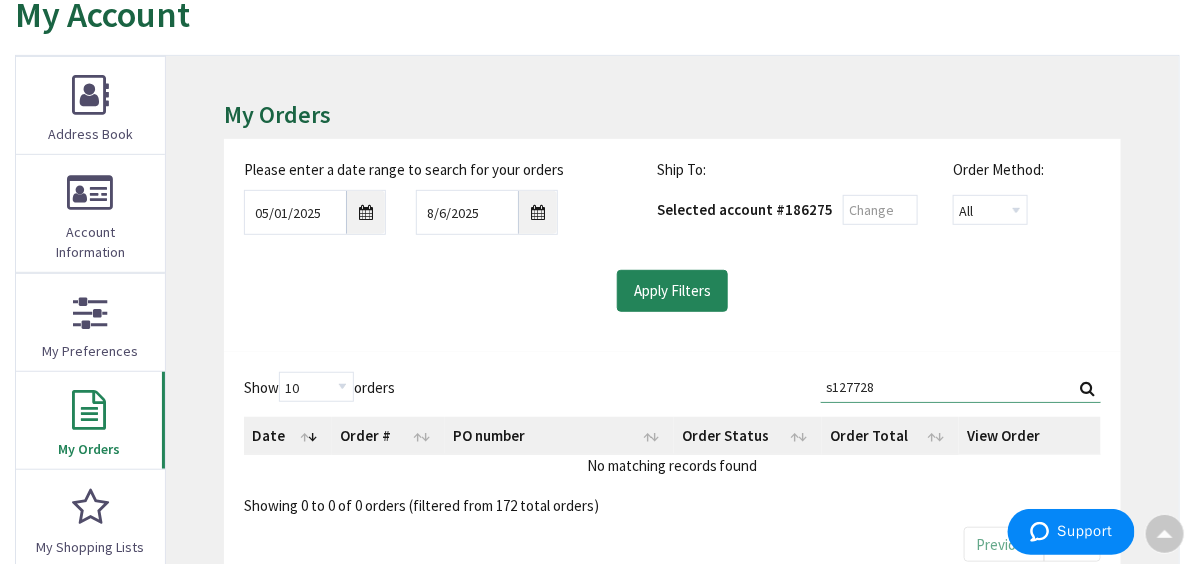 type on "s127728" 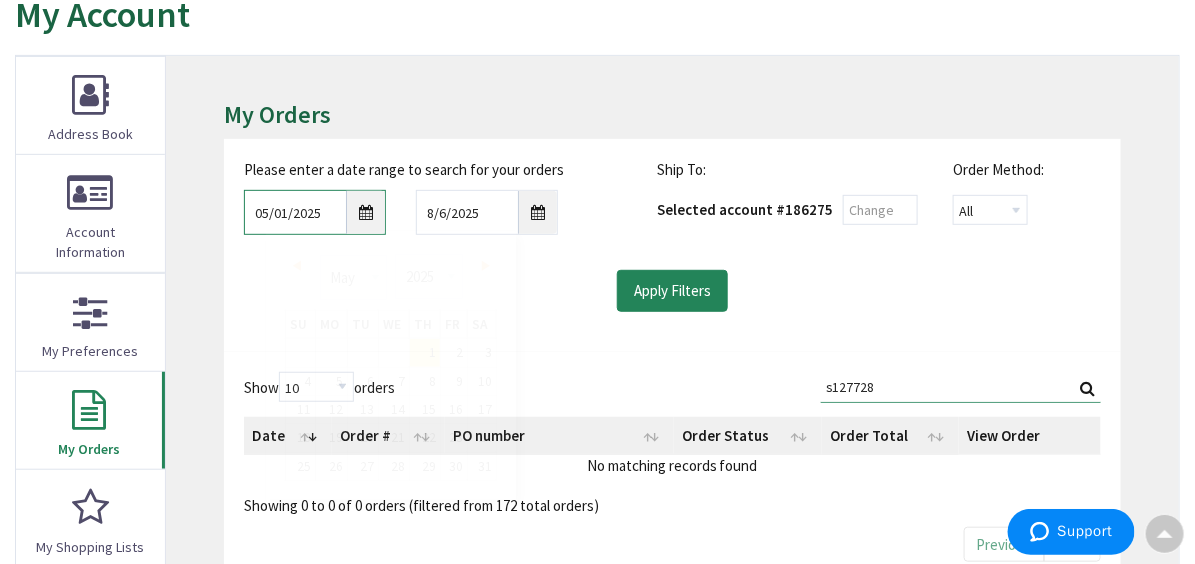 click on "05/01/2025" at bounding box center [315, 212] 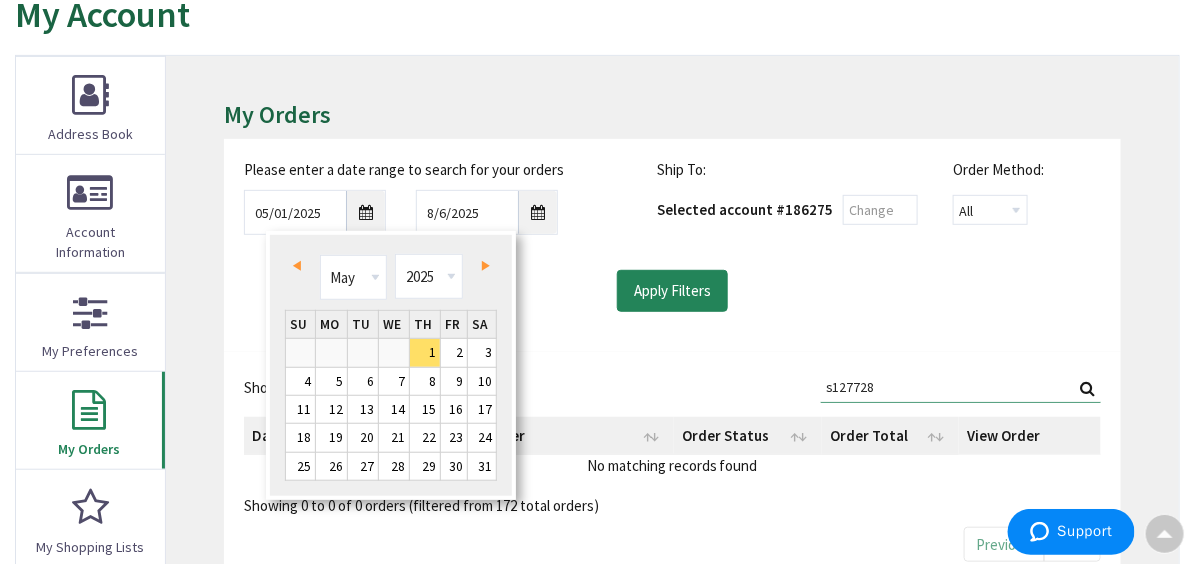 click on "Prev" at bounding box center [300, 265] 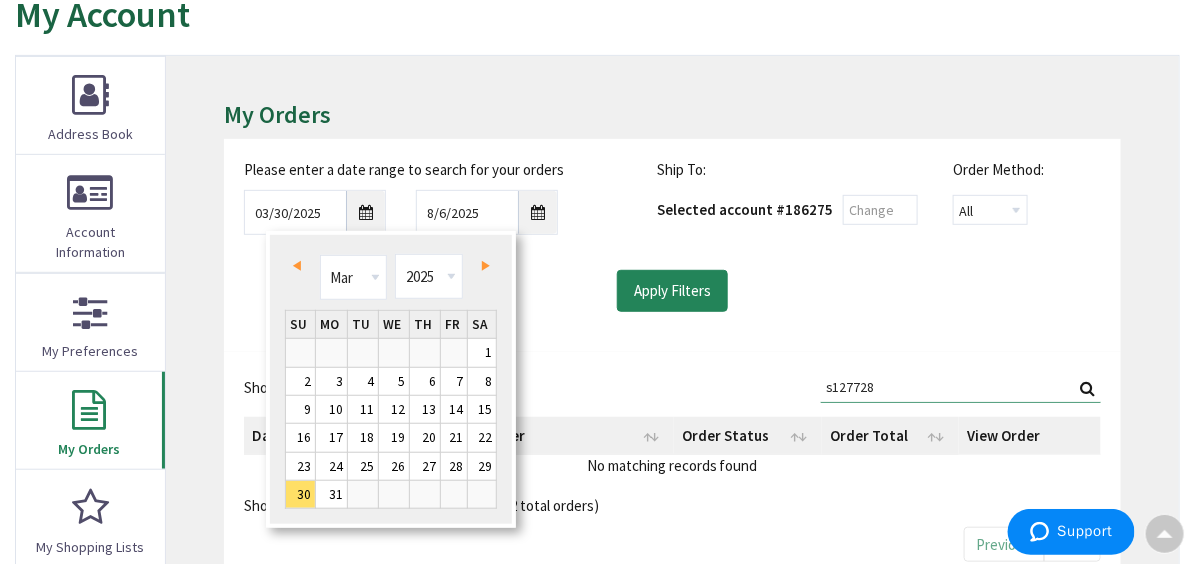 click on "Prev" at bounding box center (300, 265) 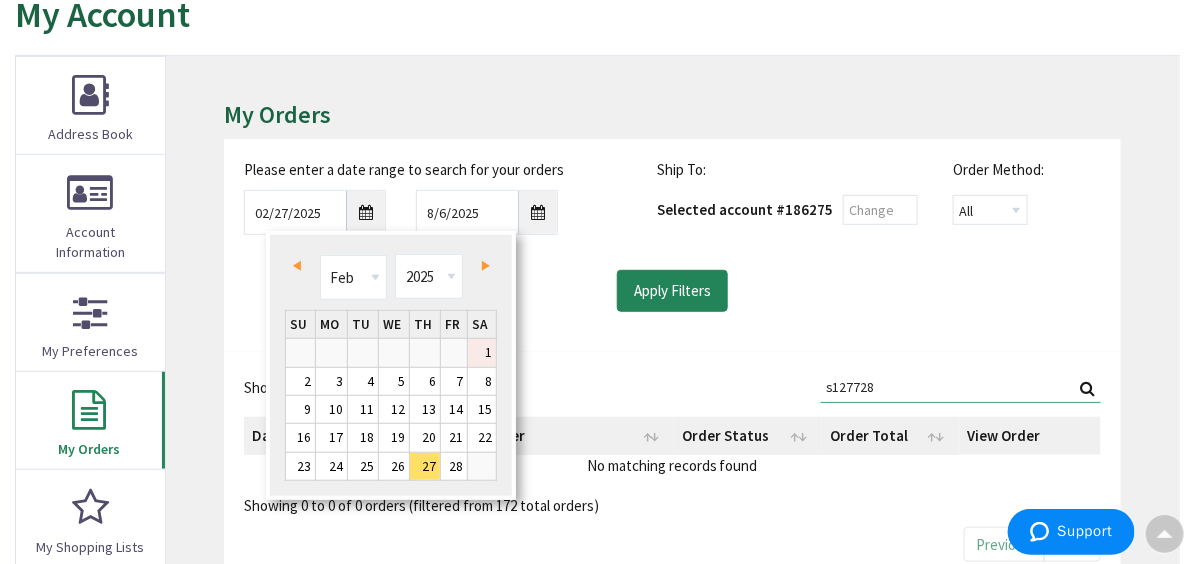 click on "1" at bounding box center [482, 352] 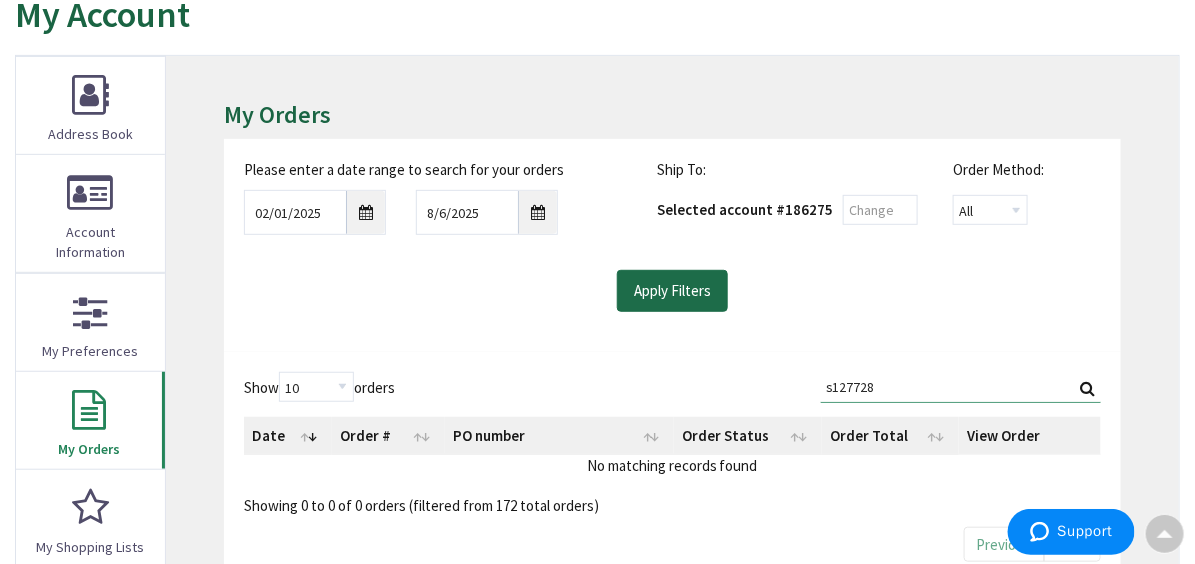 click on "Apply Filters" at bounding box center [672, 291] 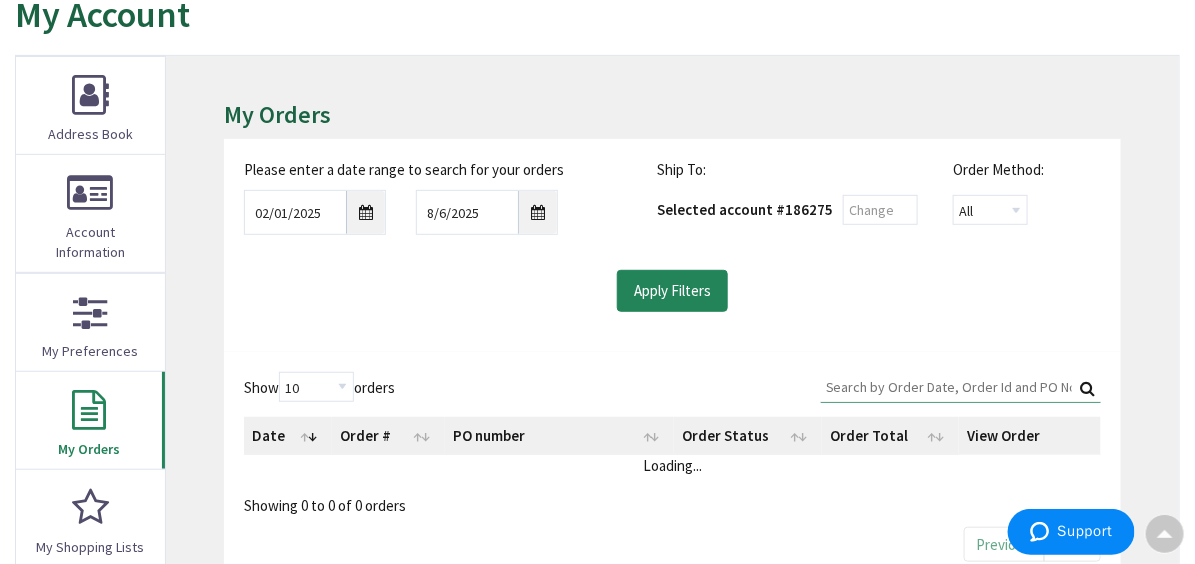 click on "Search:" at bounding box center (961, 387) 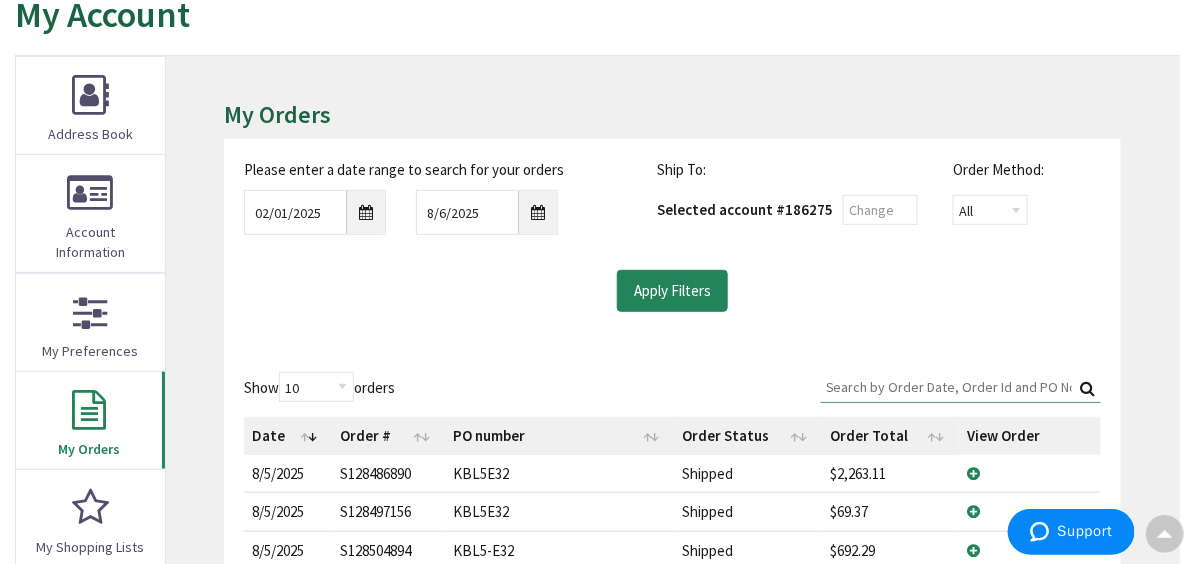 type on "s" 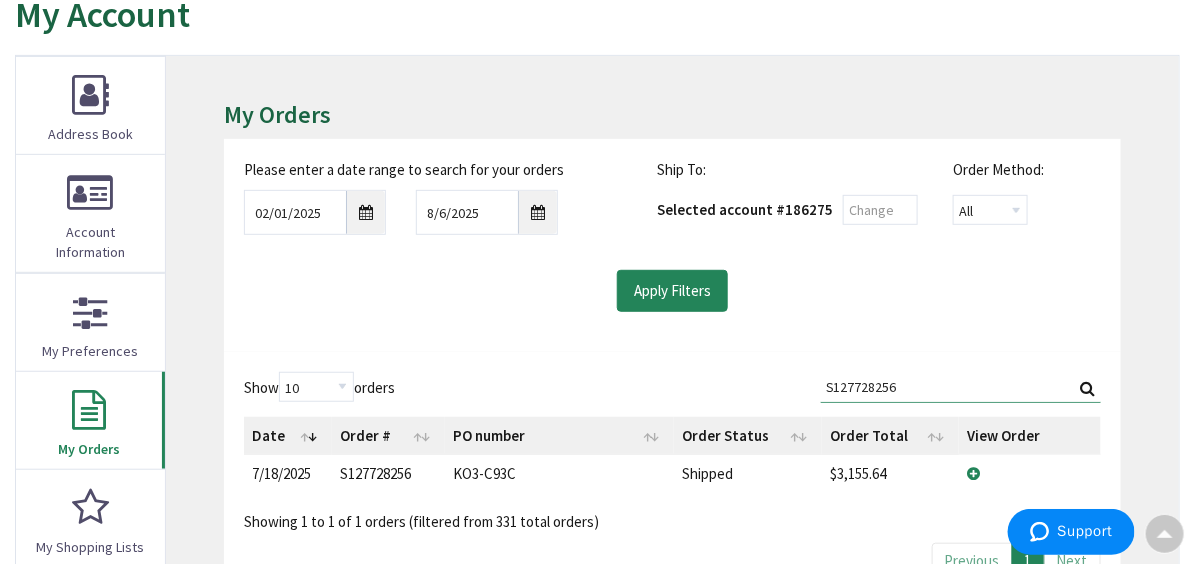 type on "S127728256" 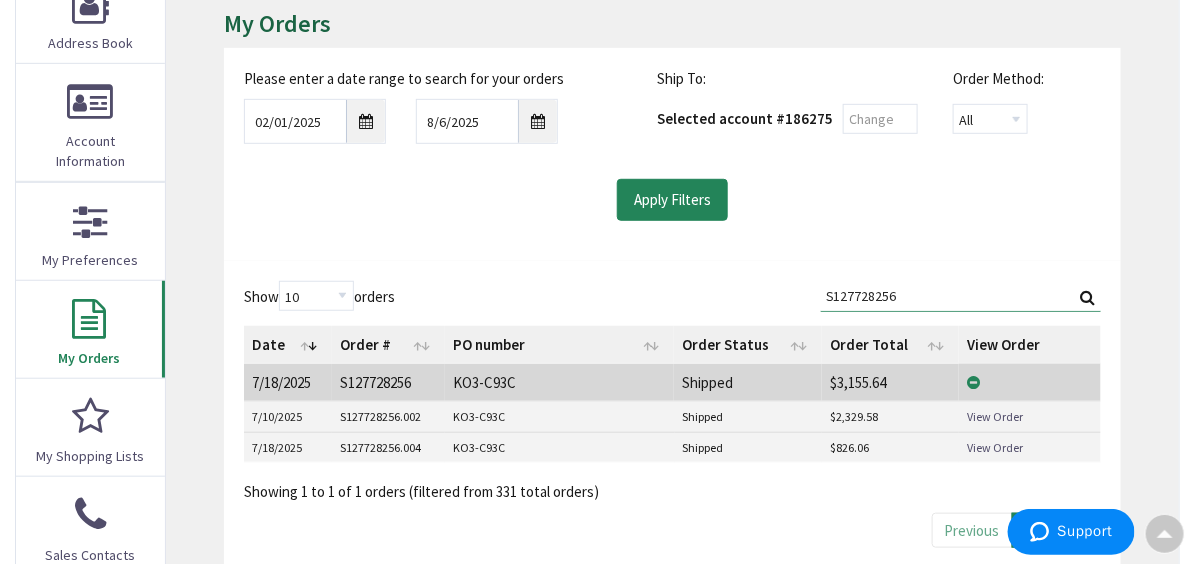 scroll, scrollTop: 302, scrollLeft: 0, axis: vertical 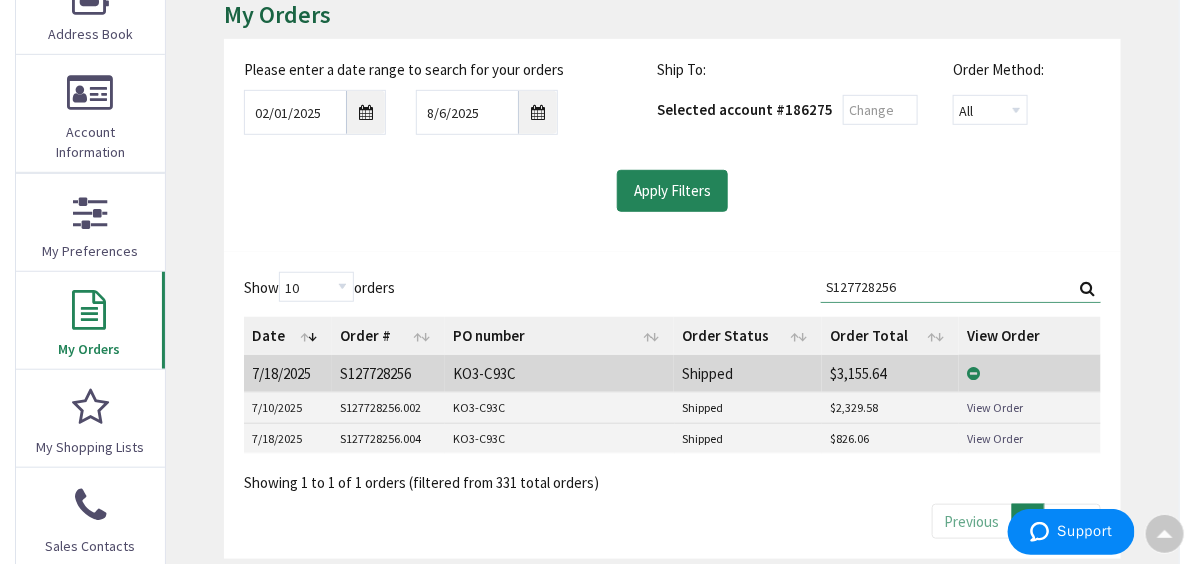 click on "View Order" at bounding box center [995, 438] 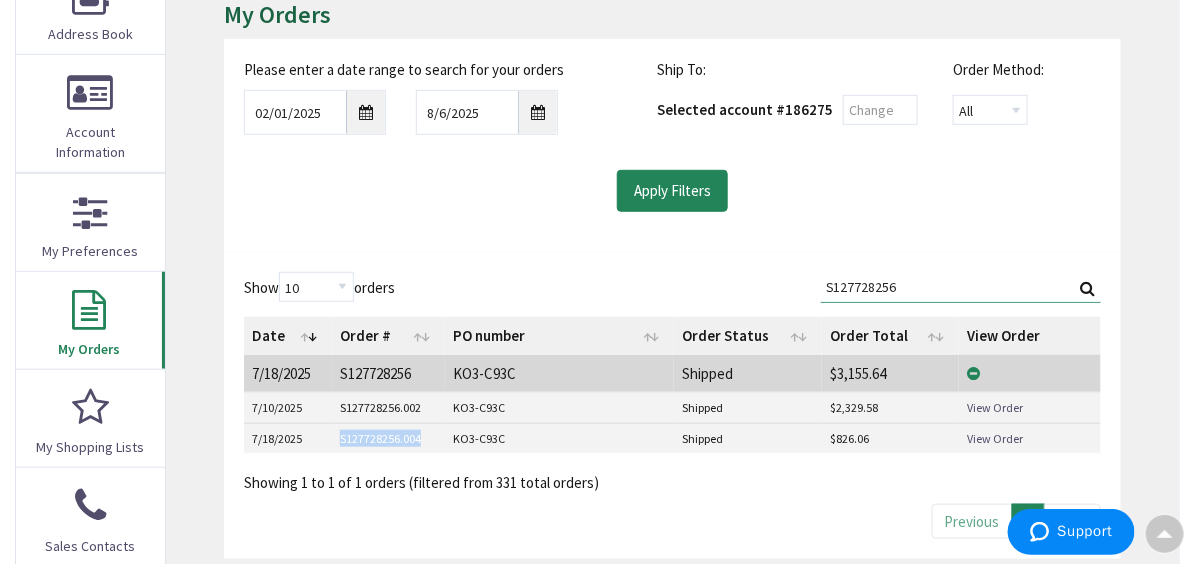 click on "S127728256.004" at bounding box center [388, 438] 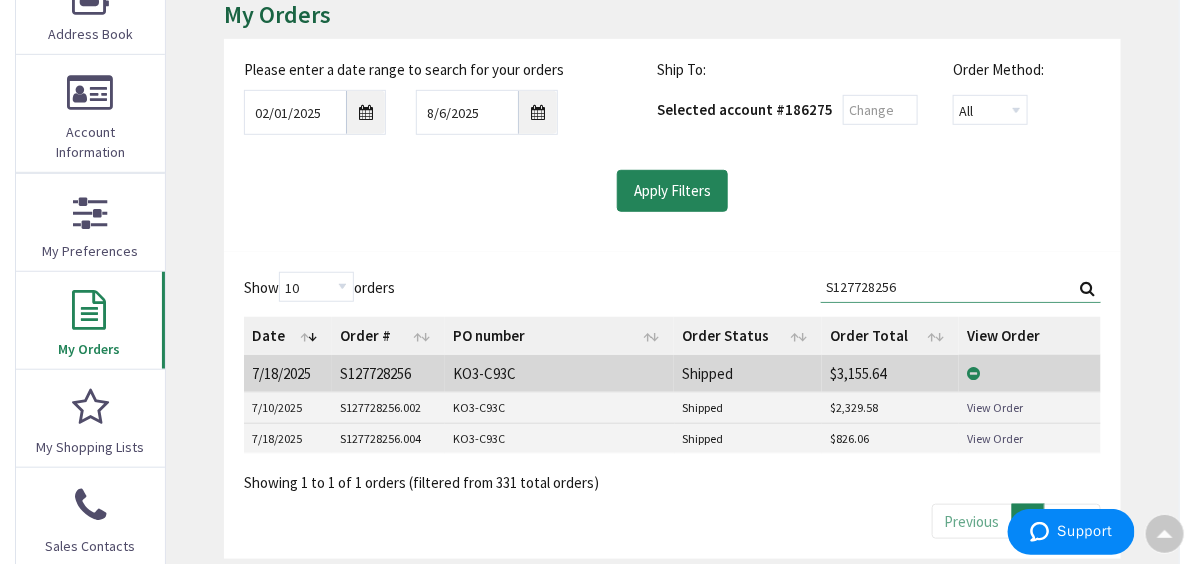 click on "7/18/2025" at bounding box center (288, 438) 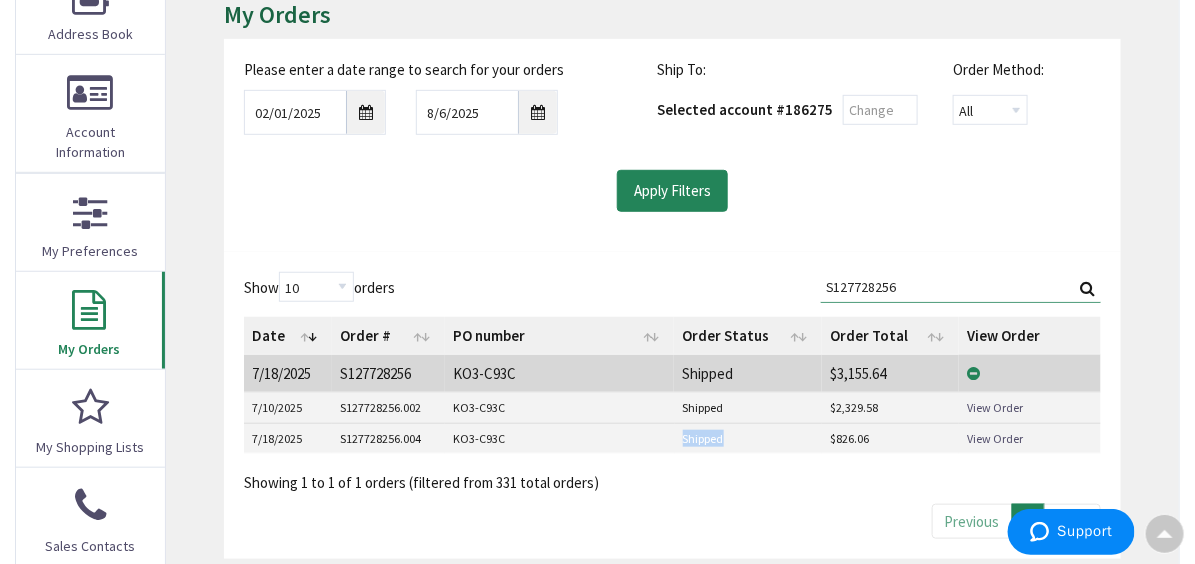 click on "Shipped" at bounding box center [749, 438] 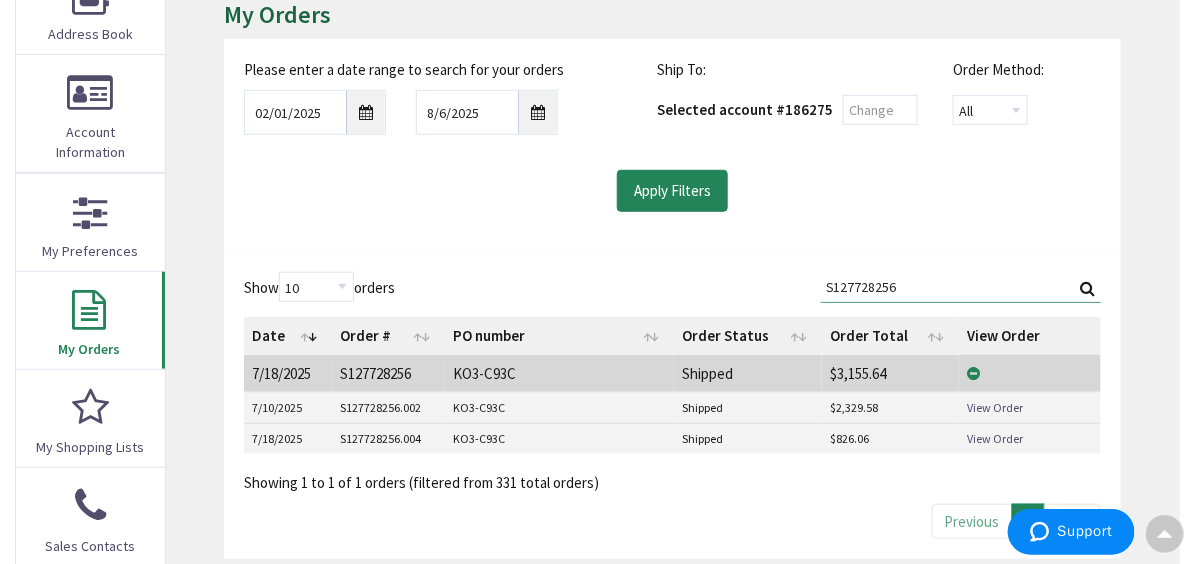 drag, startPoint x: 708, startPoint y: 430, endPoint x: 835, endPoint y: 437, distance: 127.192764 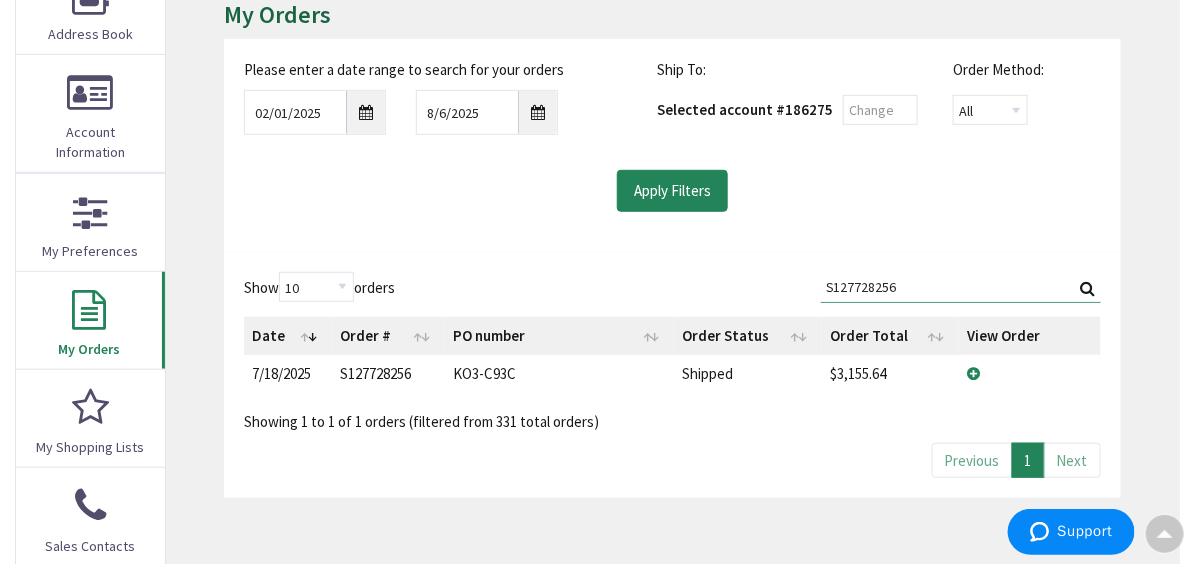 click on "View Details" at bounding box center (0, 0) 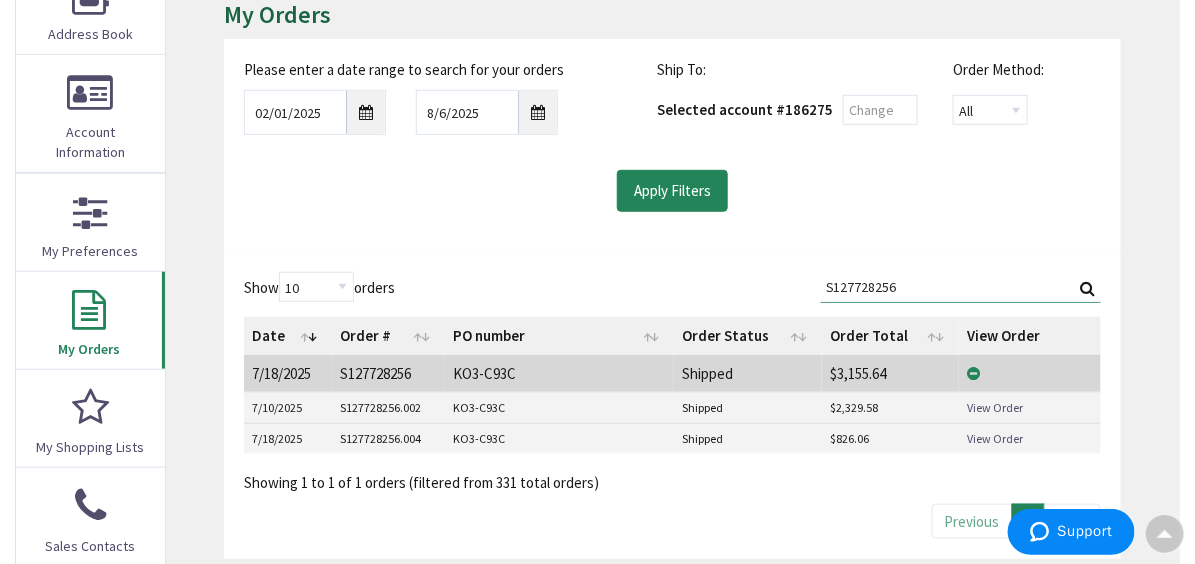 click on "View Details" at bounding box center (0, 0) 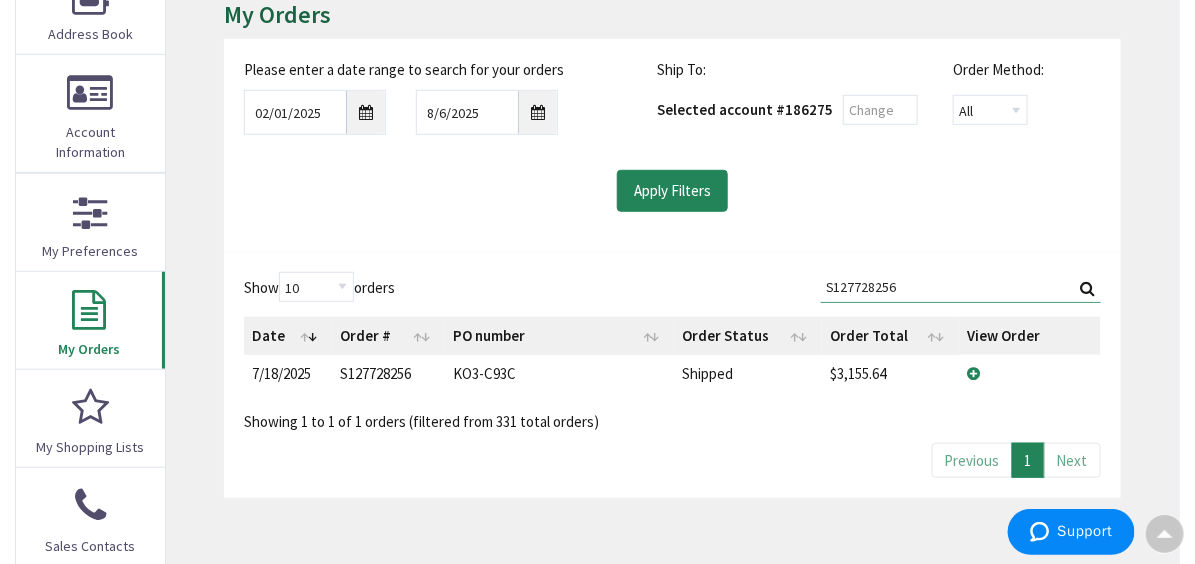 click on "View Details" at bounding box center (0, 0) 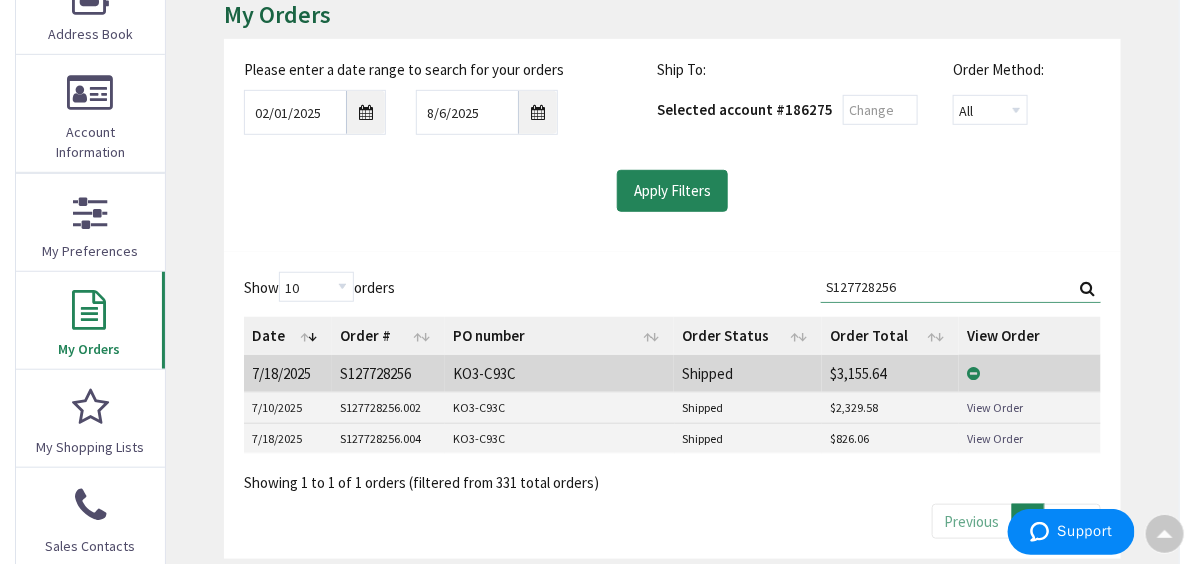 click on "KO3-C93C" at bounding box center (560, 373) 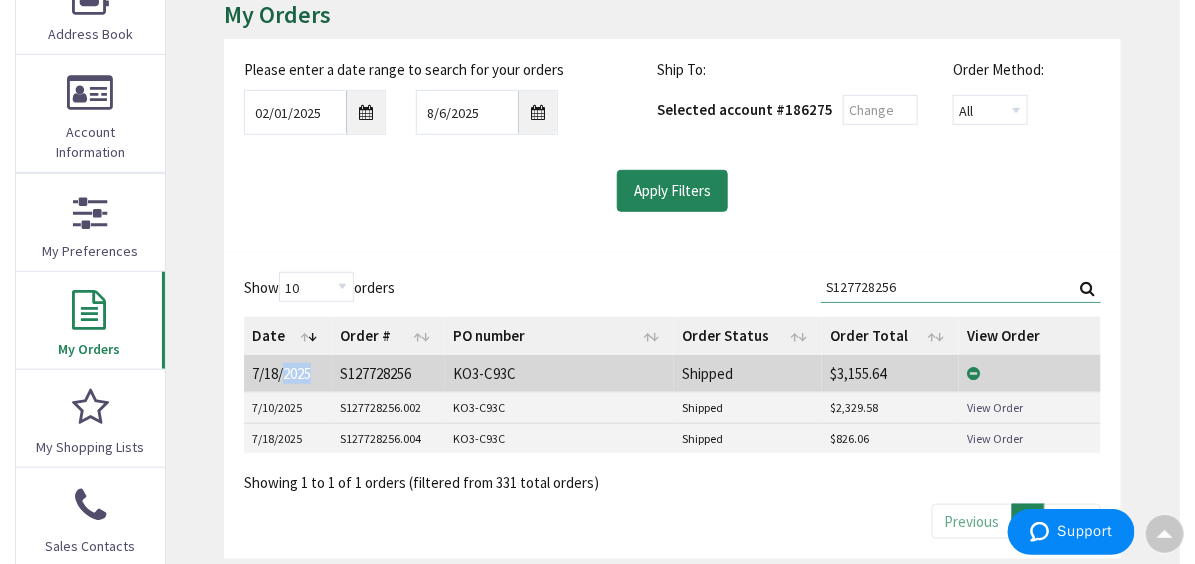 click on "7/18/2025" at bounding box center (288, 373) 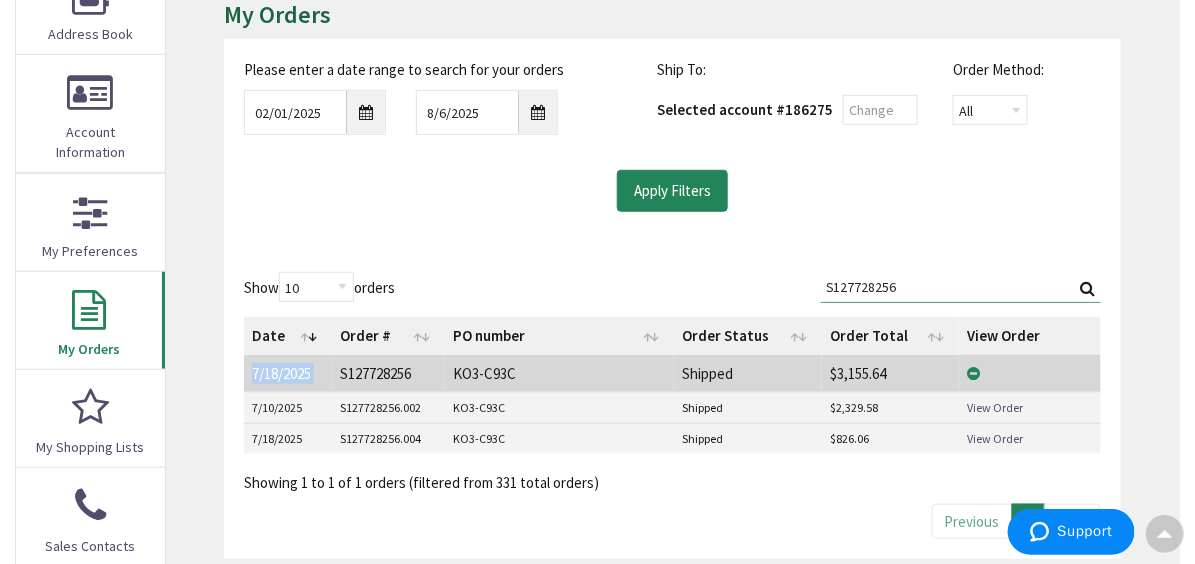 click on "7/18/2025" at bounding box center [288, 373] 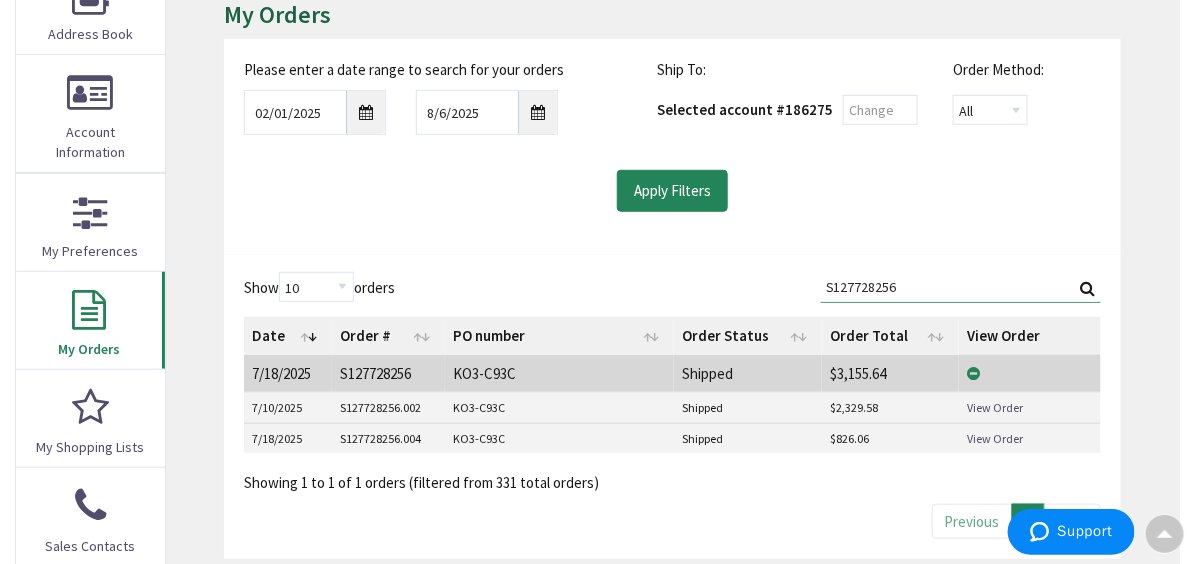 drag, startPoint x: 317, startPoint y: 367, endPoint x: 410, endPoint y: 433, distance: 114.03947 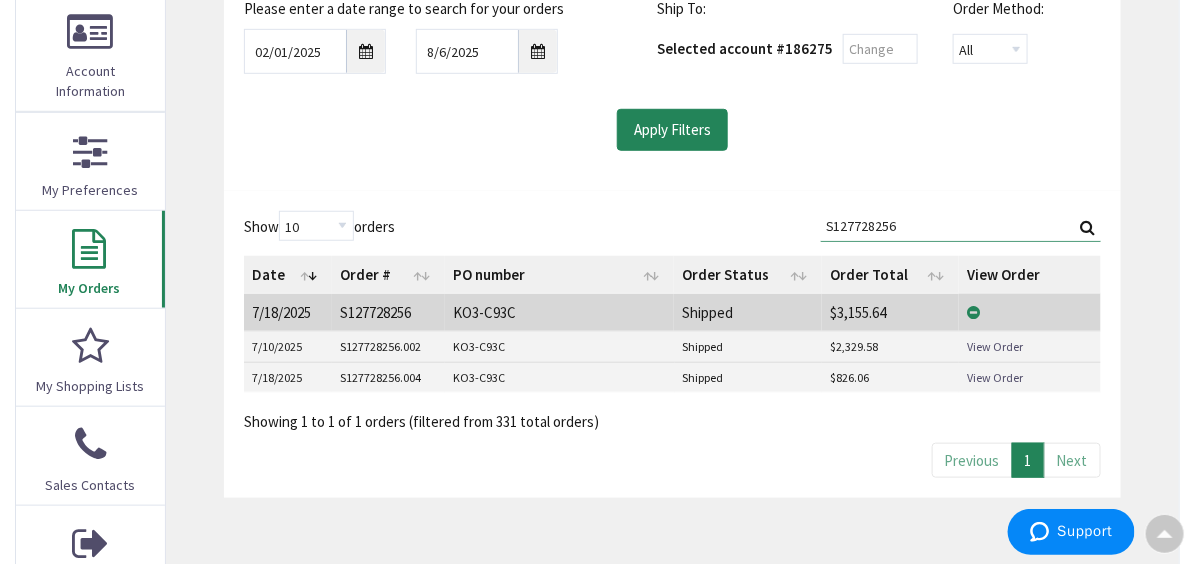 scroll, scrollTop: 402, scrollLeft: 0, axis: vertical 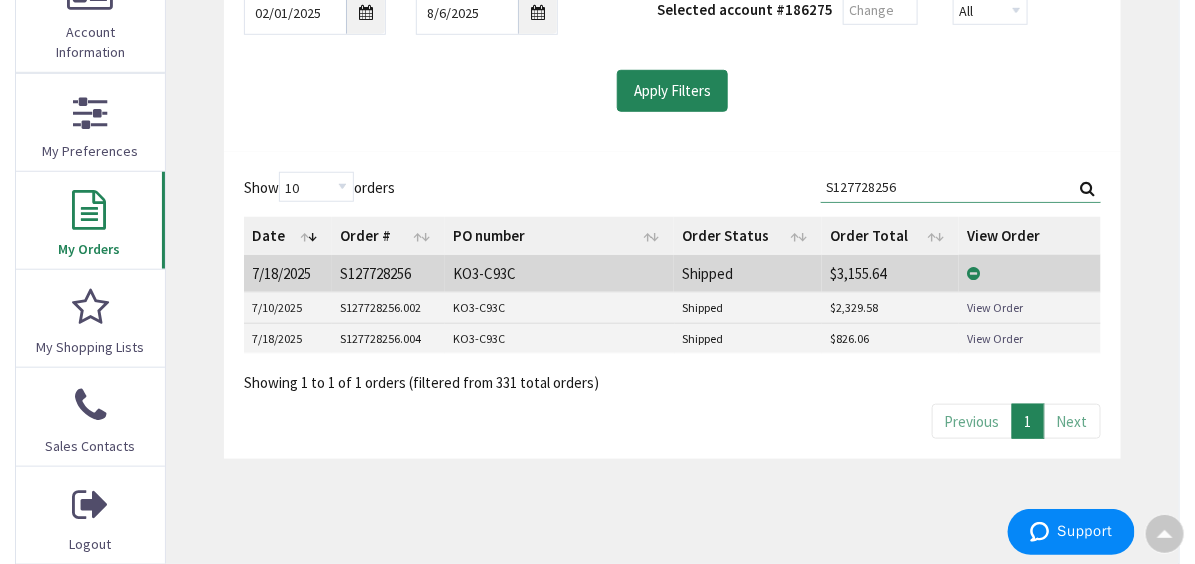 click on "View Order" at bounding box center [995, 338] 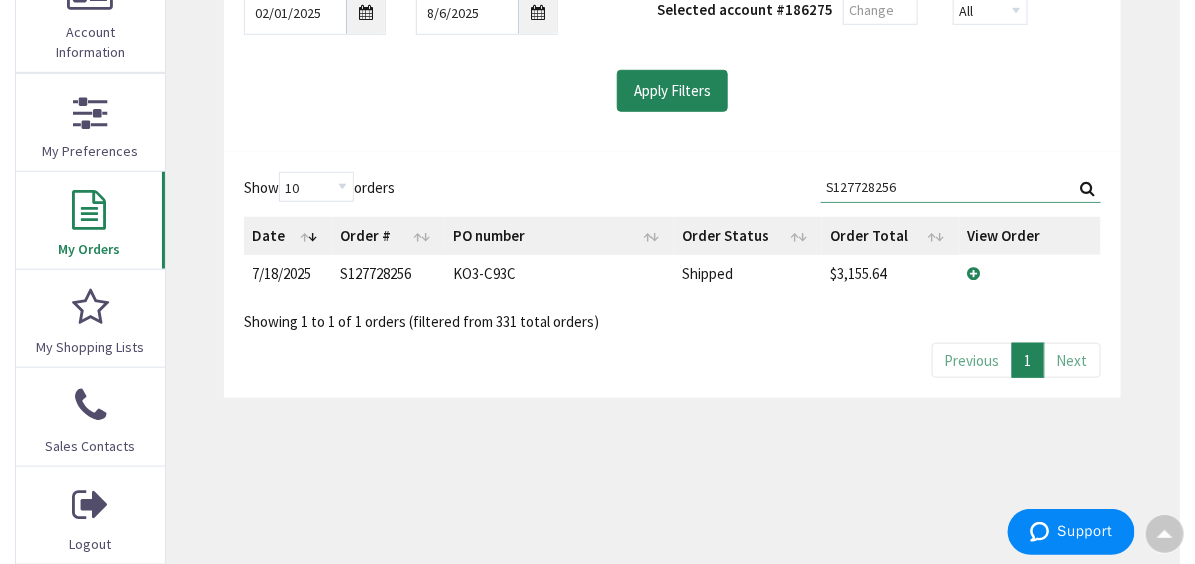 click on "View Details" at bounding box center (0, 0) 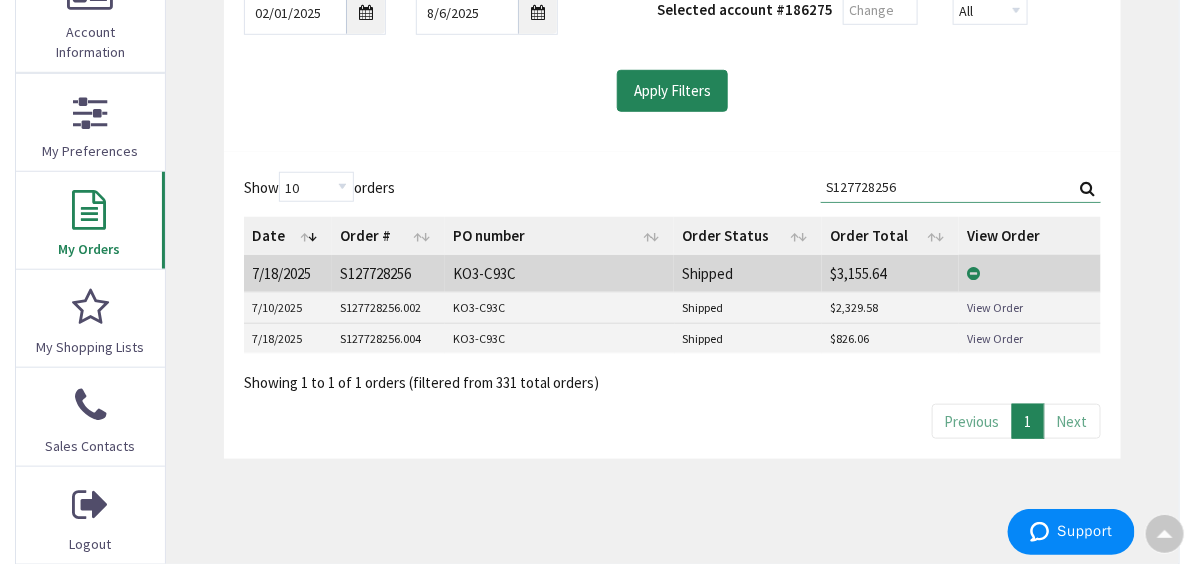 click on "View Details" at bounding box center (0, 0) 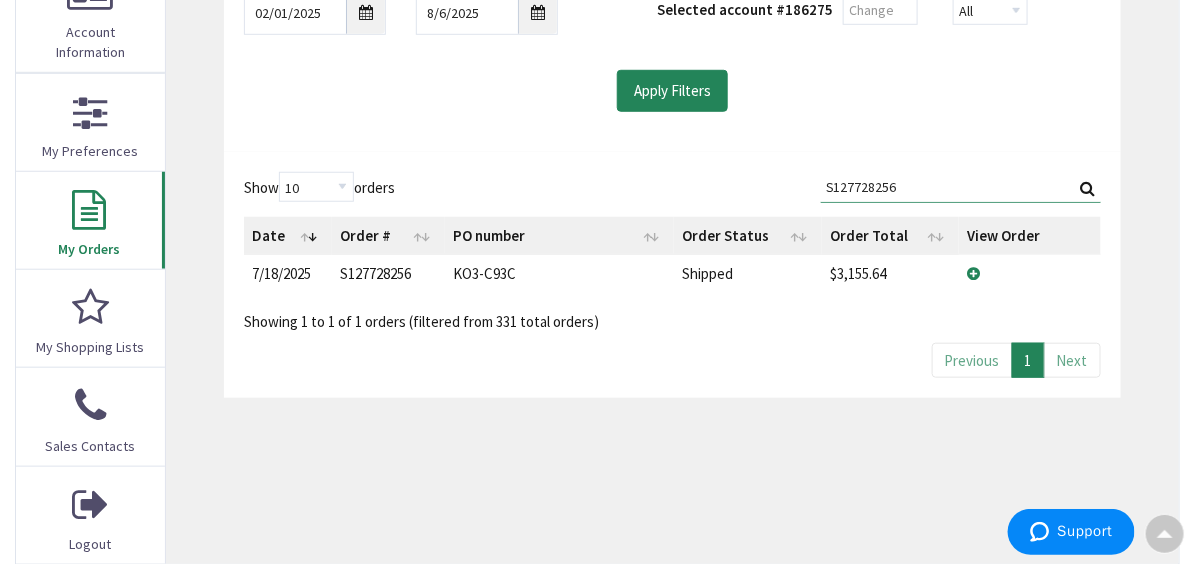 click on "View Details" at bounding box center [0, 0] 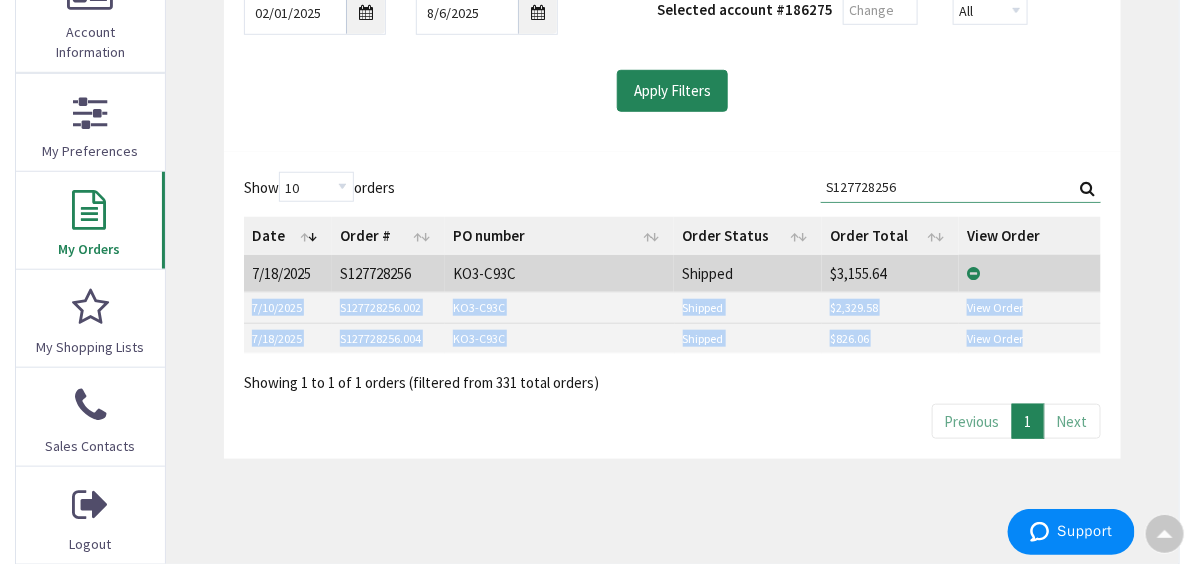 drag, startPoint x: 998, startPoint y: 265, endPoint x: 971, endPoint y: 333, distance: 73.1642 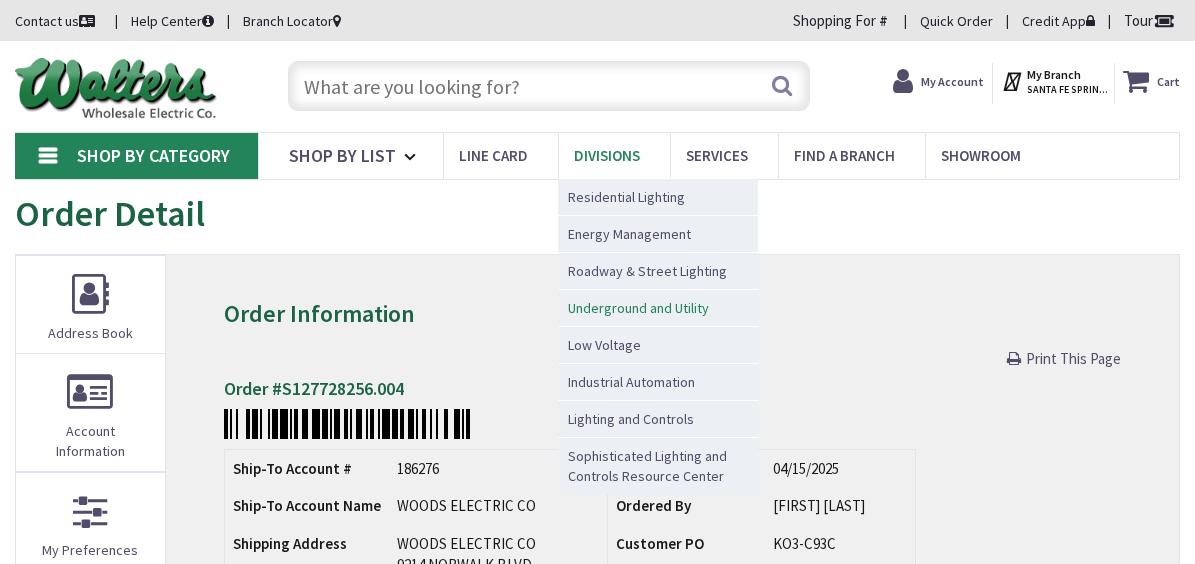 scroll, scrollTop: 0, scrollLeft: 0, axis: both 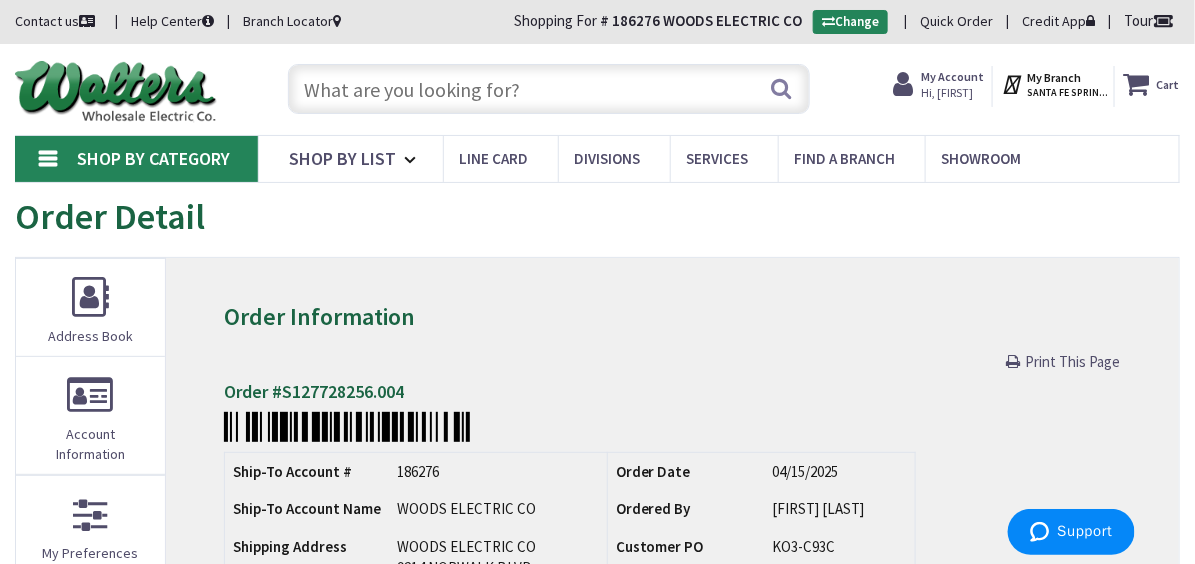 click on "Print This Page" at bounding box center [1073, 361] 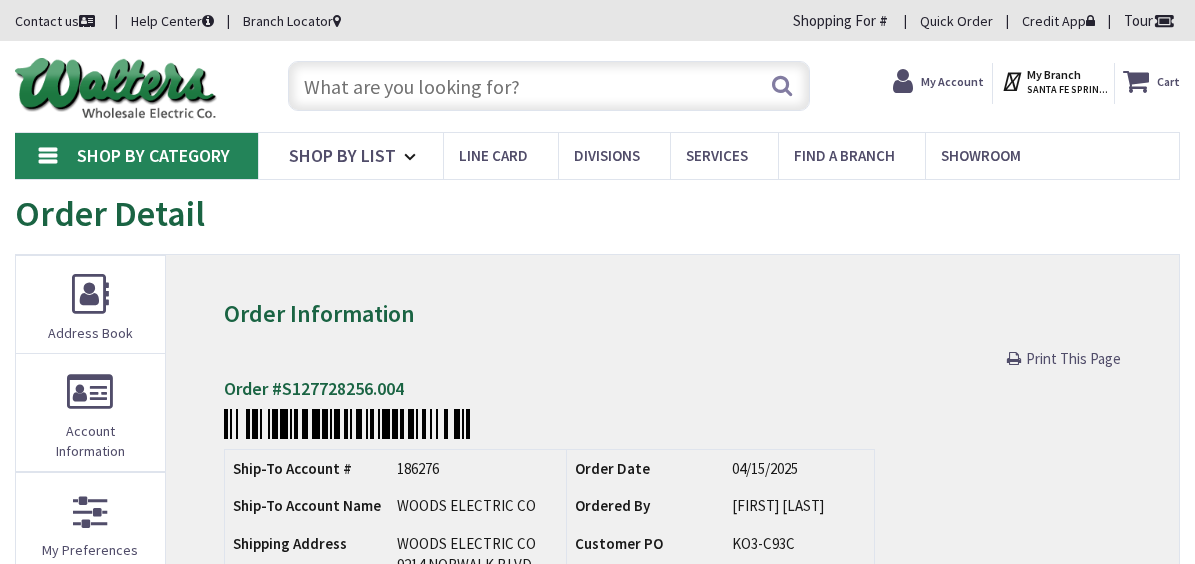 scroll, scrollTop: 0, scrollLeft: 0, axis: both 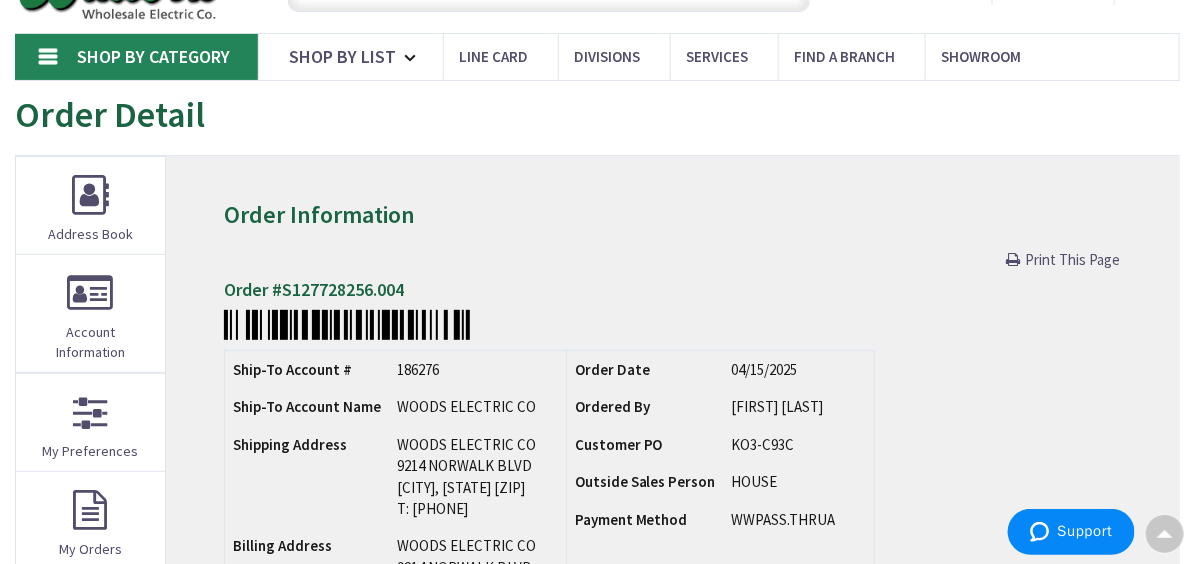 click on "Print This Page" at bounding box center (1064, 259) 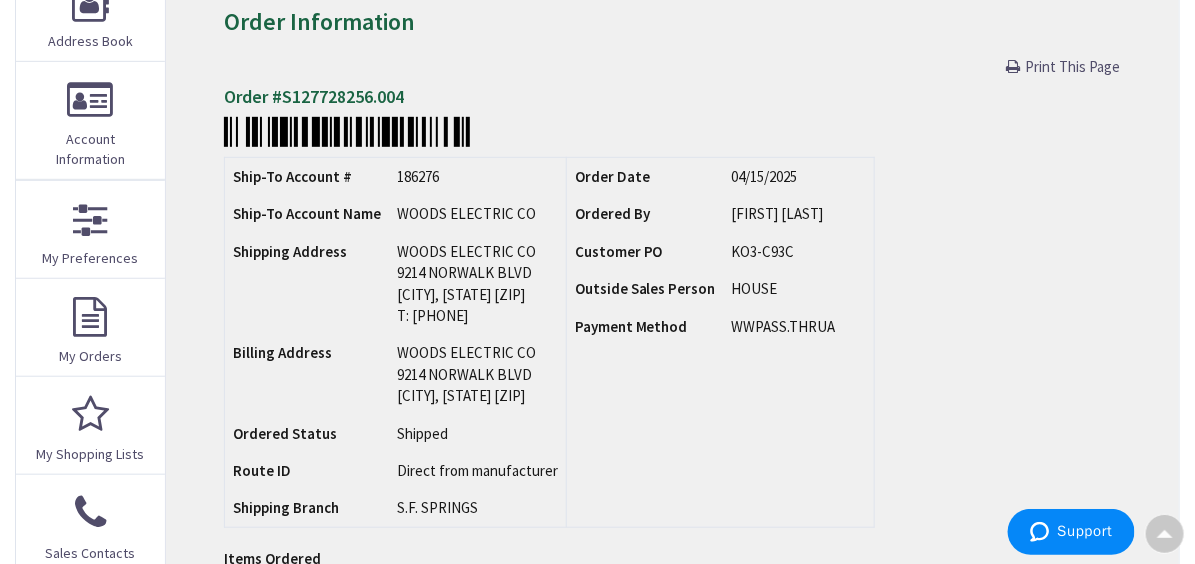 scroll, scrollTop: 1, scrollLeft: 0, axis: vertical 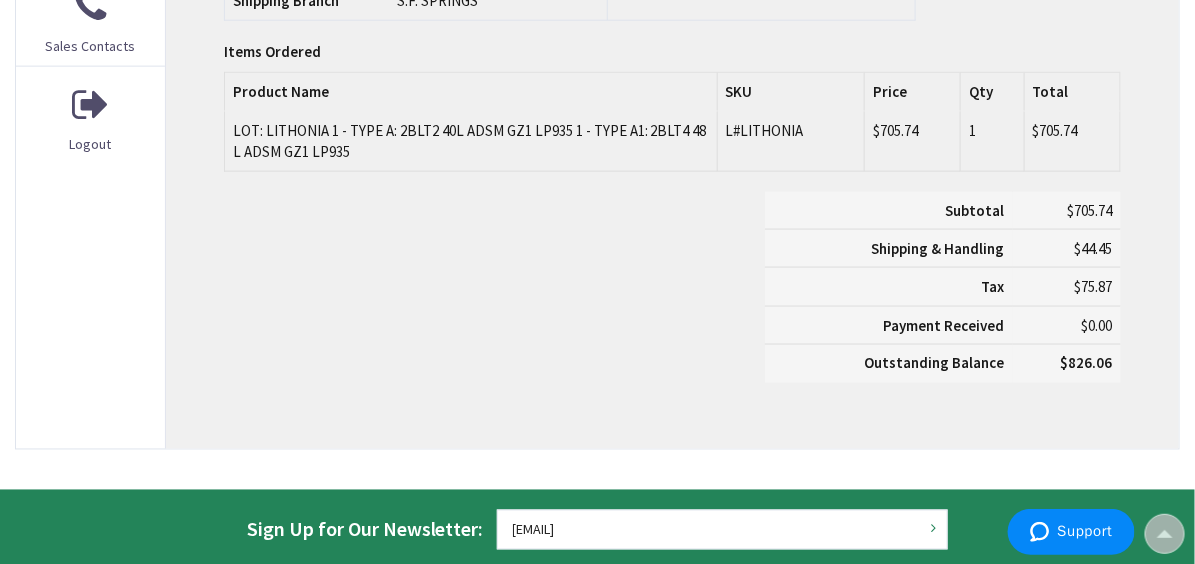 click on "Product Name" at bounding box center (470, 92) 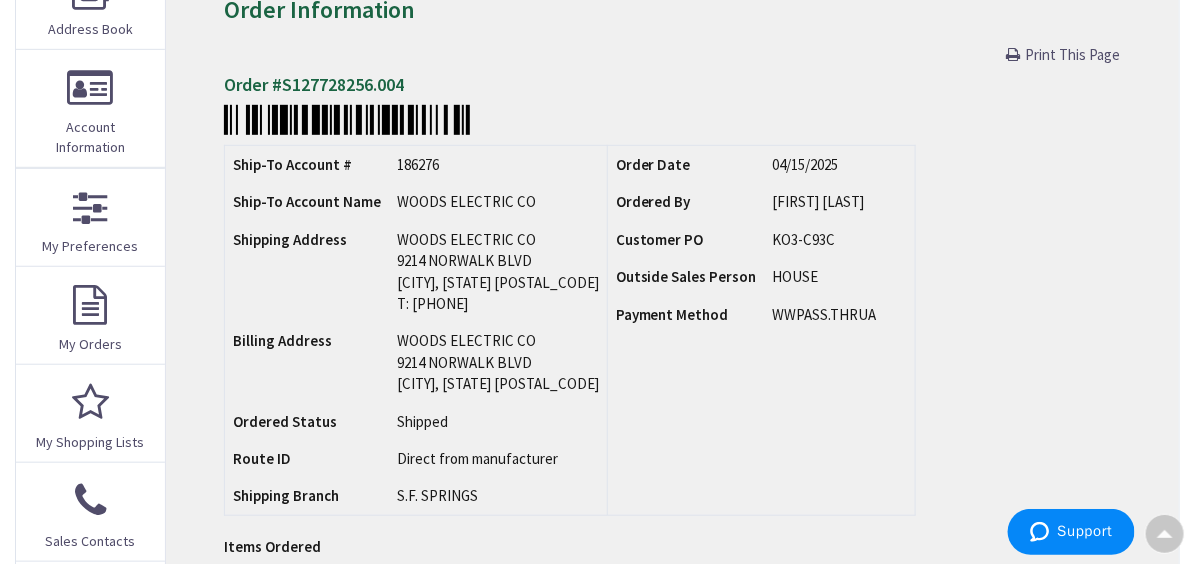 scroll, scrollTop: 202, scrollLeft: 0, axis: vertical 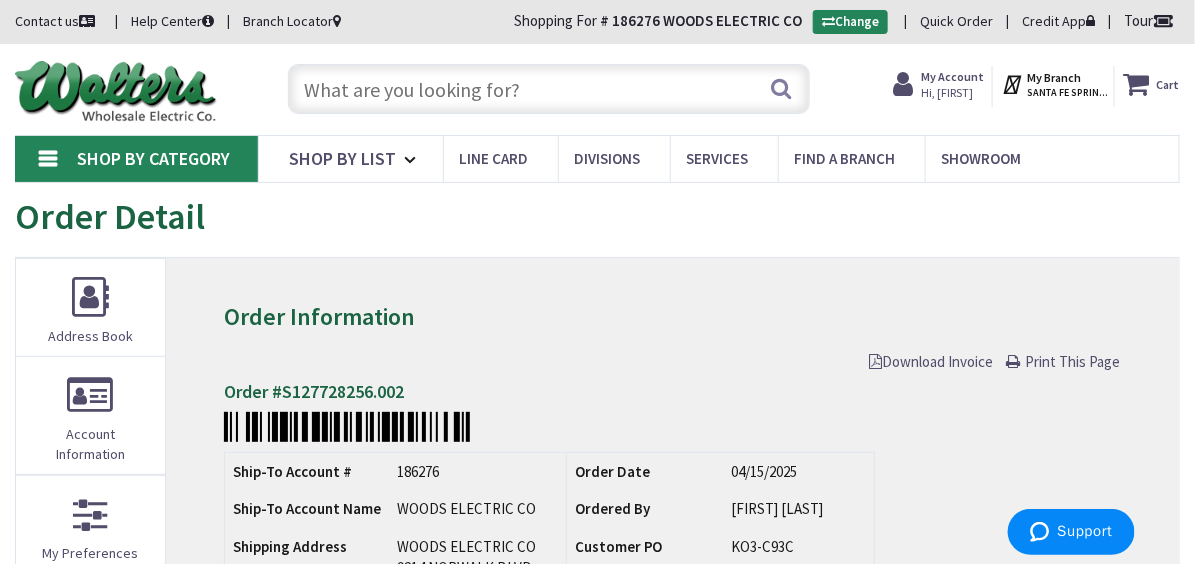 click on "Download Invoice" at bounding box center [932, 361] 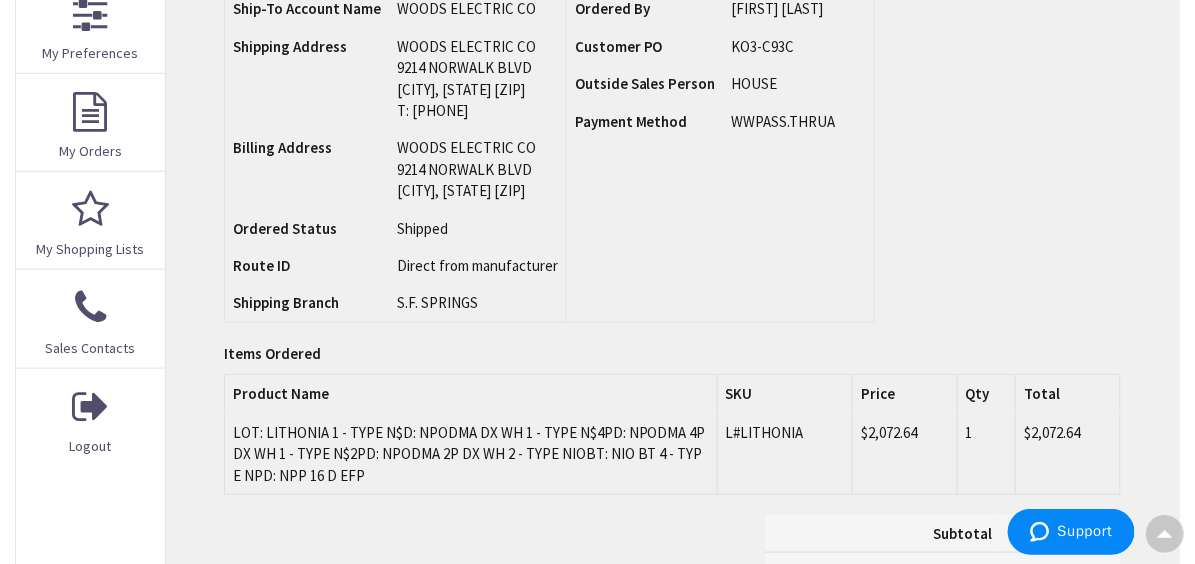 scroll, scrollTop: 499, scrollLeft: 0, axis: vertical 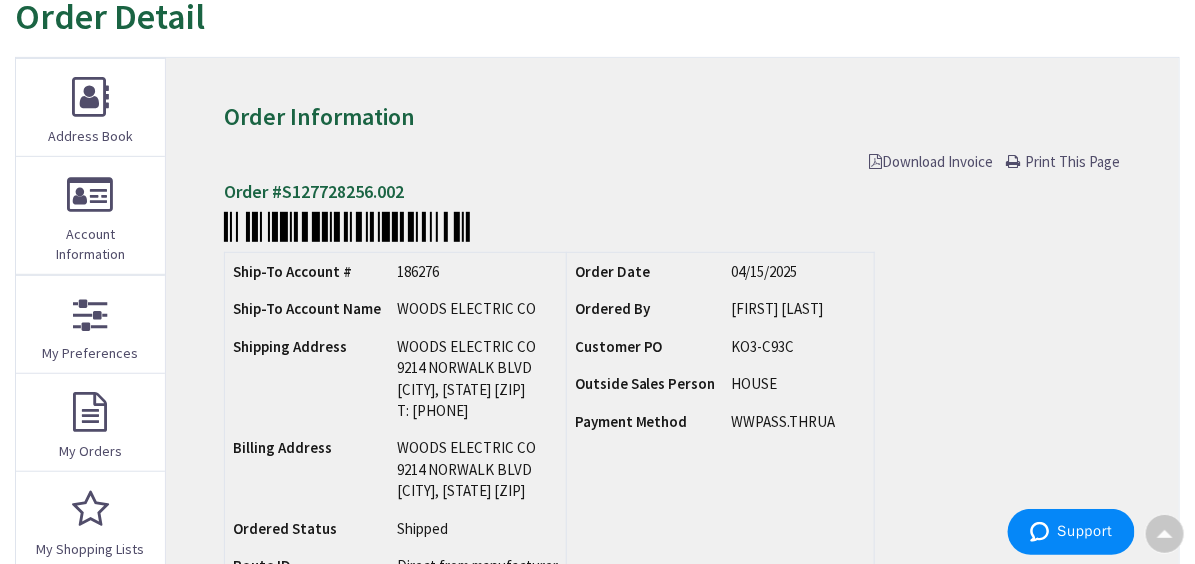 click on "Download Invoice" at bounding box center [932, 161] 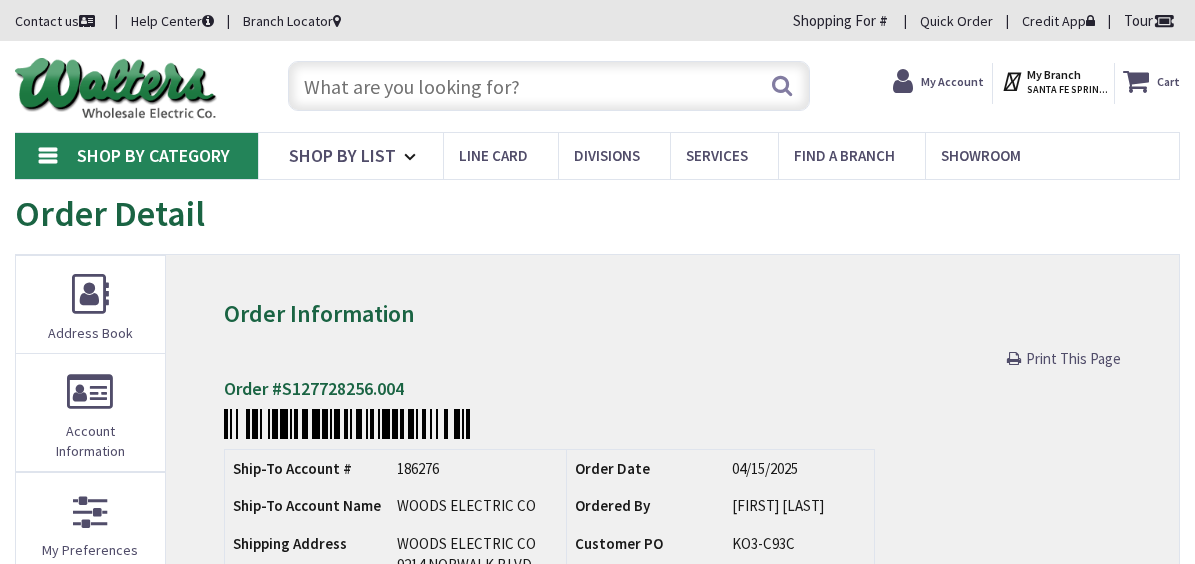 scroll, scrollTop: 0, scrollLeft: 0, axis: both 